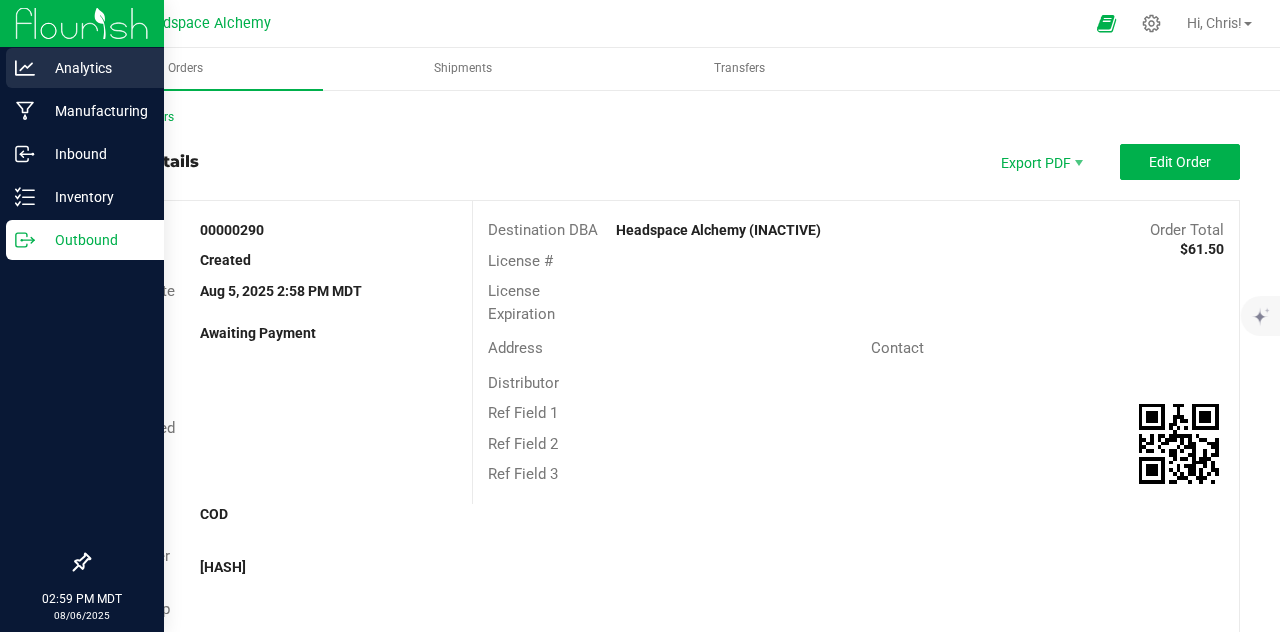 scroll, scrollTop: 0, scrollLeft: 0, axis: both 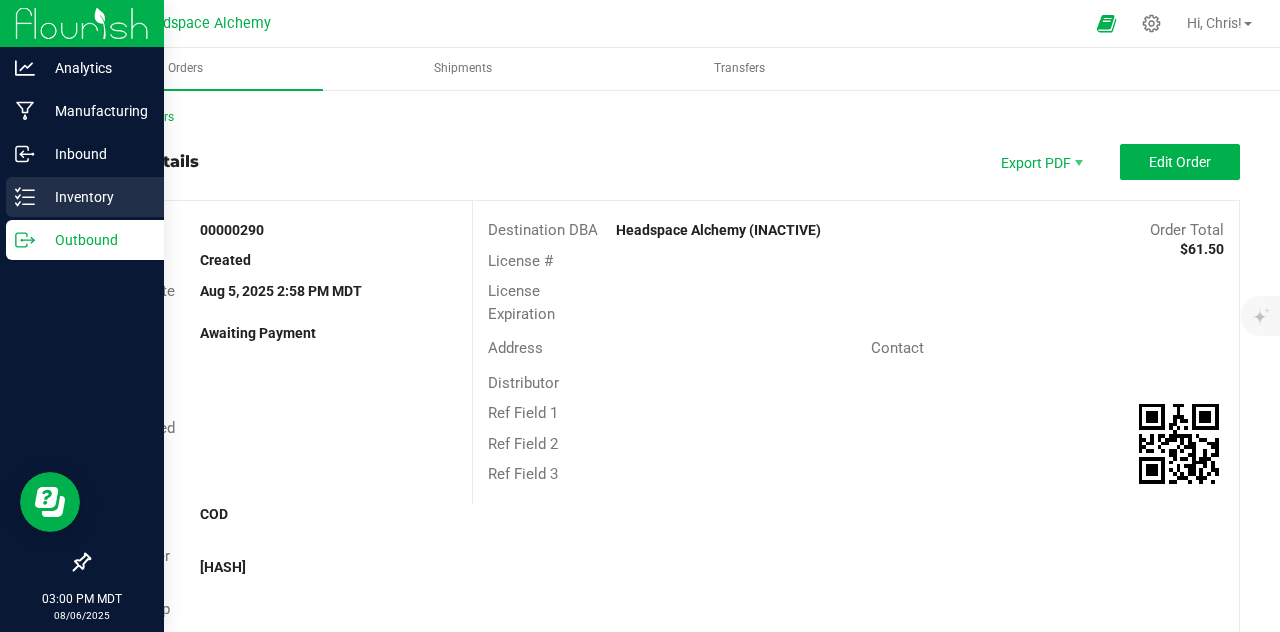 click on "Inventory" at bounding box center (95, 197) 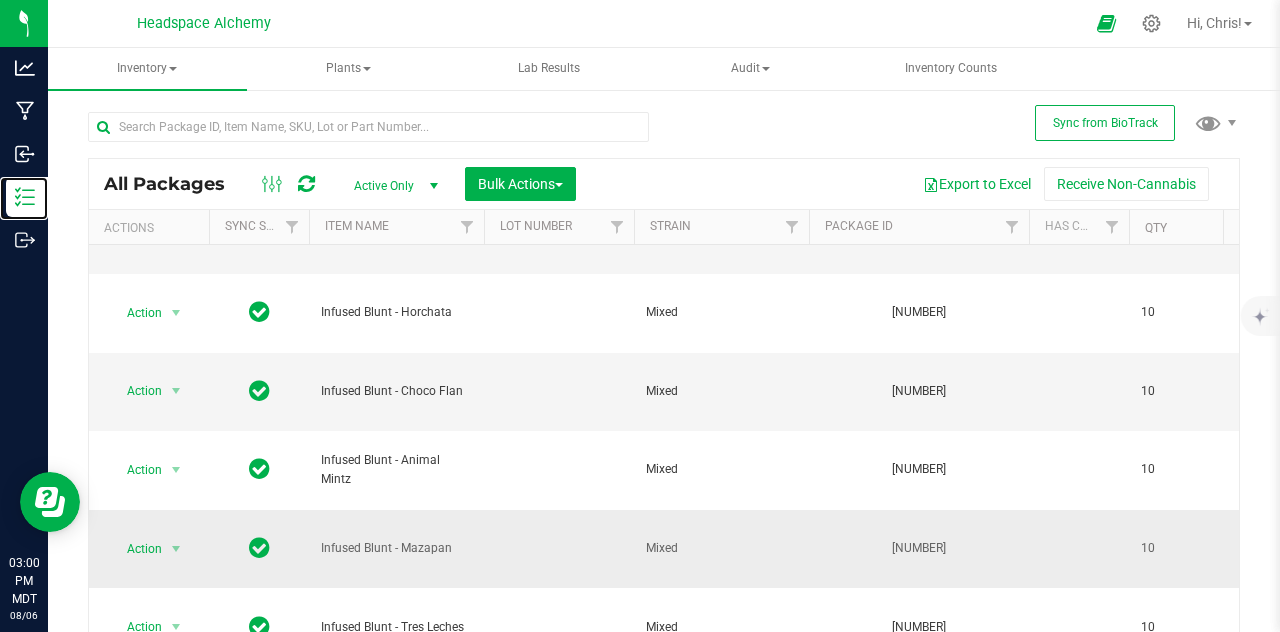 scroll, scrollTop: 1181, scrollLeft: 0, axis: vertical 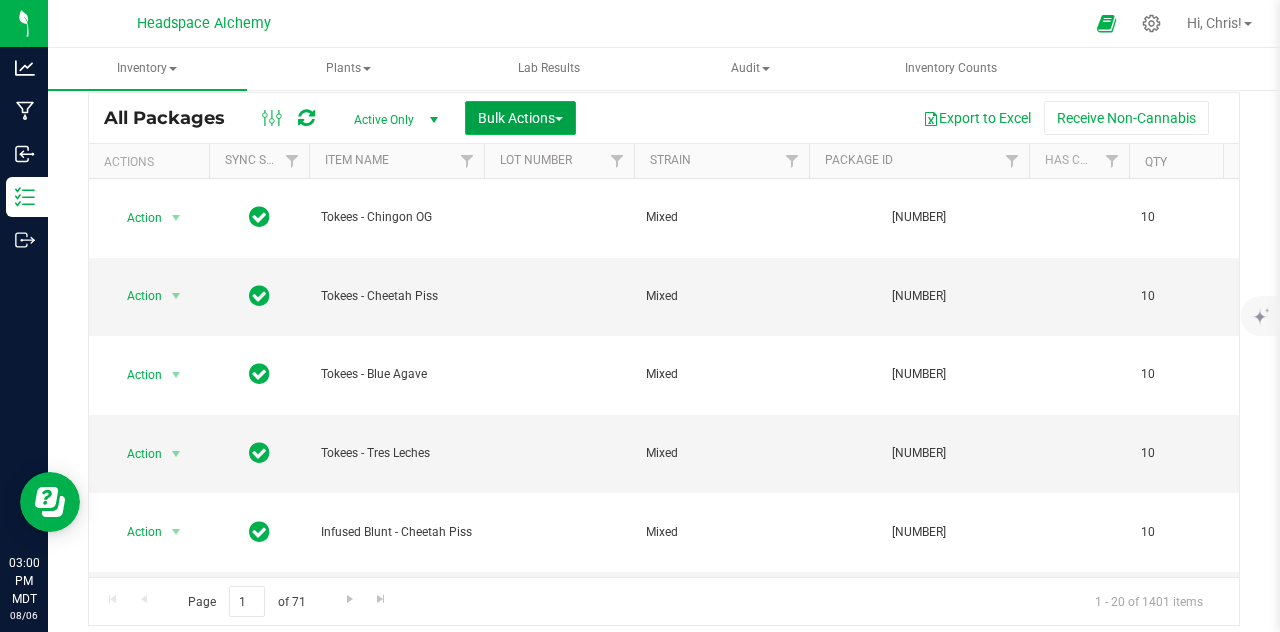 click on "Bulk Actions" at bounding box center (520, 118) 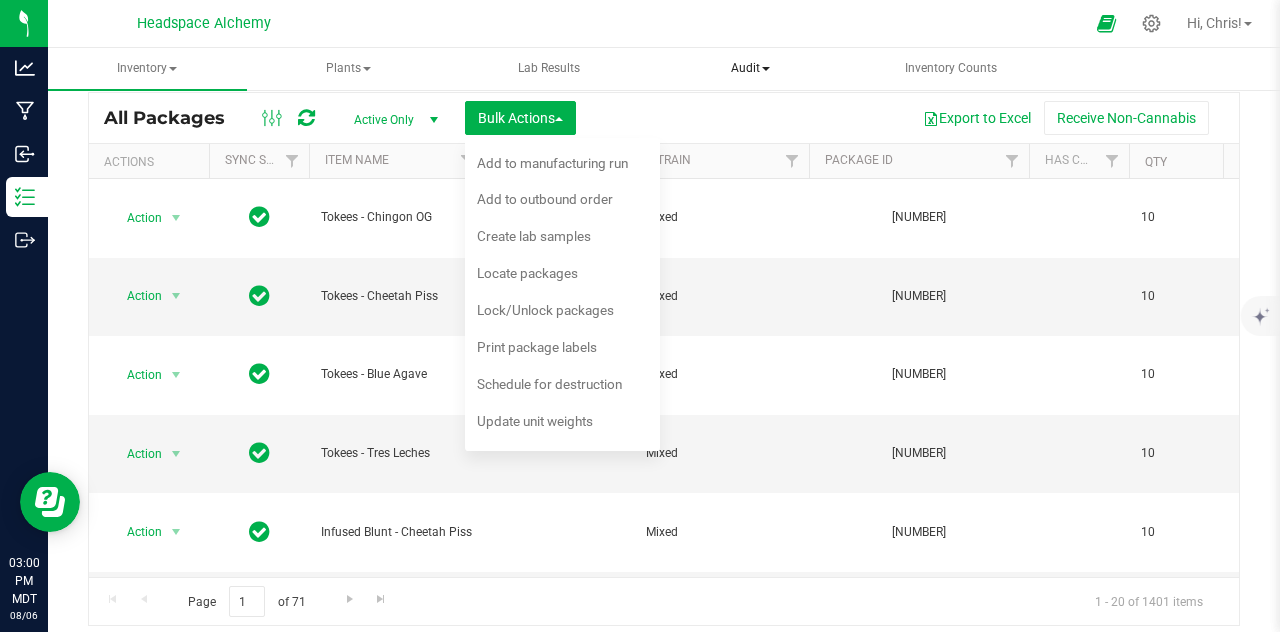 click on "Audit" at bounding box center (750, 69) 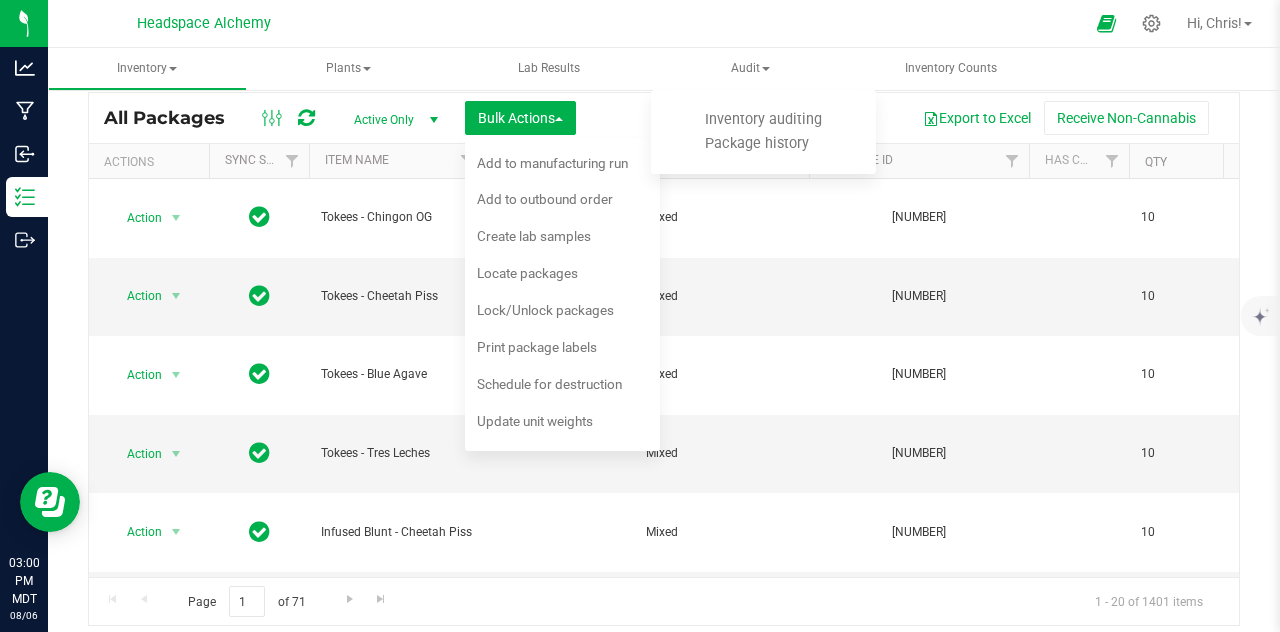 click at bounding box center [721, 23] 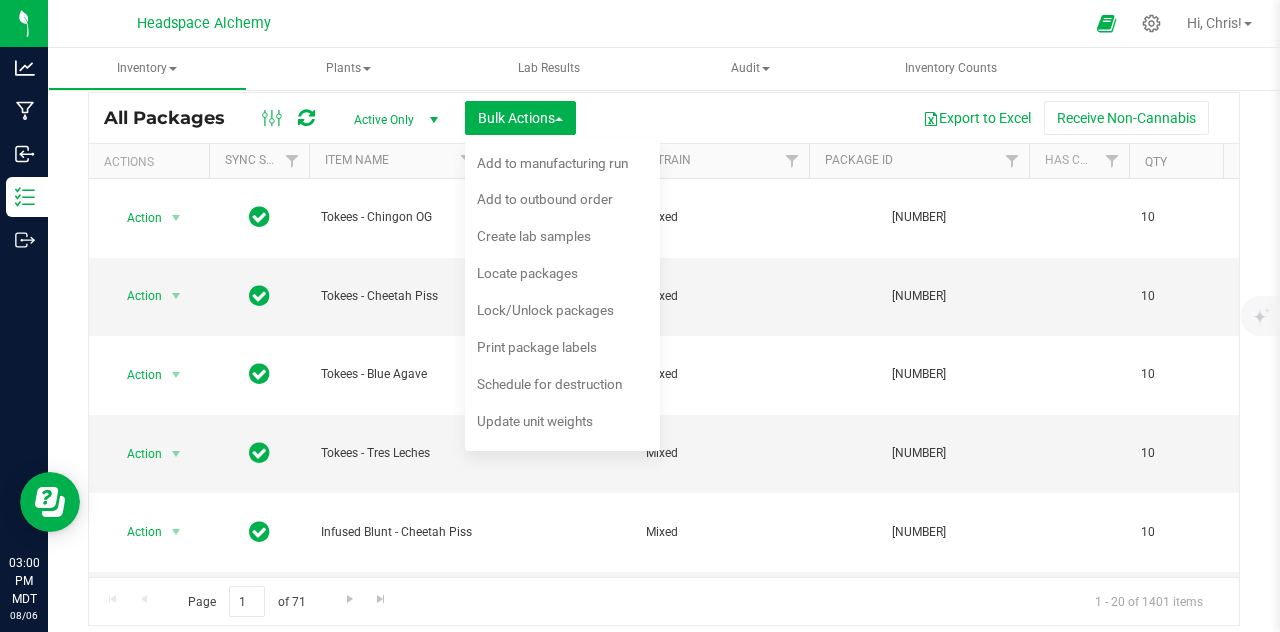 click at bounding box center (721, 23) 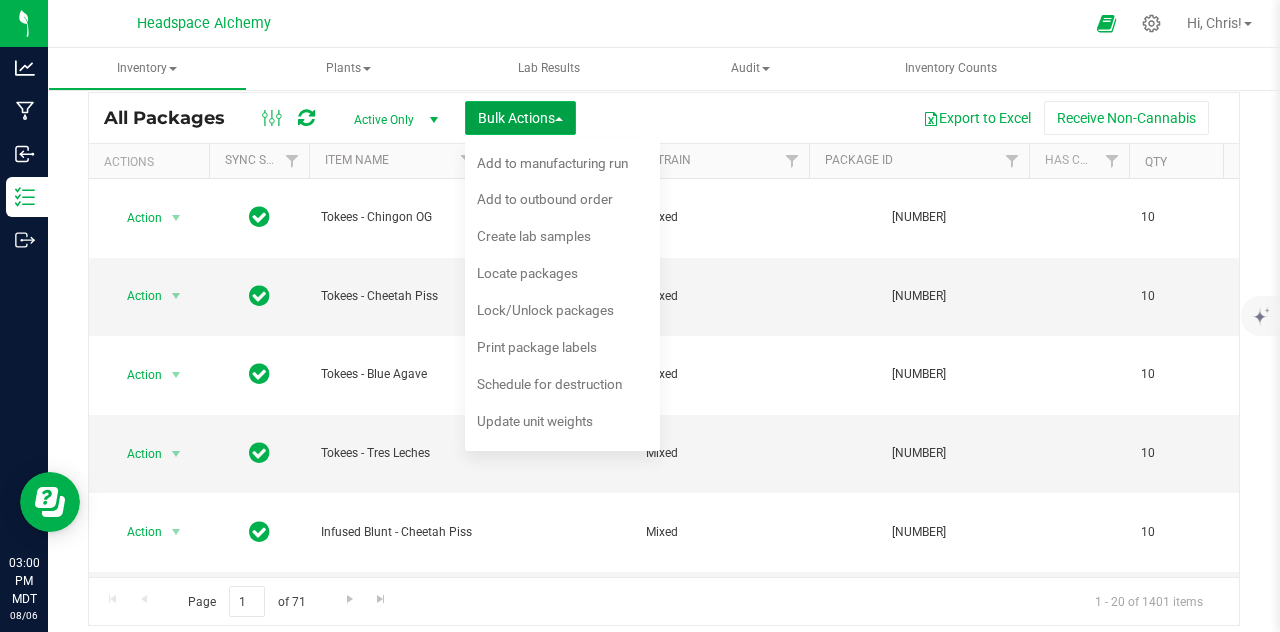 click on "Bulk Actions" at bounding box center (520, 118) 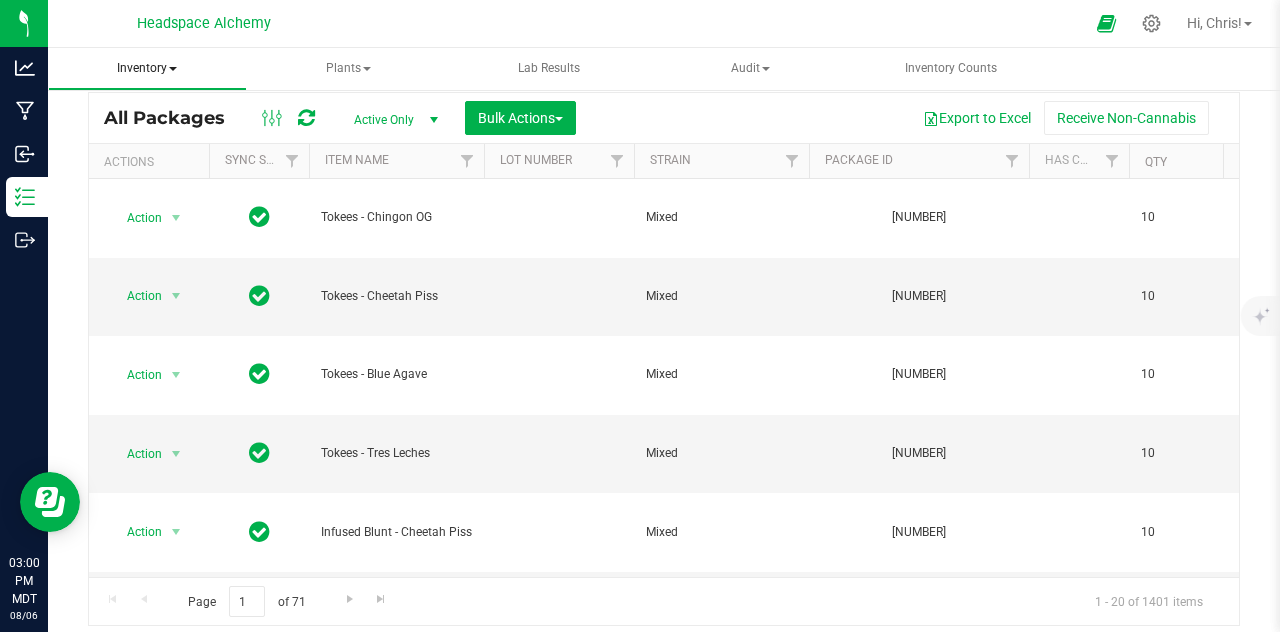 click on "Inventory" at bounding box center (147, 69) 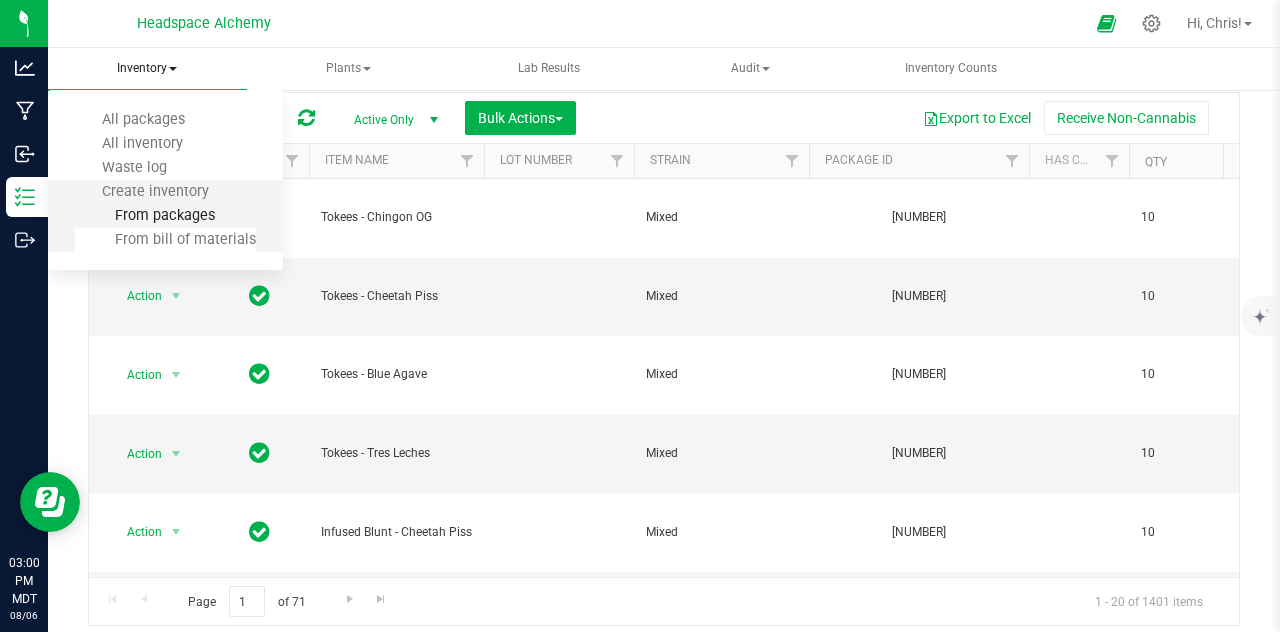 click on "From packages" at bounding box center [145, 215] 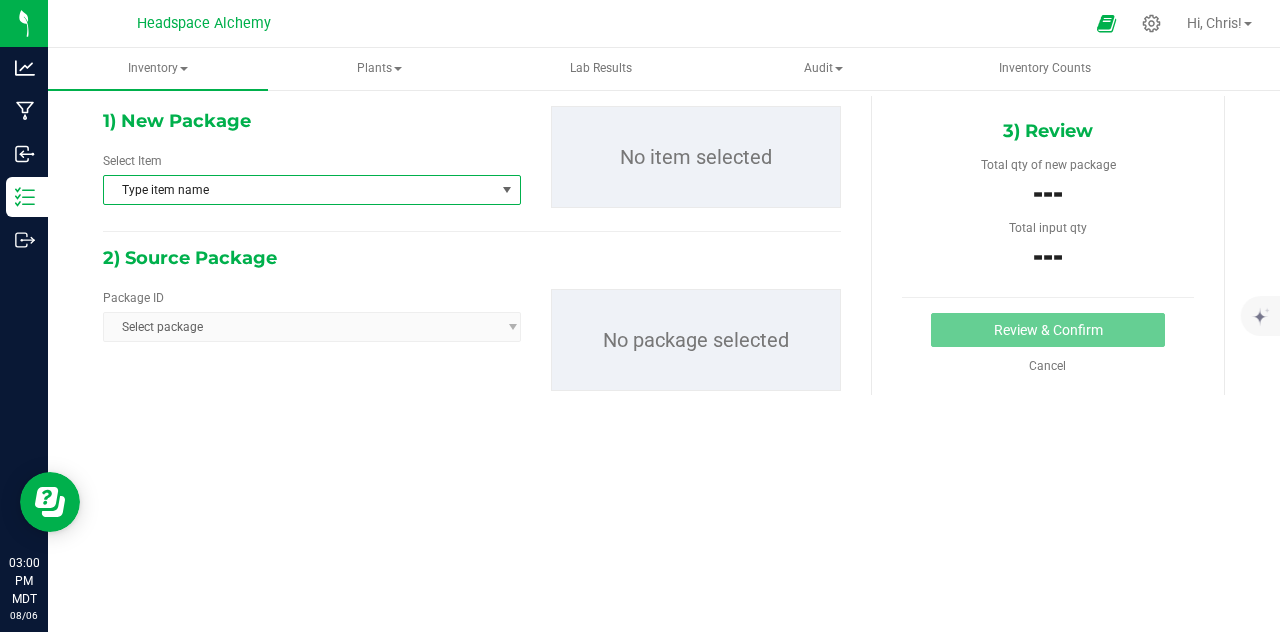 click on "Type item name" at bounding box center [299, 190] 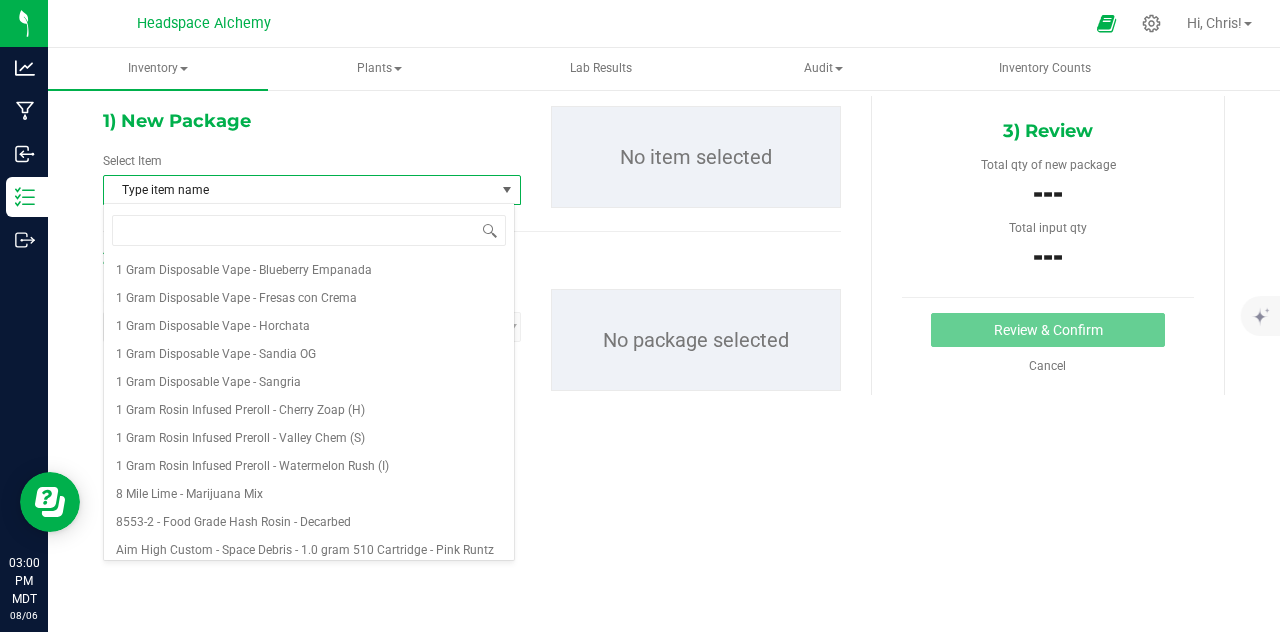 click on "Type item name" at bounding box center [299, 190] 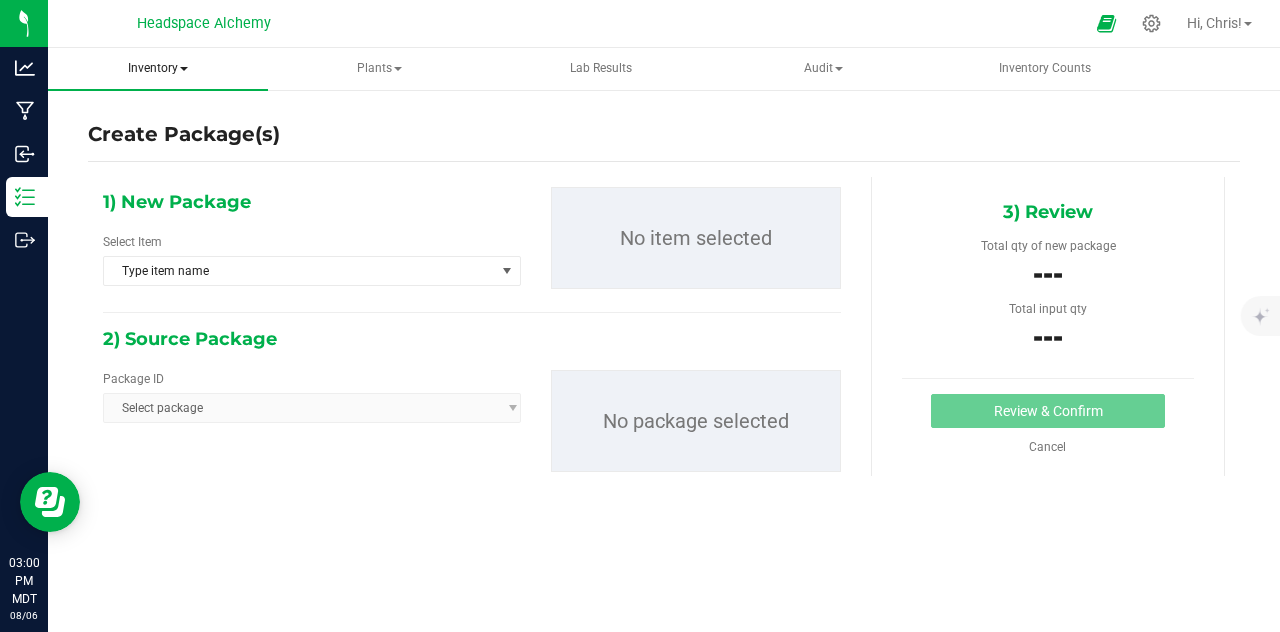 click on "Inventory" at bounding box center (158, 69) 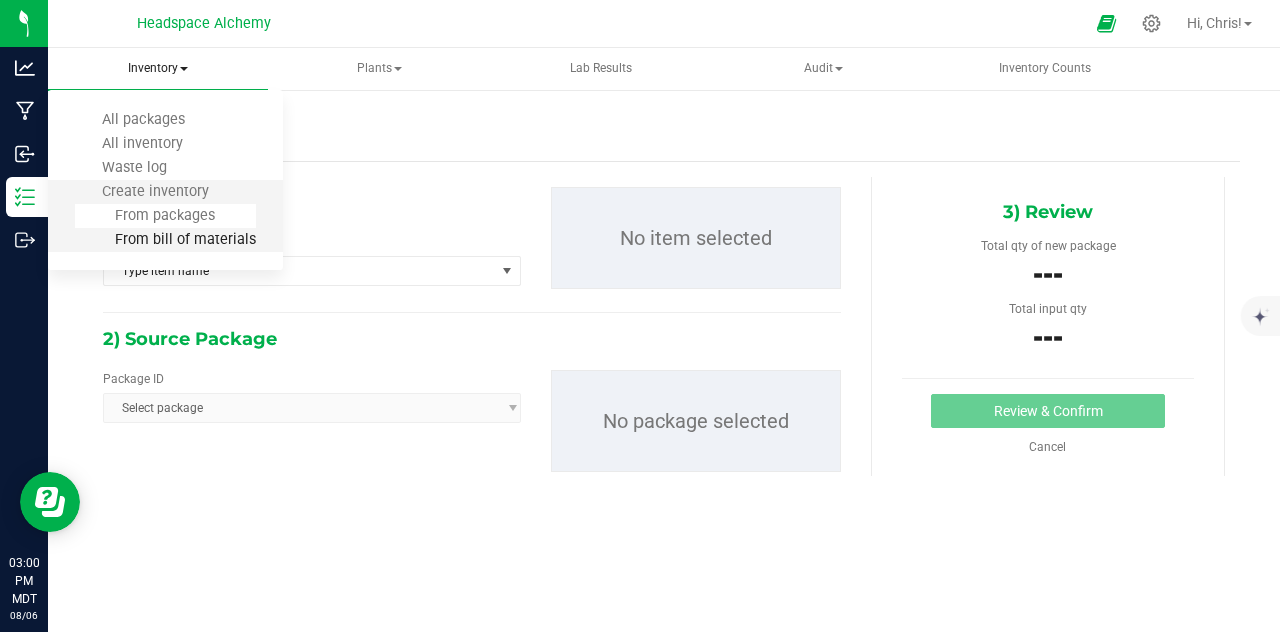 click on "From bill of materials" at bounding box center [165, 239] 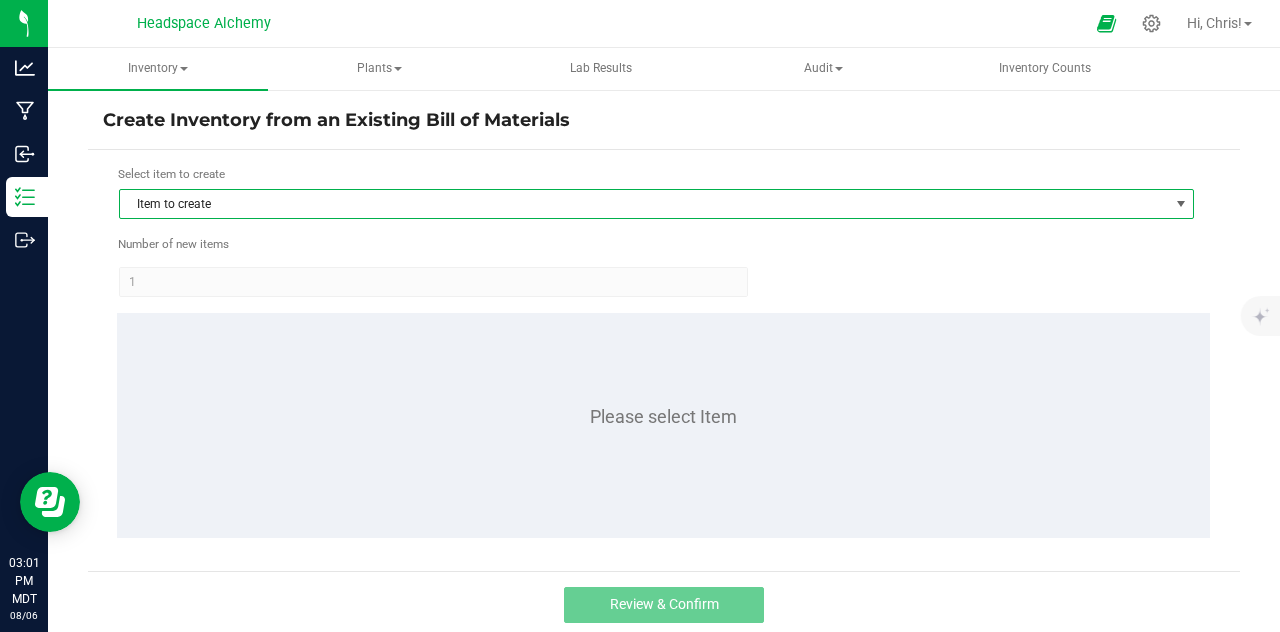 click on "Item to create" at bounding box center [644, 204] 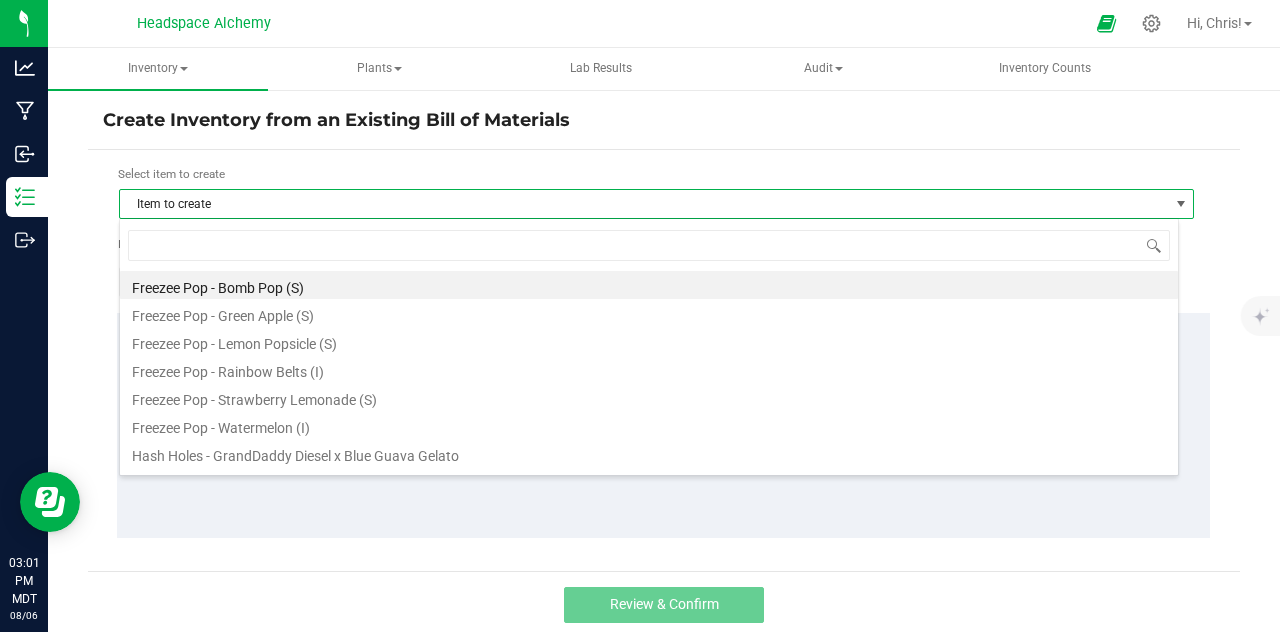 click on "Item to create" at bounding box center [644, 204] 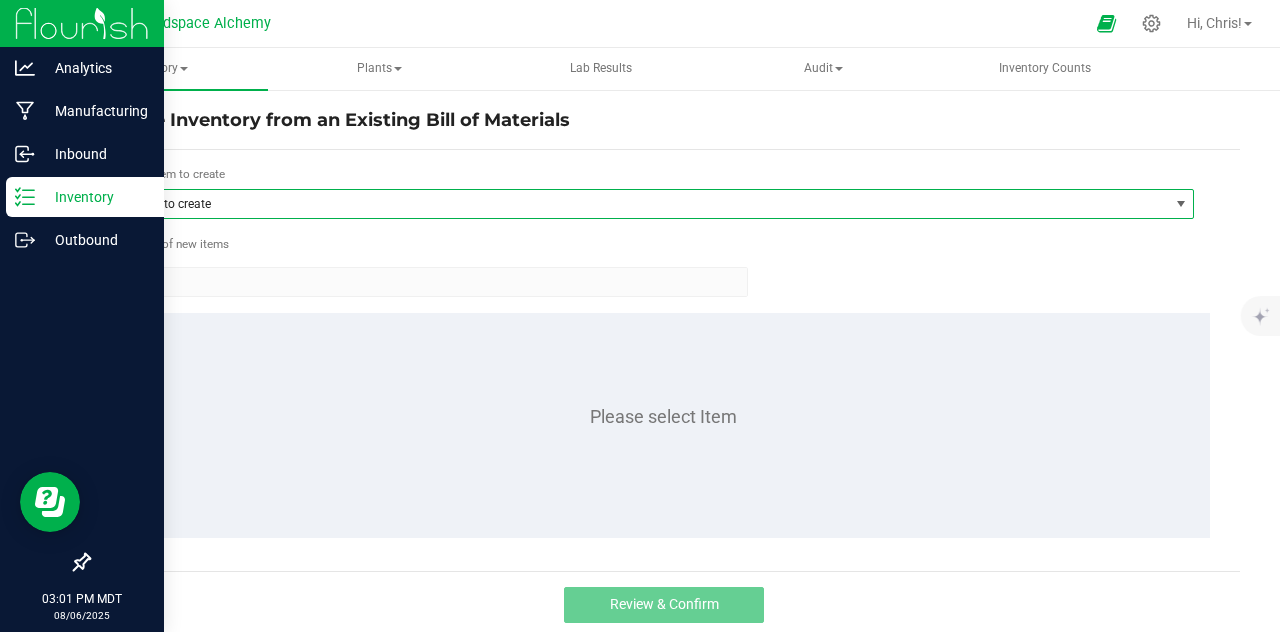 click on "Inventory" at bounding box center [85, 197] 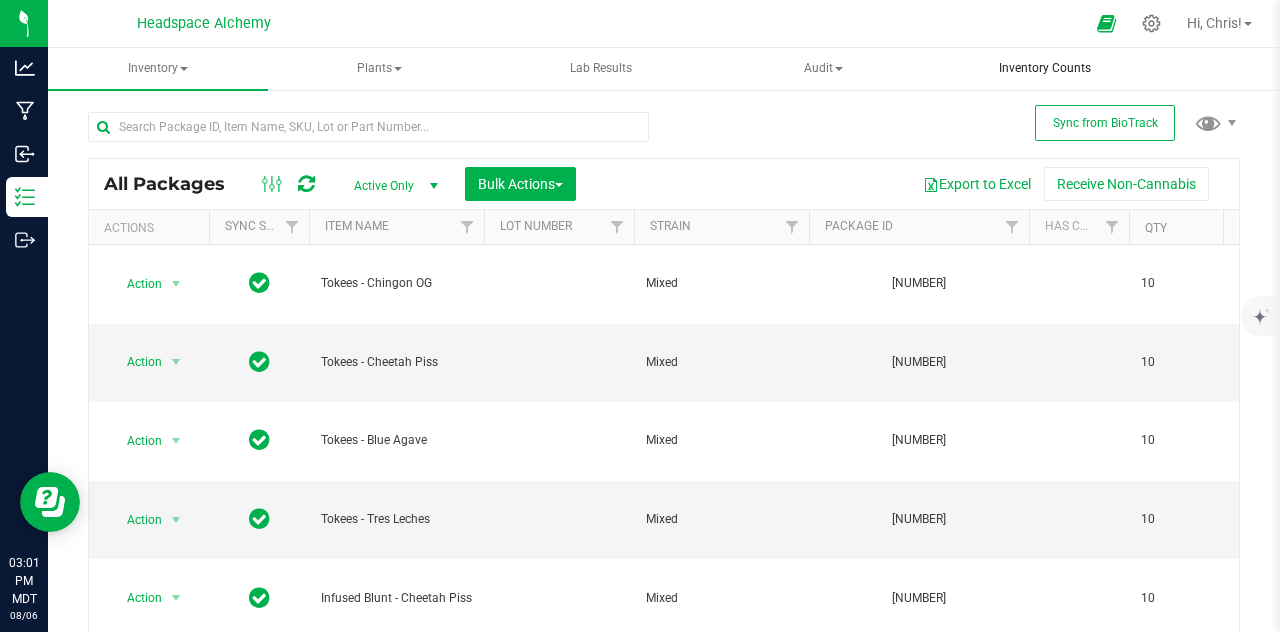 click on "Inventory Counts" at bounding box center (1045, 68) 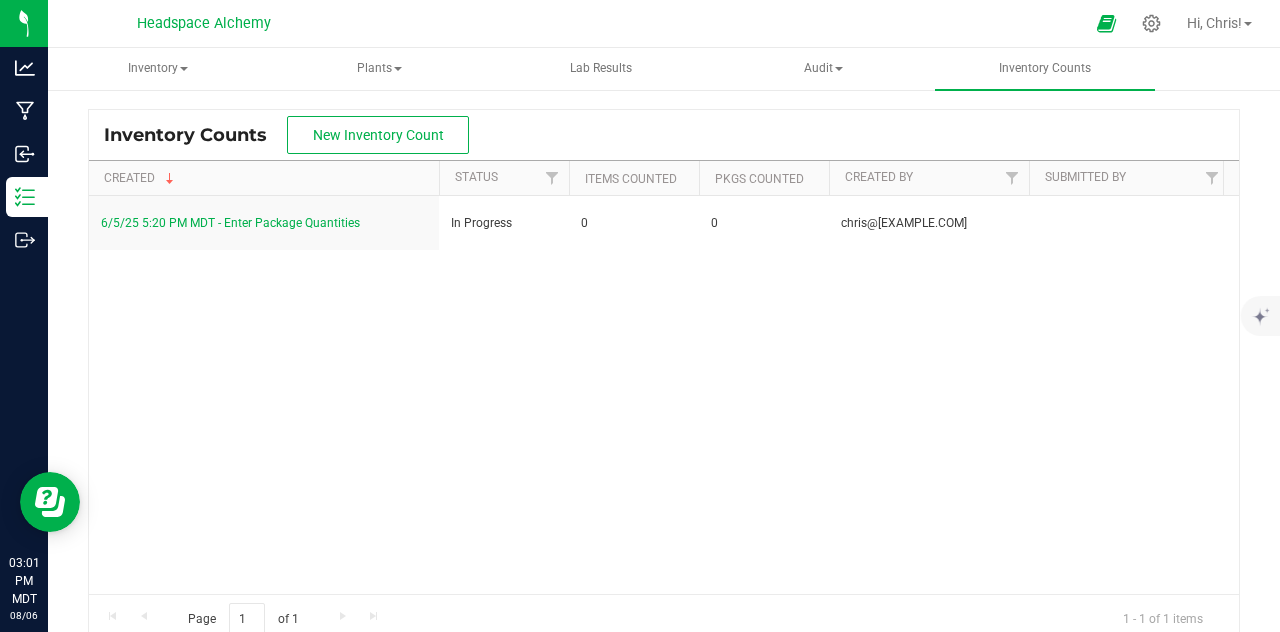 click on "Hi, Chris!   Manage Settings   Print Settings   Support   Your Profile   Sign Out" at bounding box center (1219, 23) 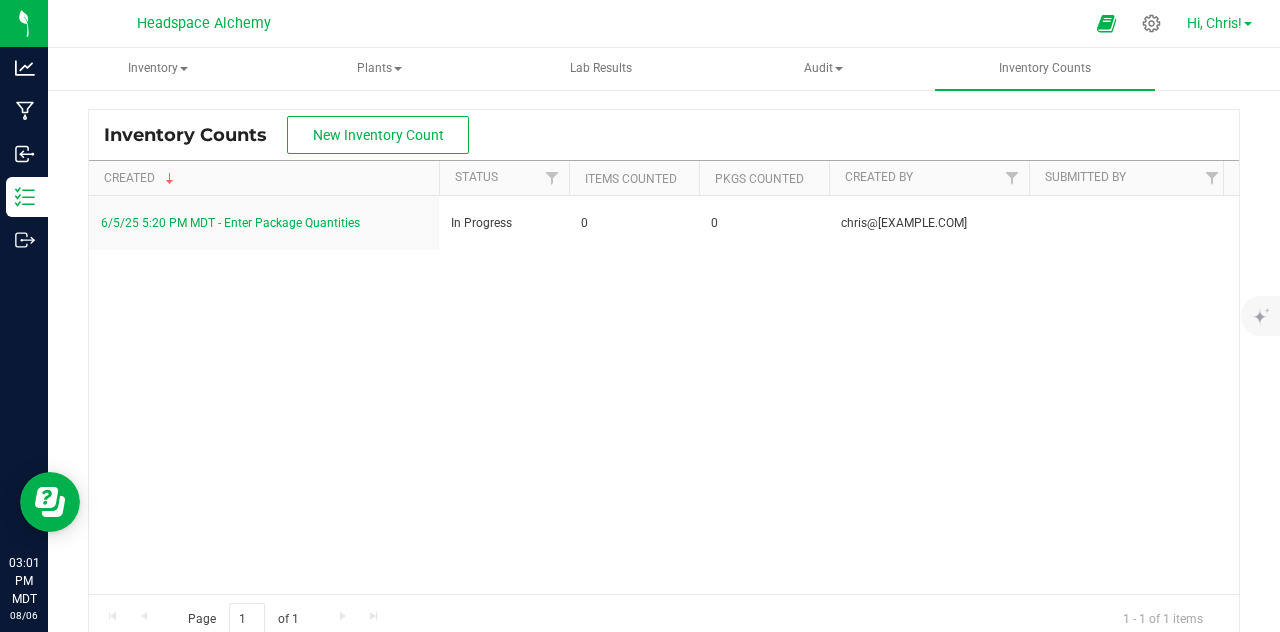 click on "Hi, Chris!" at bounding box center (1214, 23) 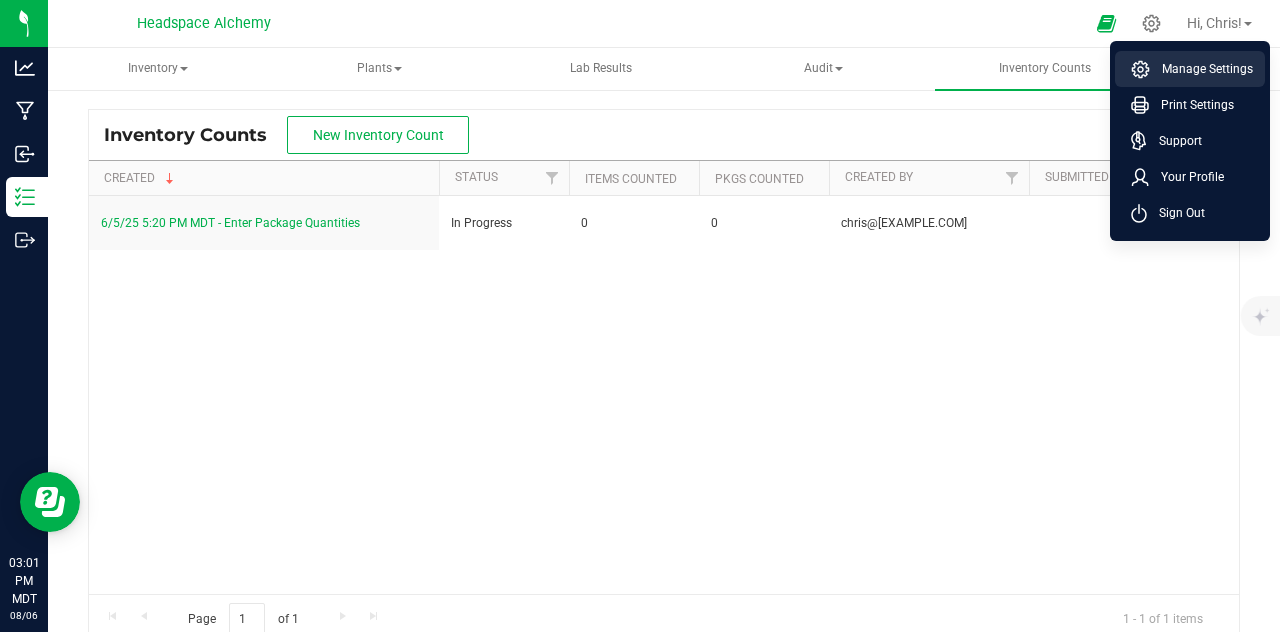 click on "Manage Settings" at bounding box center [1201, 69] 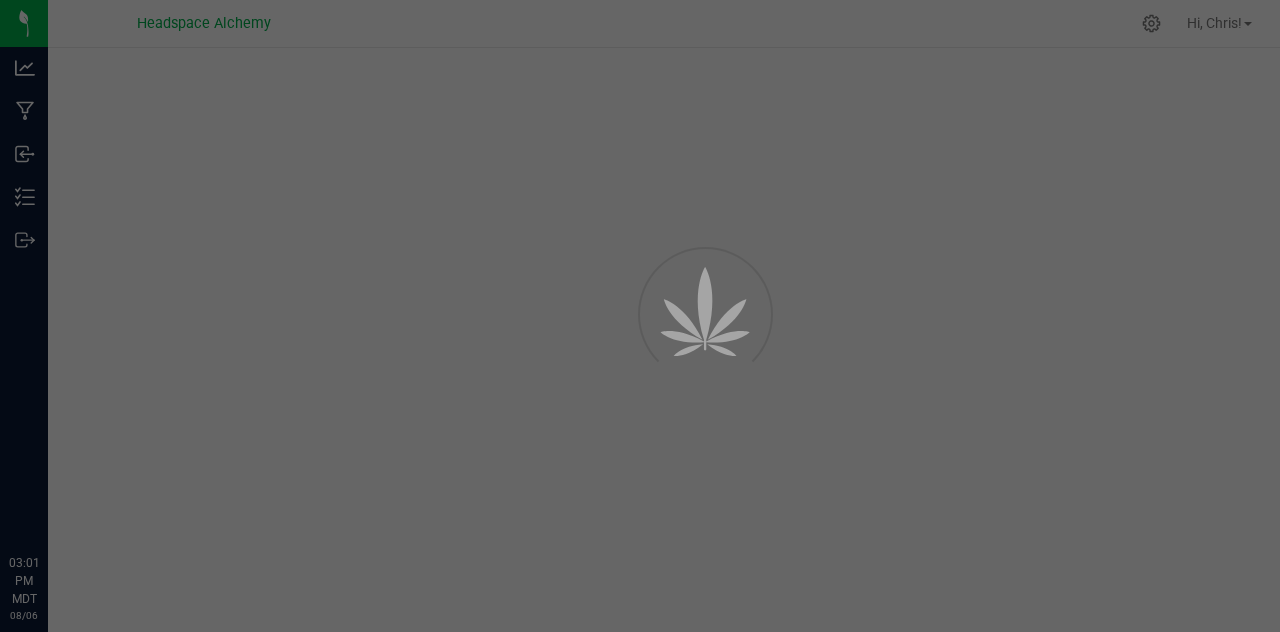 scroll, scrollTop: 0, scrollLeft: 0, axis: both 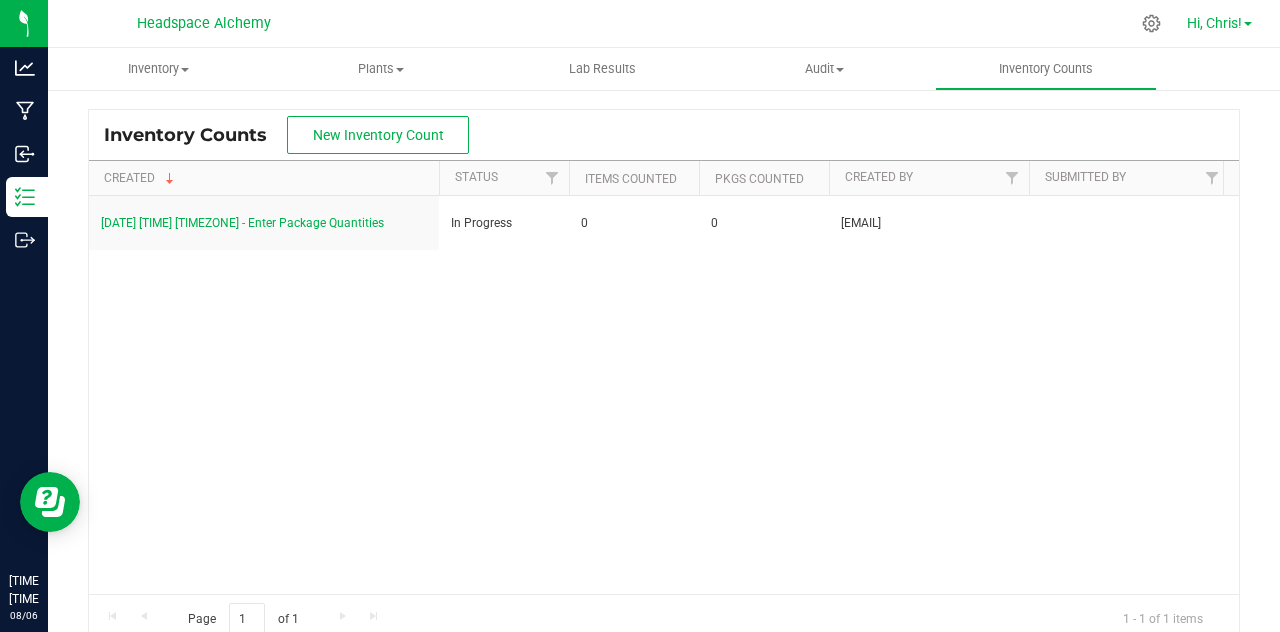 click on "Hi, Chris!" at bounding box center (1214, 23) 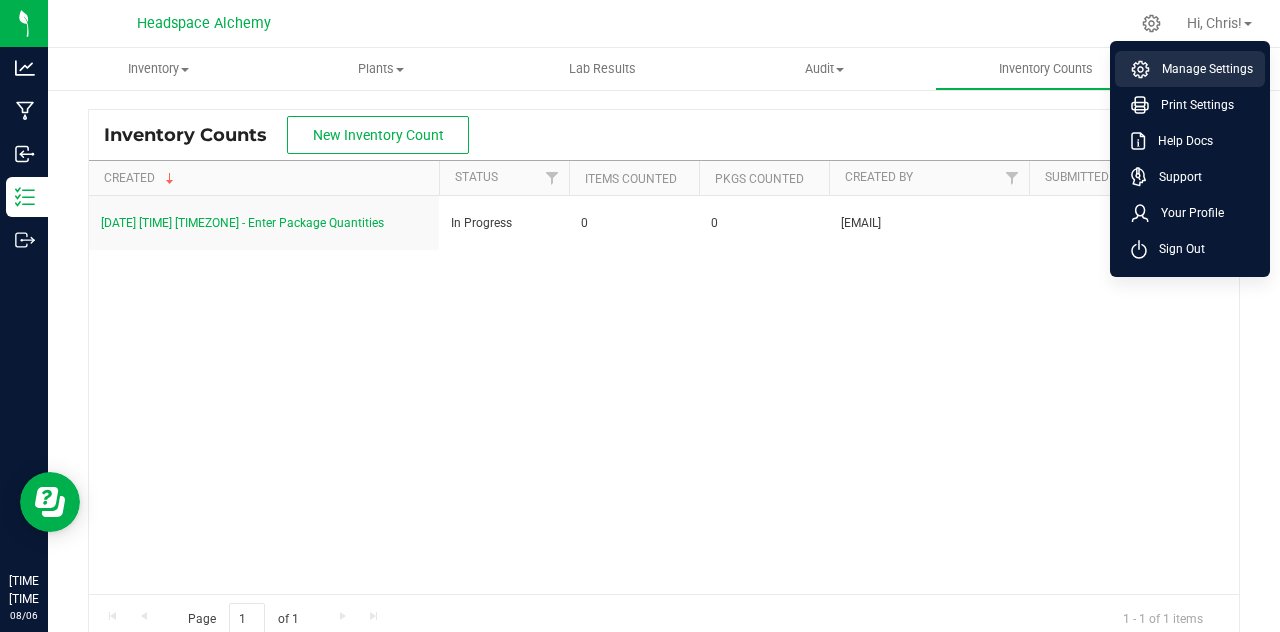 click on "Manage Settings" at bounding box center [1201, 69] 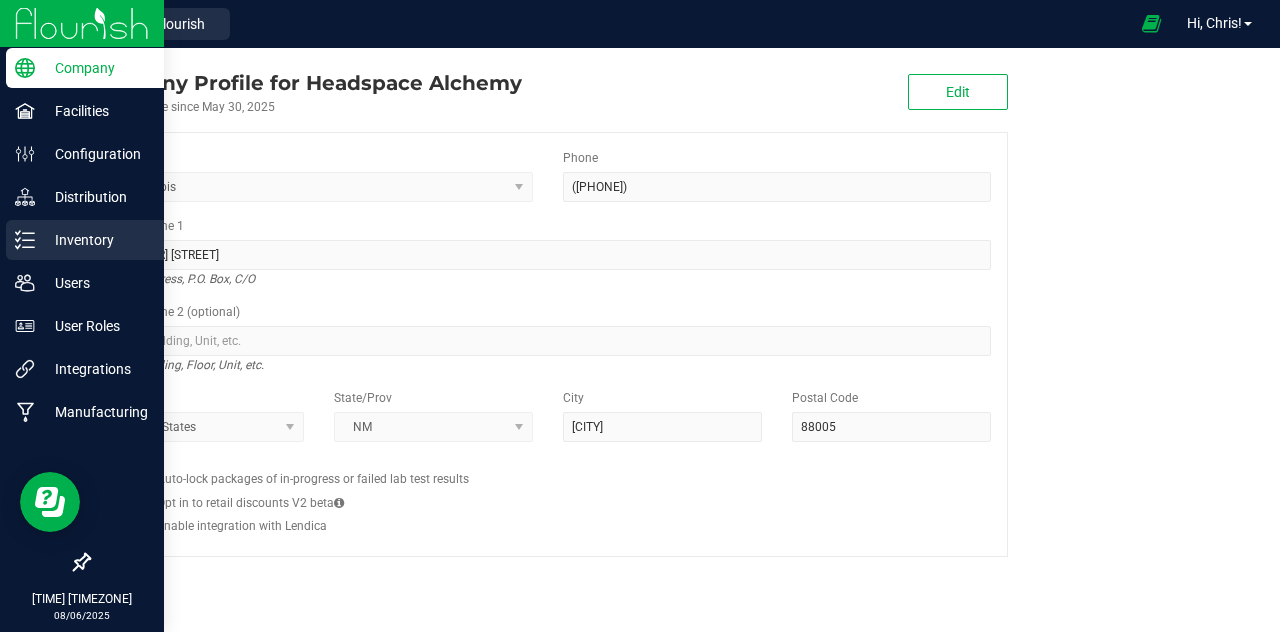 click on "Inventory" at bounding box center [95, 240] 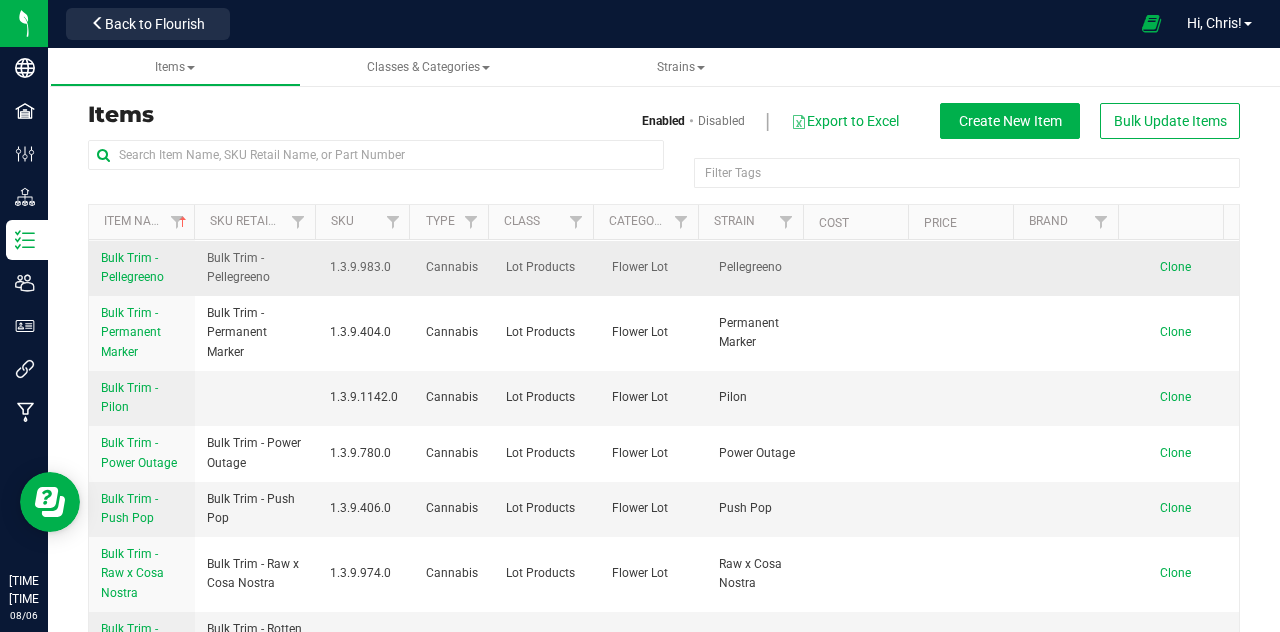 scroll, scrollTop: 5761, scrollLeft: 0, axis: vertical 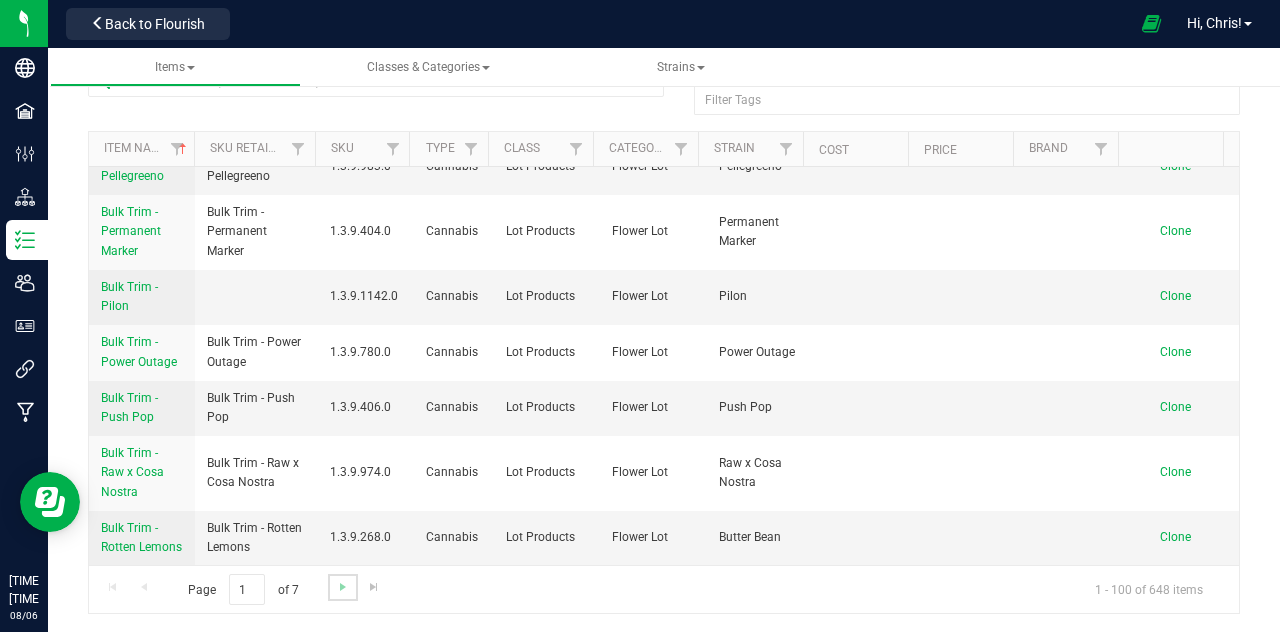click at bounding box center [342, 587] 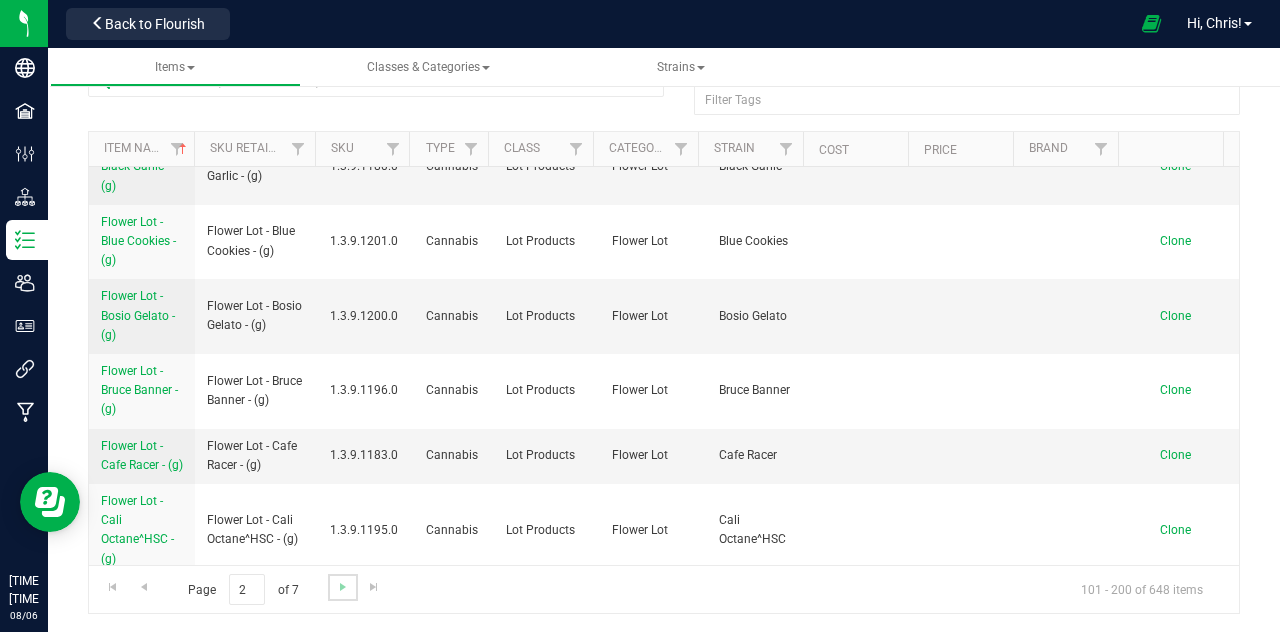 scroll, scrollTop: 0, scrollLeft: 0, axis: both 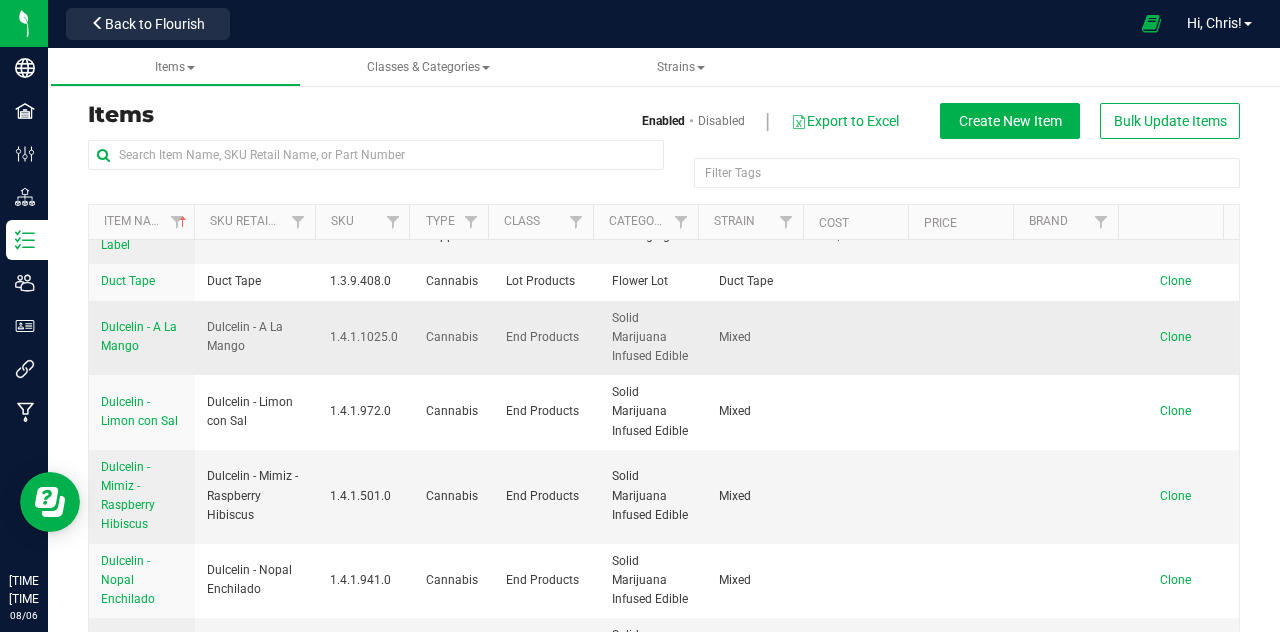 click at bounding box center [866, 338] 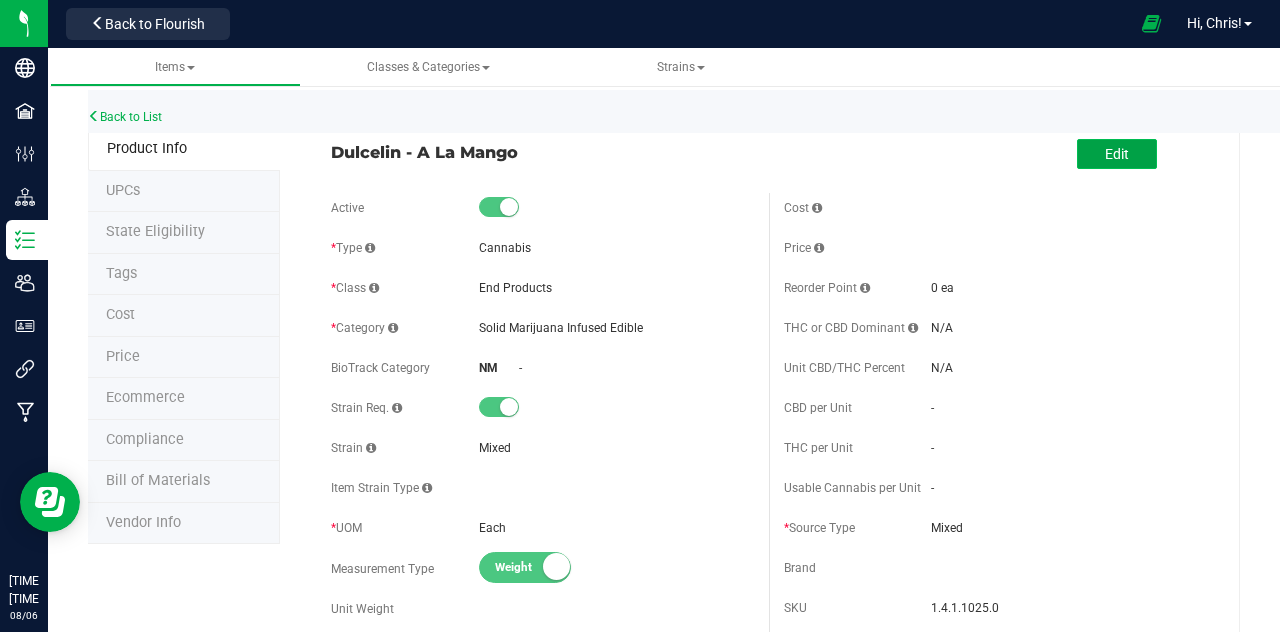 click on "Edit" at bounding box center (1117, 154) 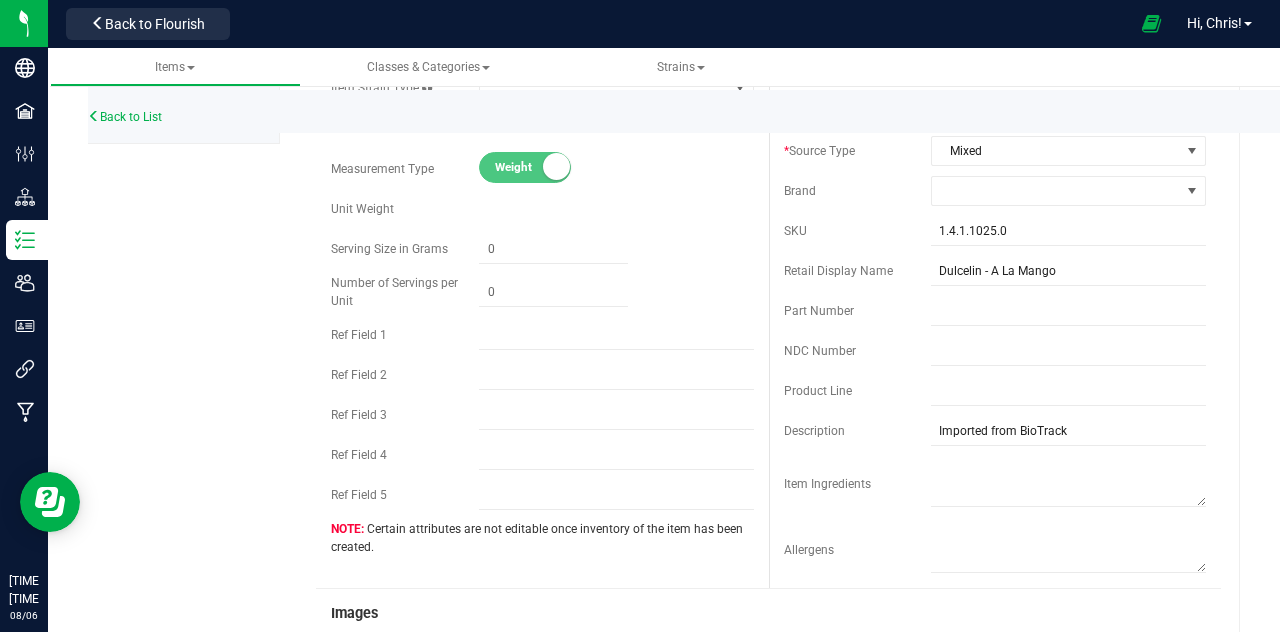 scroll, scrollTop: 0, scrollLeft: 0, axis: both 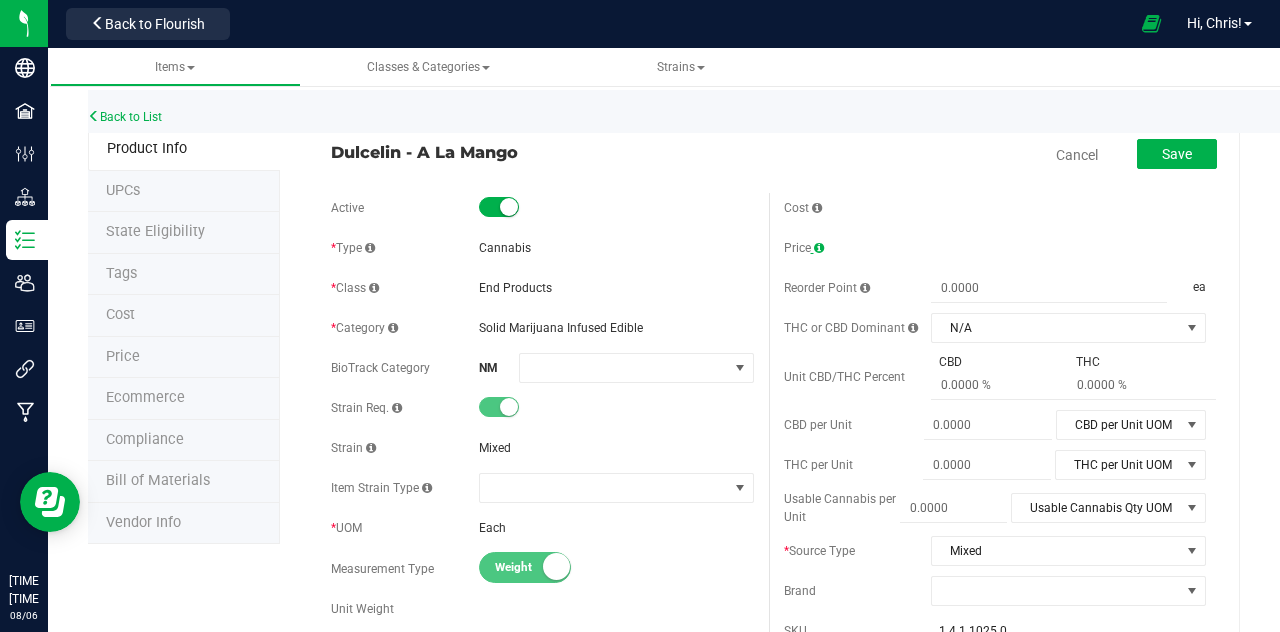 click at bounding box center (819, 248) 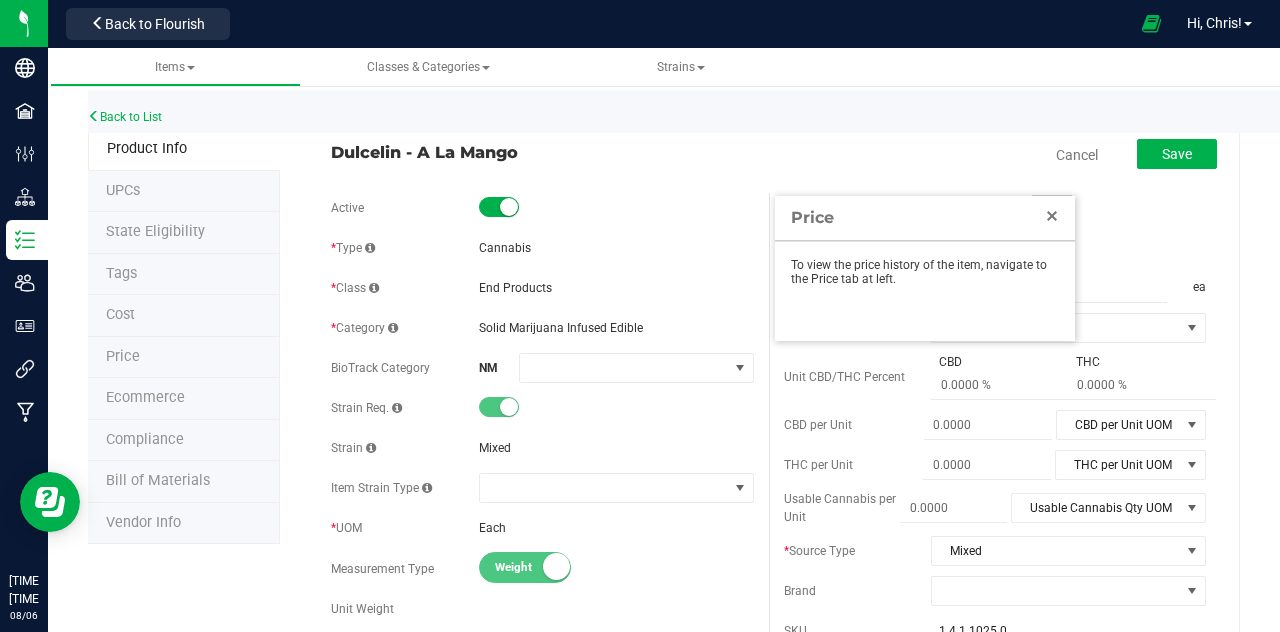 click at bounding box center (1052, 216) 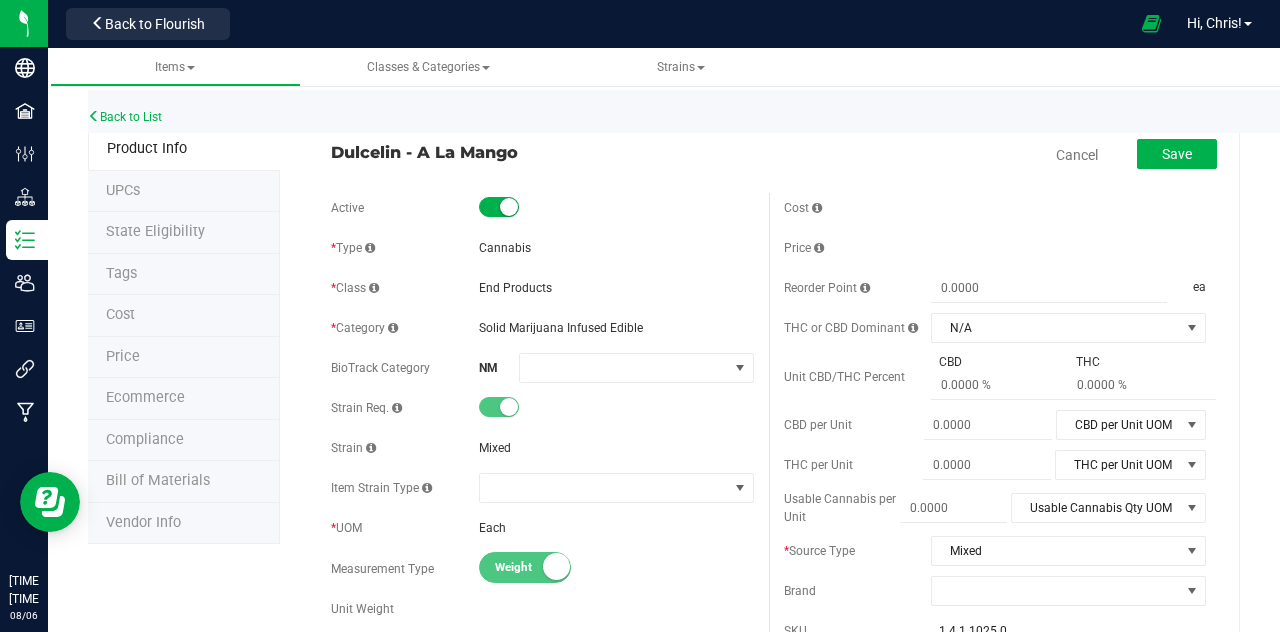 click on "Price" at bounding box center (123, 356) 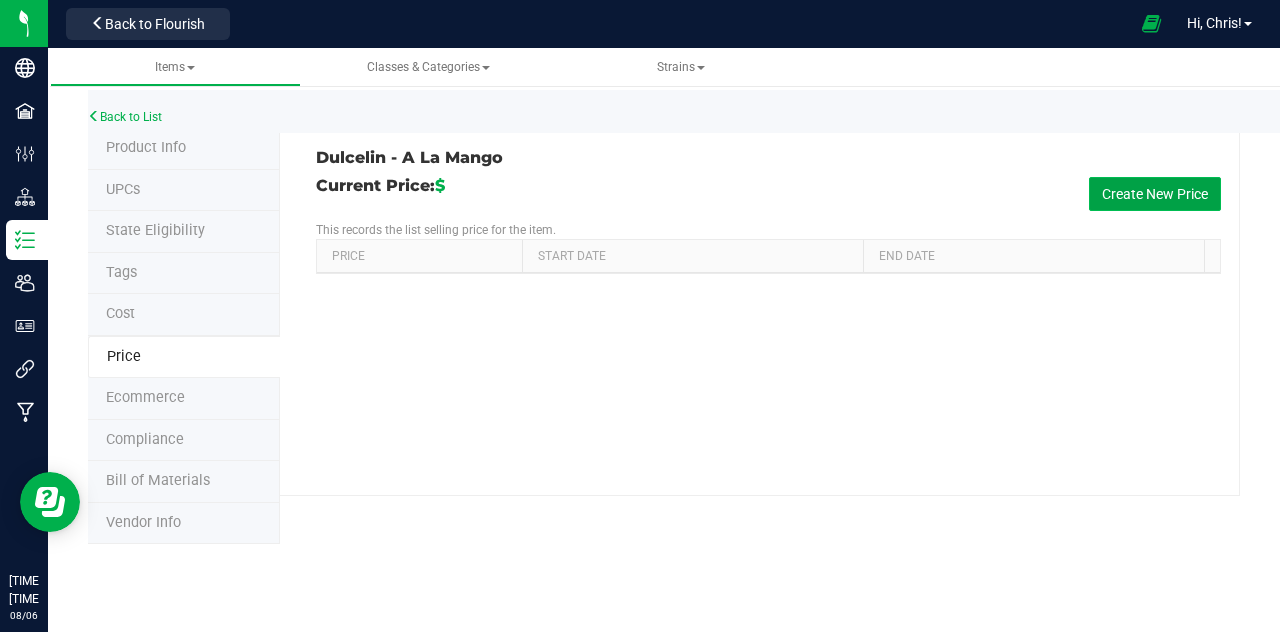 click on "Create New Price" at bounding box center [1155, 194] 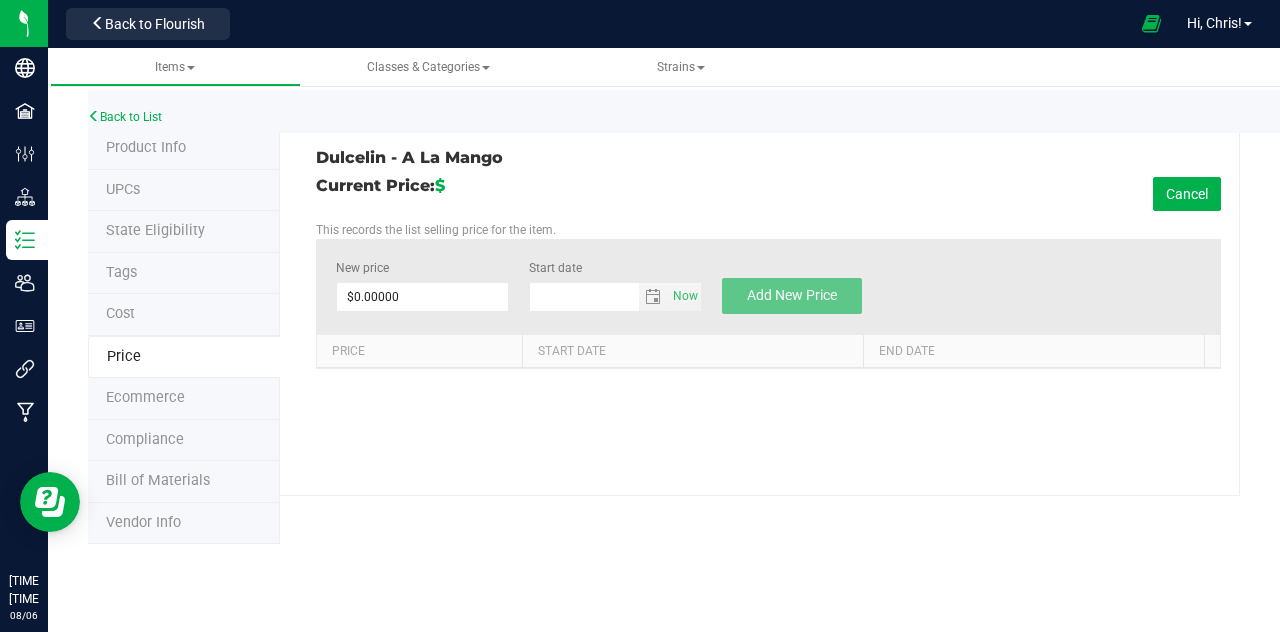 type on "8/6/2025" 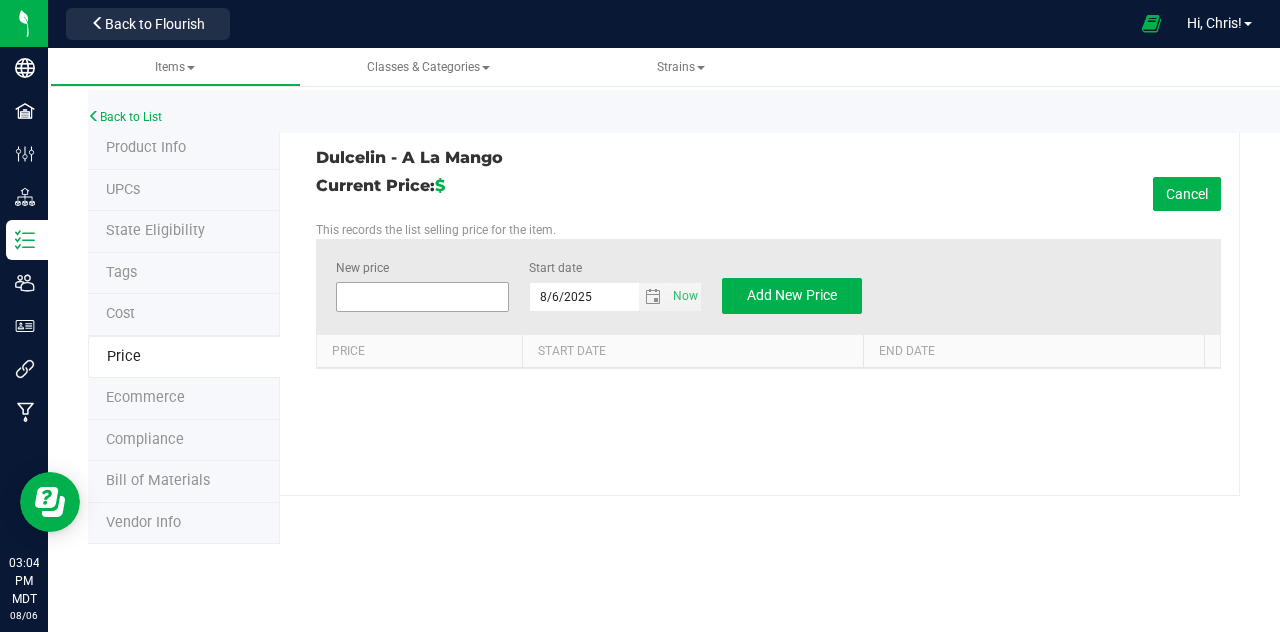 click at bounding box center (422, 297) 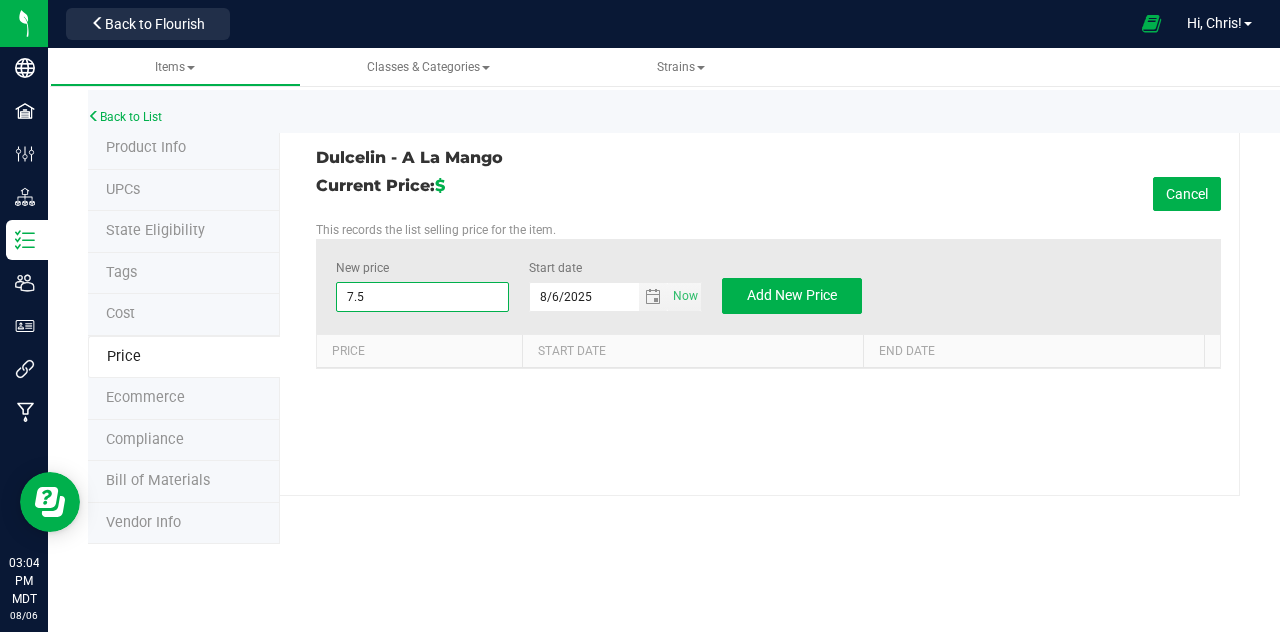 type on "7.50" 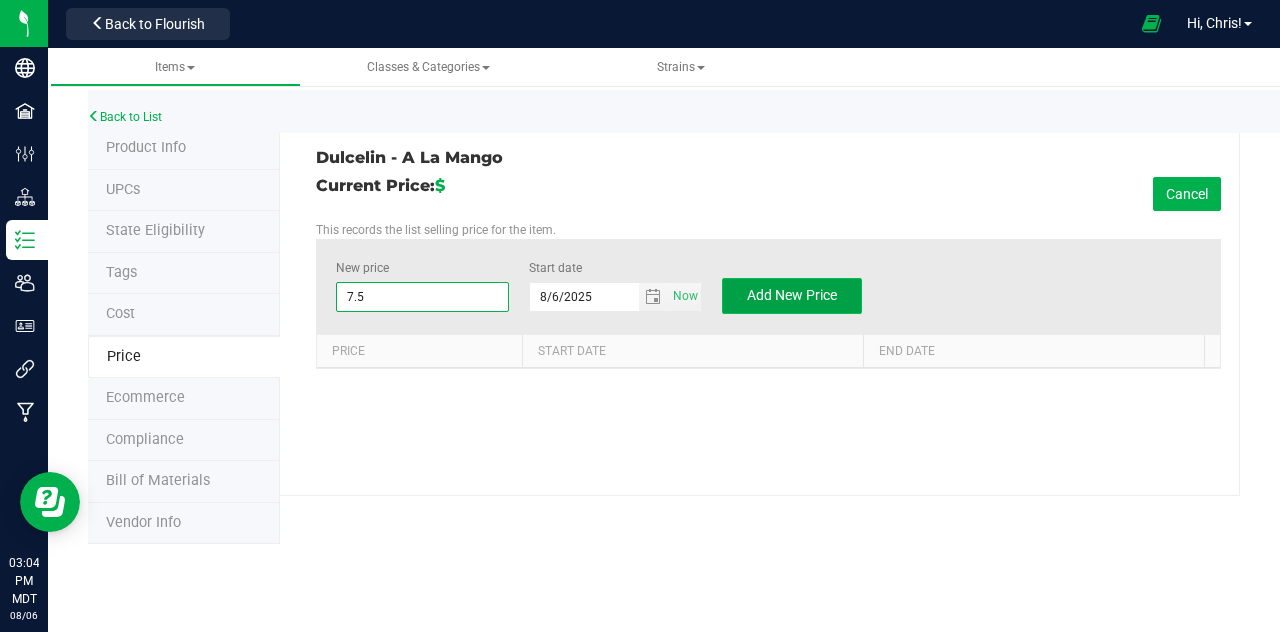 click on "Add New Price" at bounding box center (792, 295) 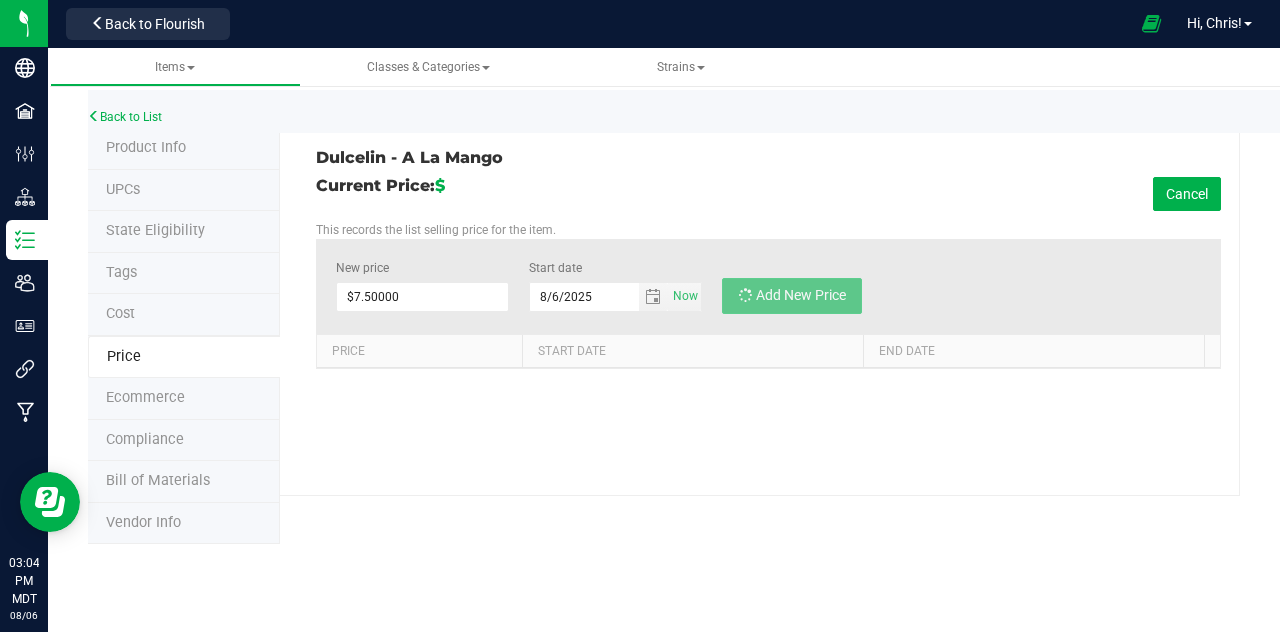 type on "$0.00000" 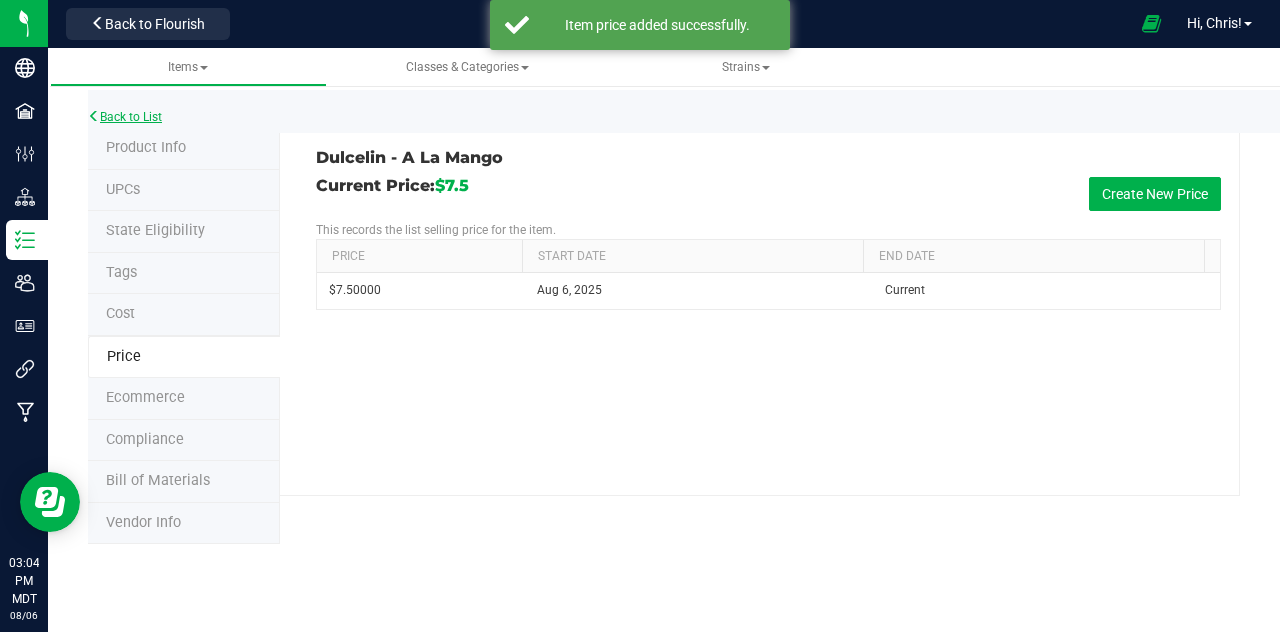 click on "Back to List" at bounding box center [125, 117] 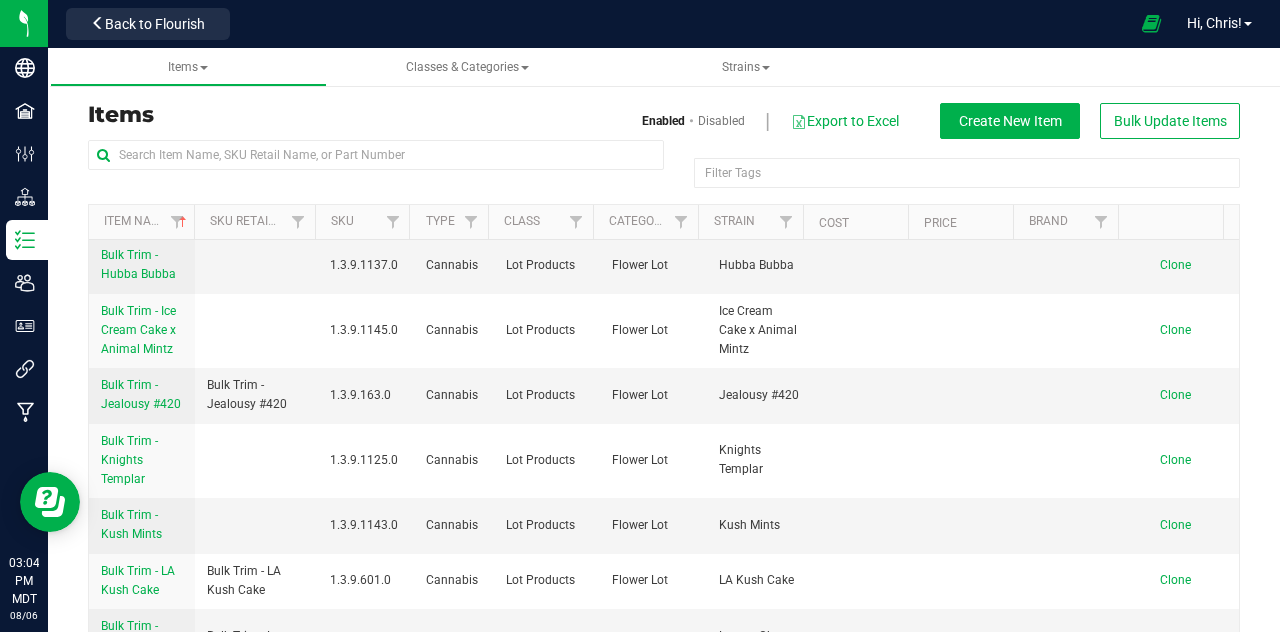 scroll, scrollTop: 5761, scrollLeft: 0, axis: vertical 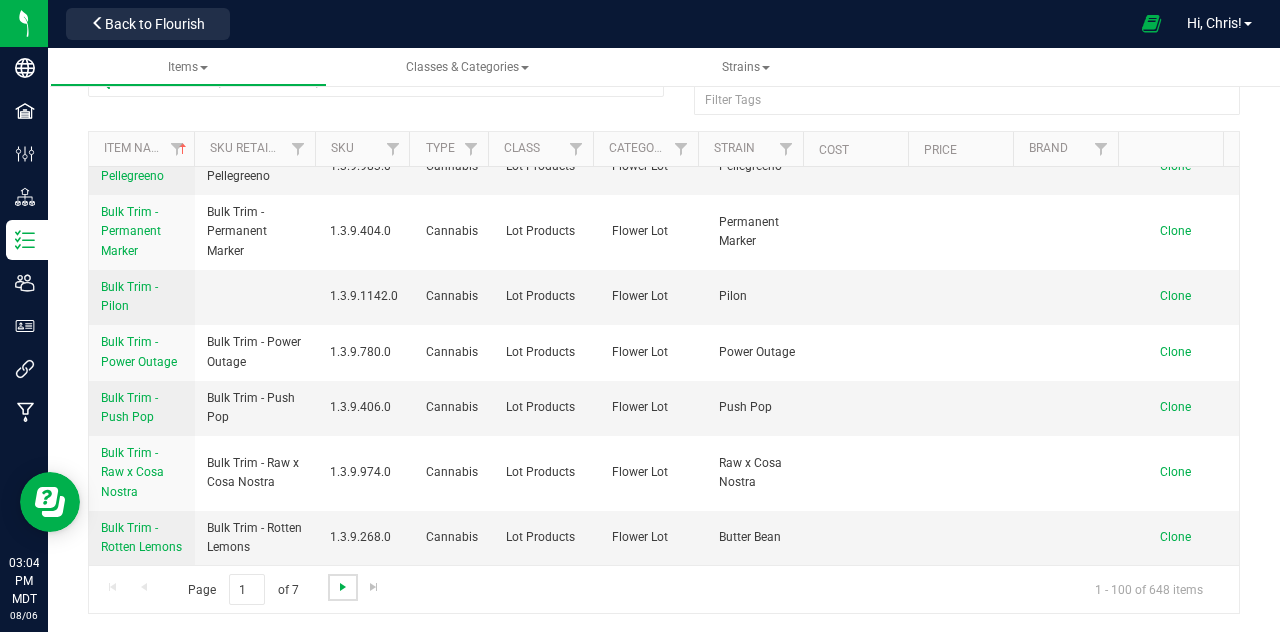 click at bounding box center (343, 587) 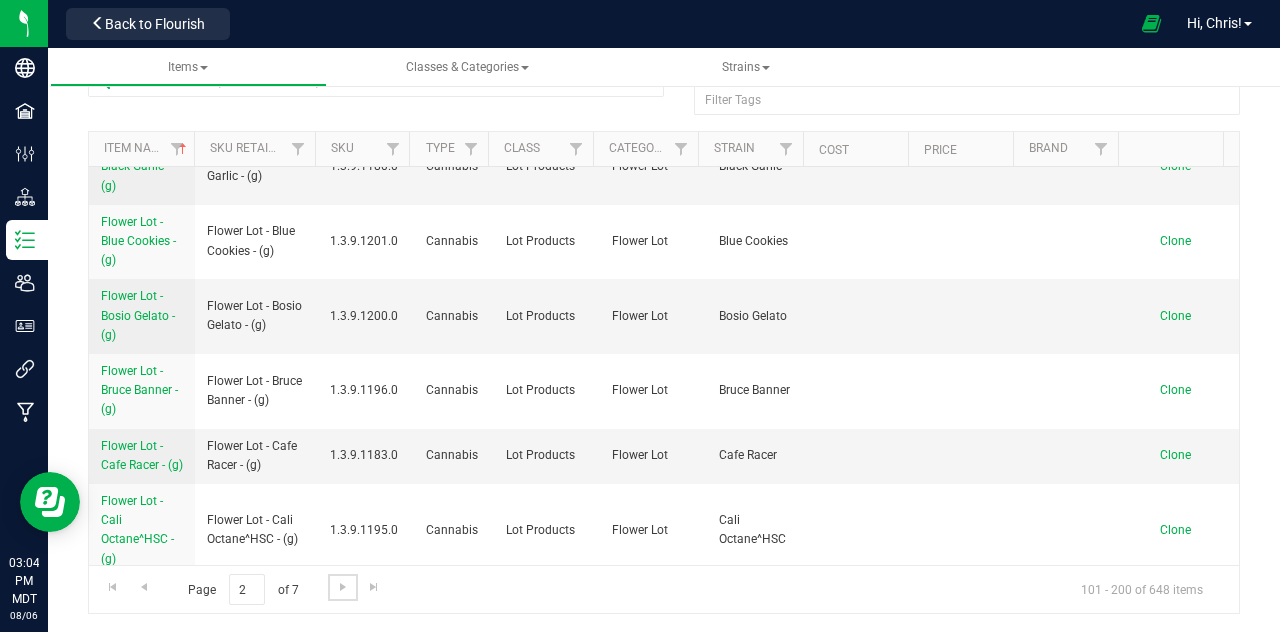 scroll, scrollTop: 0, scrollLeft: 0, axis: both 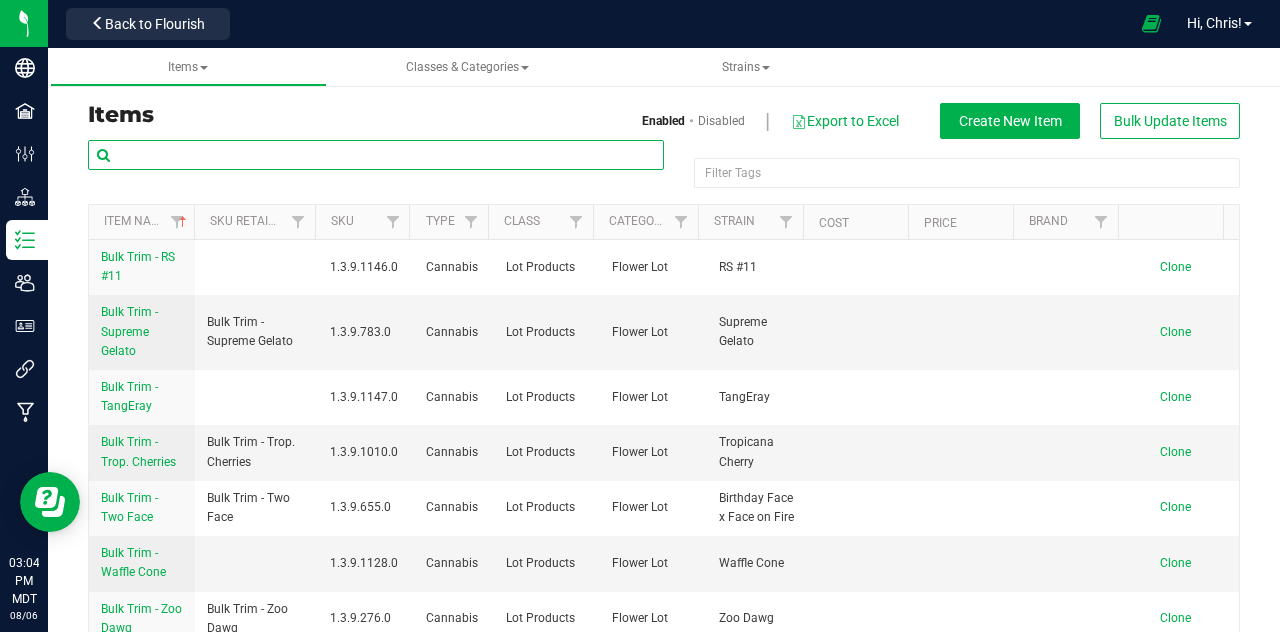 click at bounding box center (376, 155) 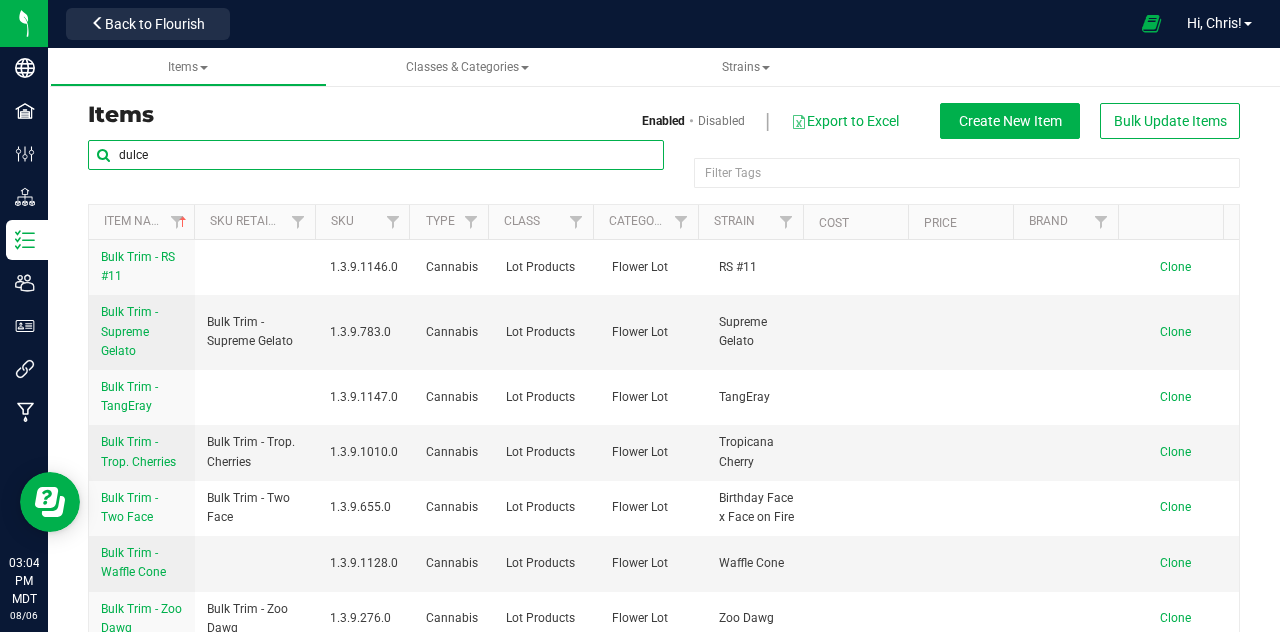 type on "dulce" 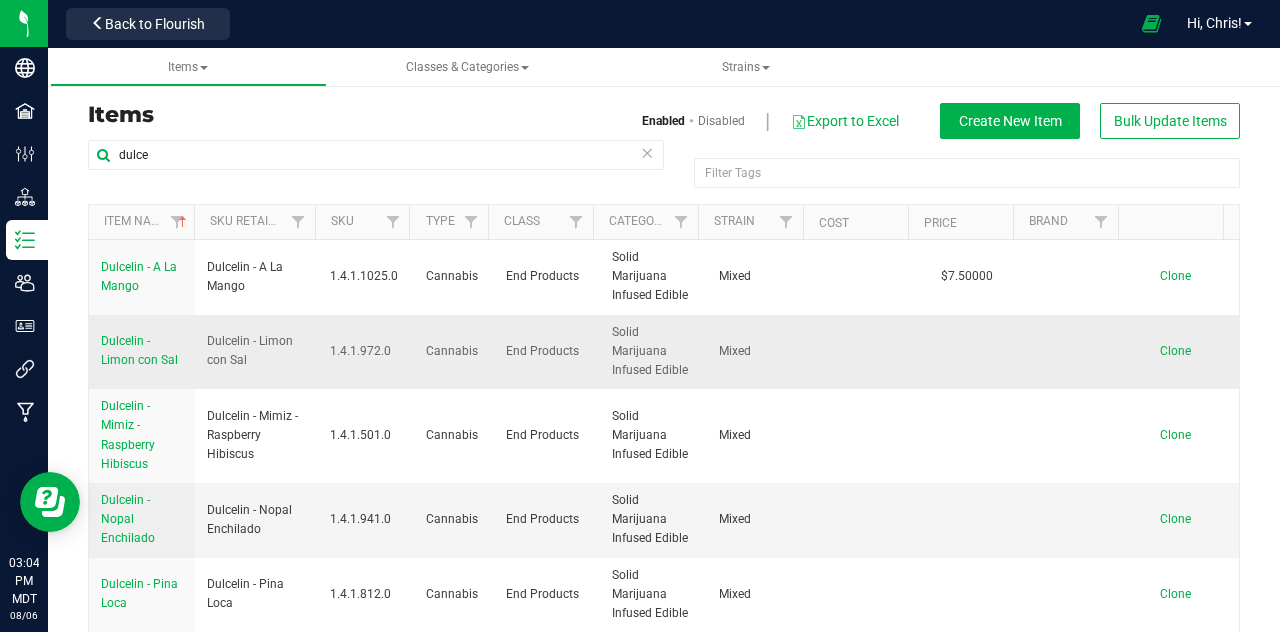click on "Dulcelin - Limon con Sal" at bounding box center [139, 350] 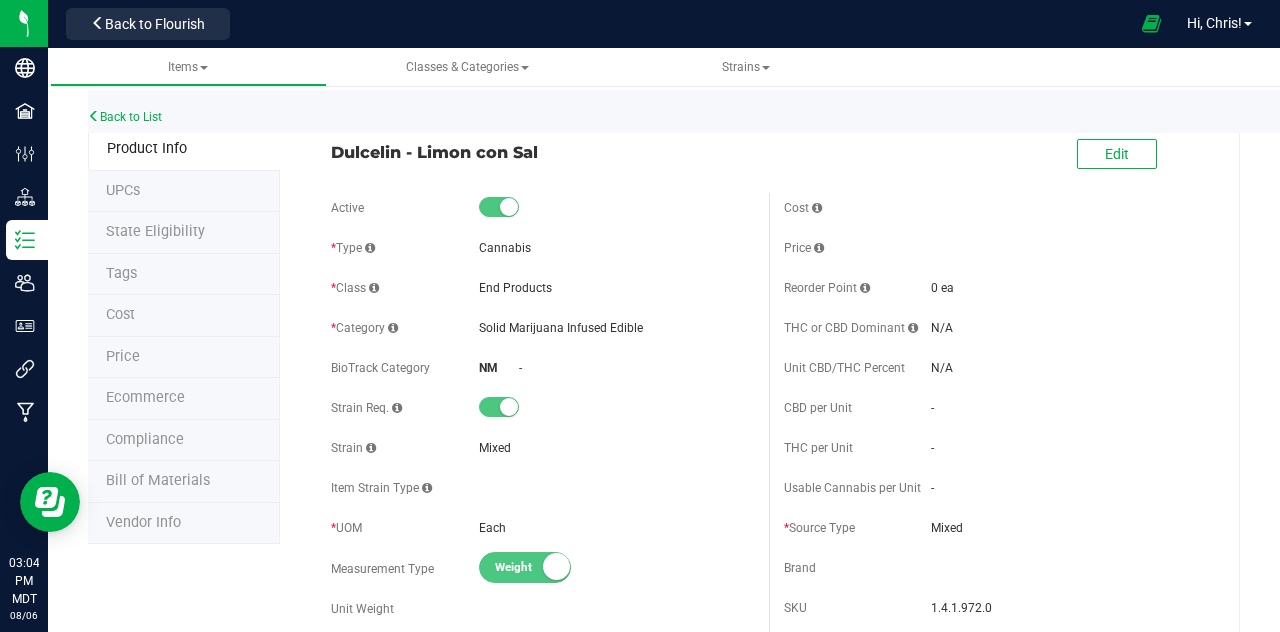 click on "Price" at bounding box center [123, 356] 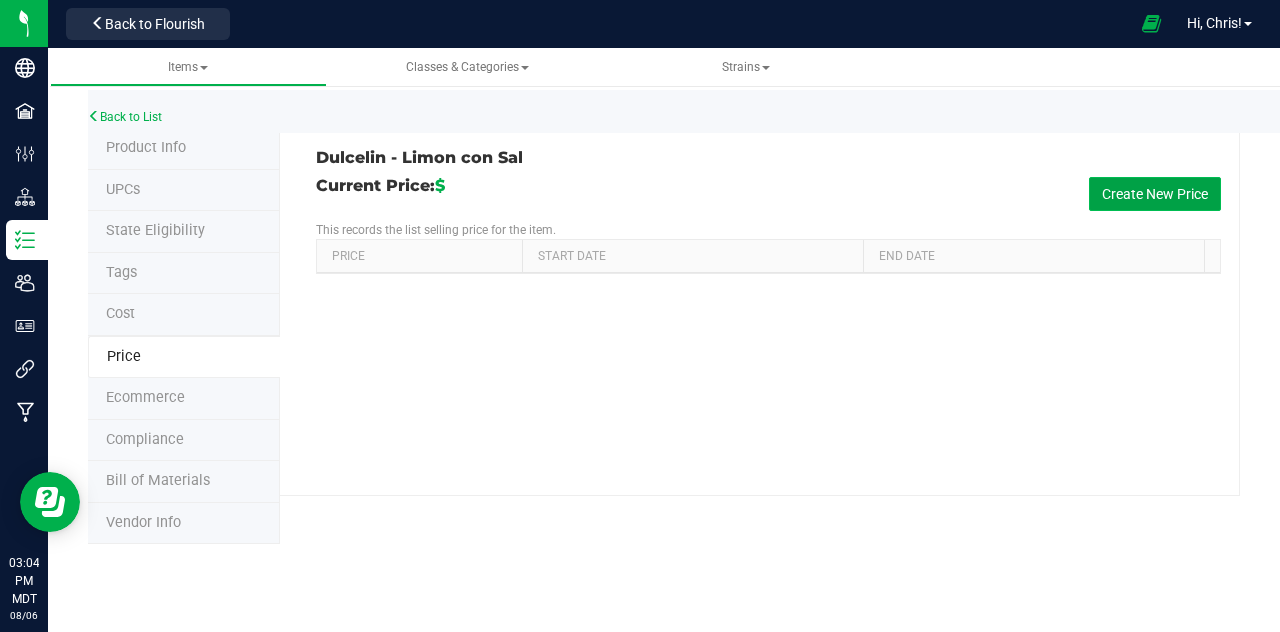 click on "Create New Price" at bounding box center [1155, 194] 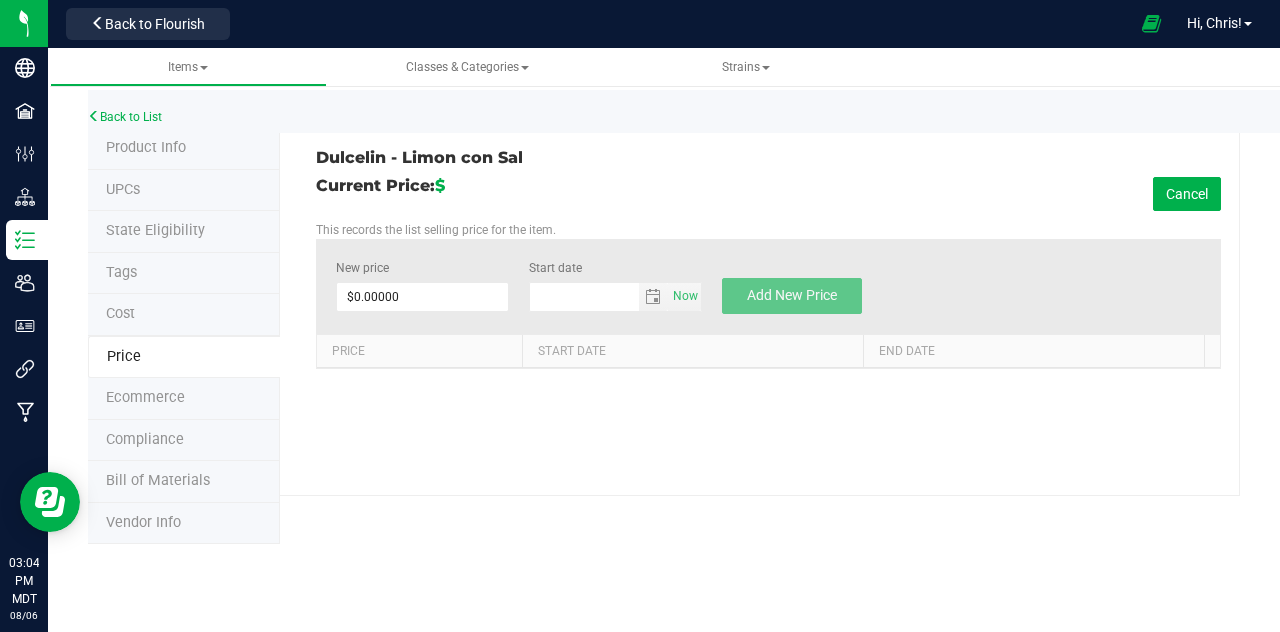 type on "8/6/2025" 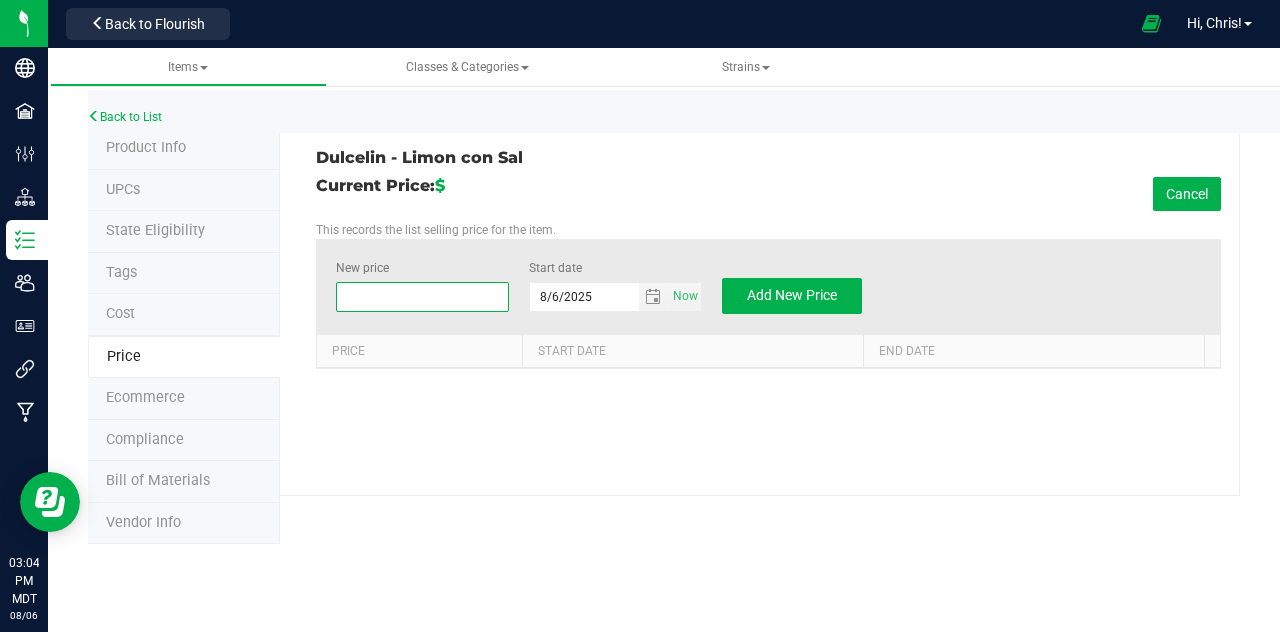 click at bounding box center [422, 297] 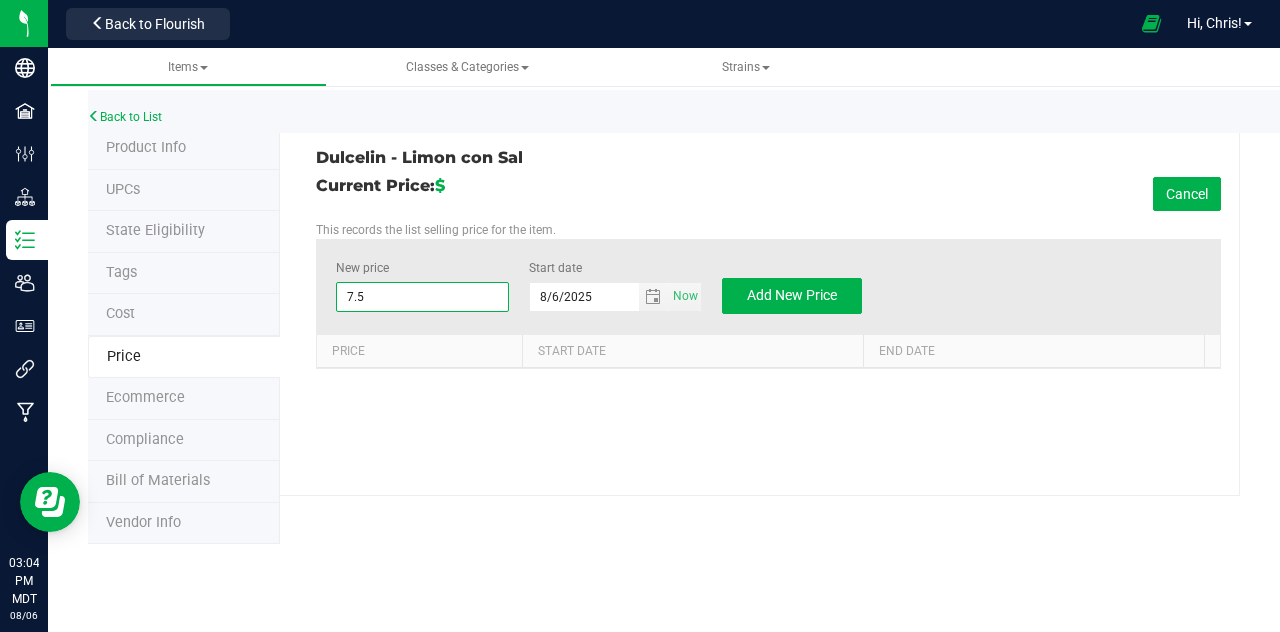 type on "7.50" 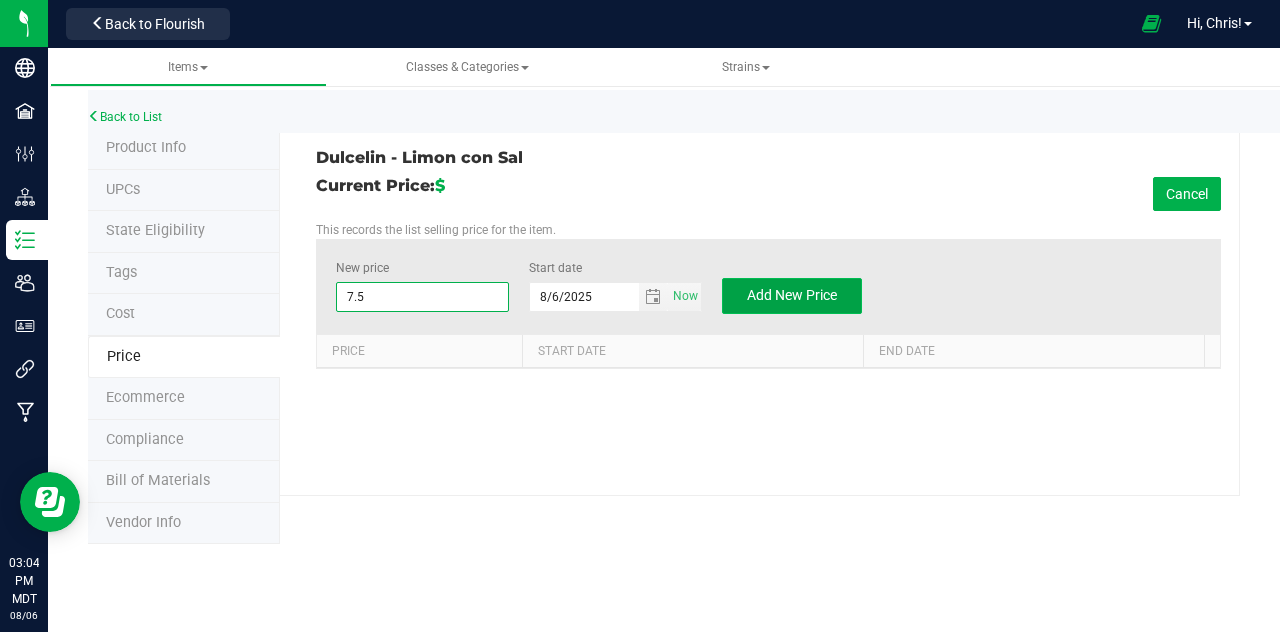 click on "Add New Price" at bounding box center (792, 295) 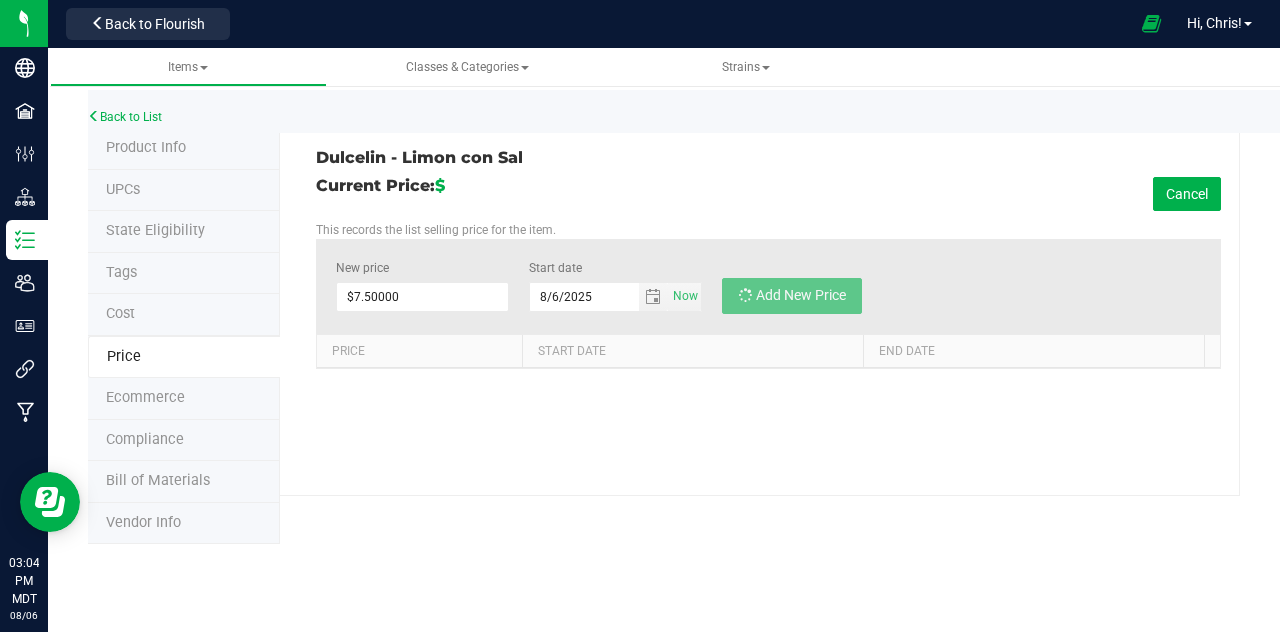type on "$0.00000" 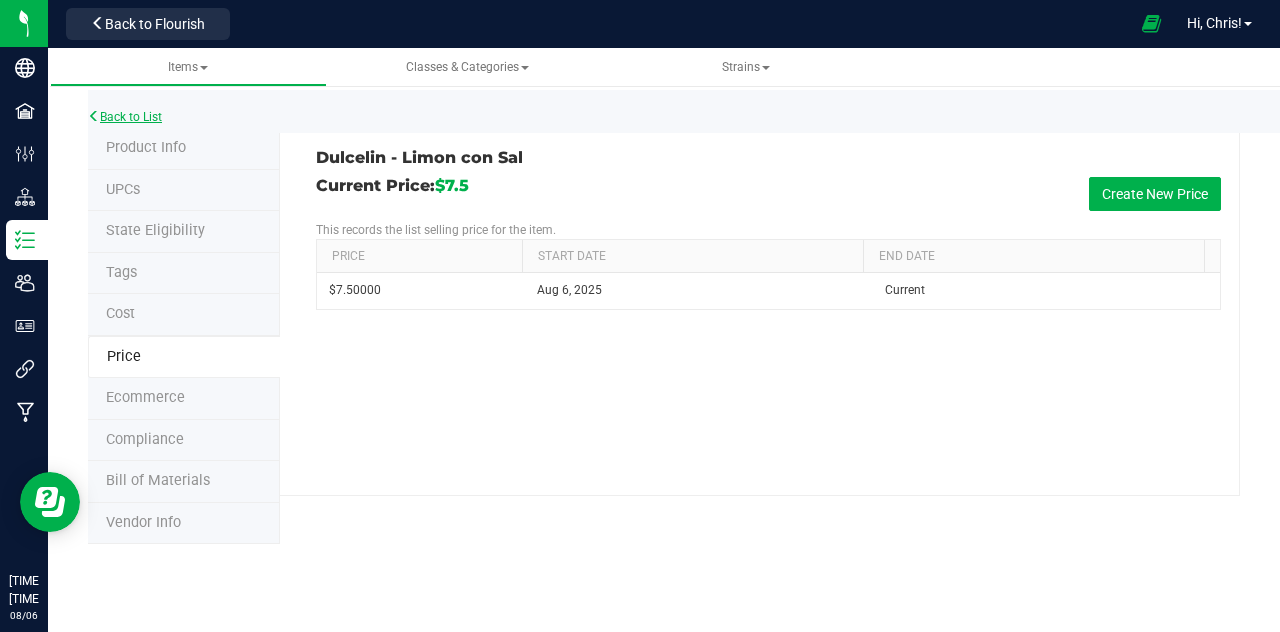 click on "Back to List" at bounding box center [125, 117] 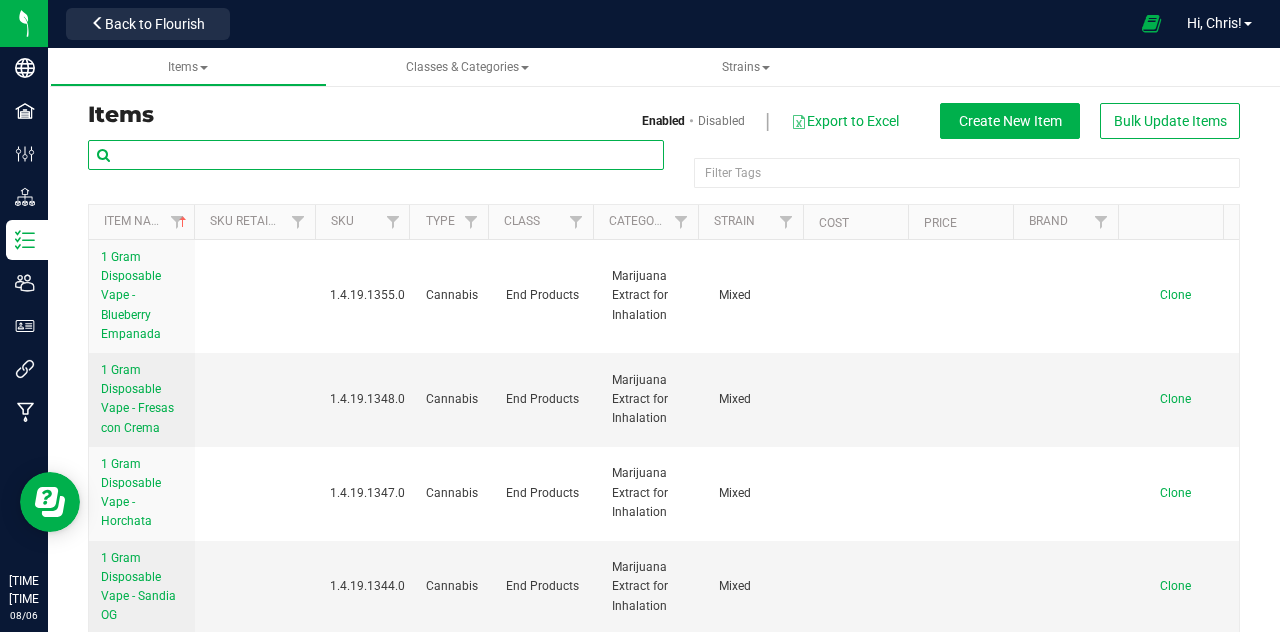 click at bounding box center [376, 155] 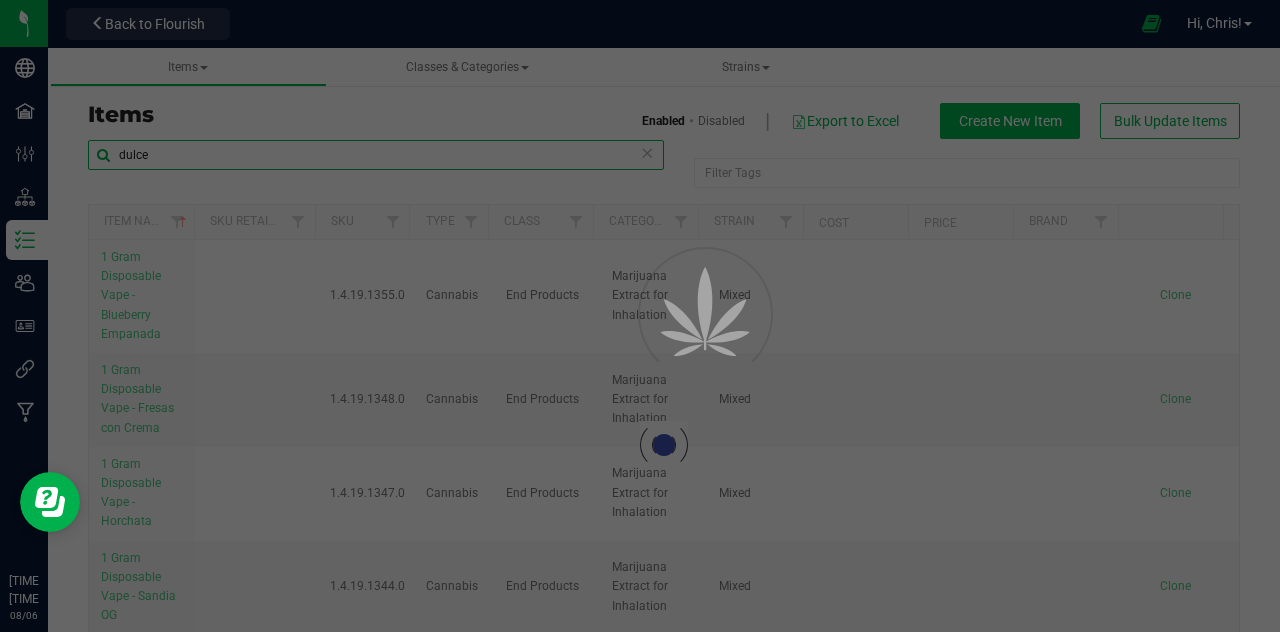 type on "dulce" 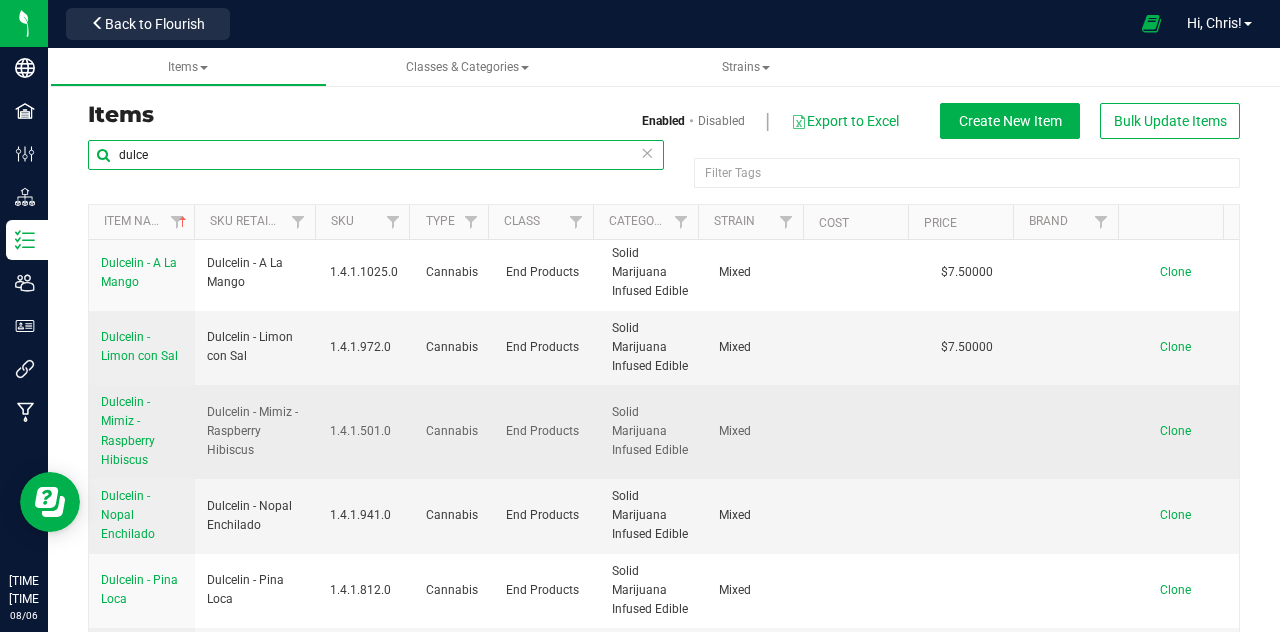 scroll, scrollTop: 0, scrollLeft: 0, axis: both 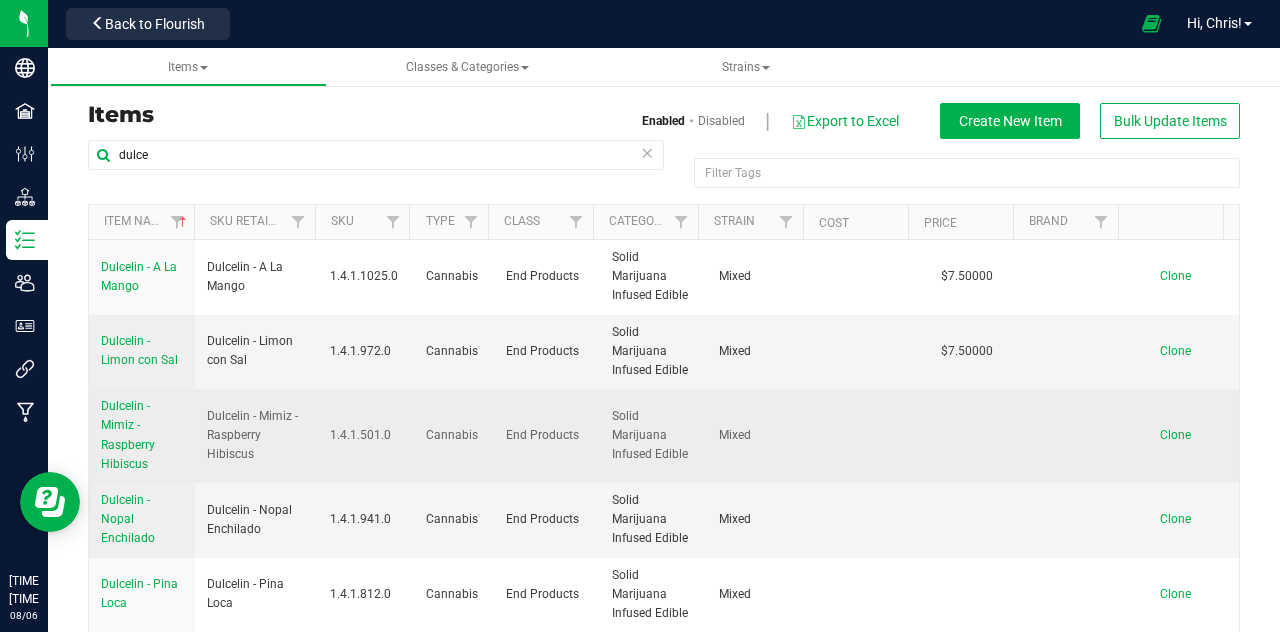 click on "Dulcelin - Mimiz - Raspberry Hibiscus" at bounding box center (128, 435) 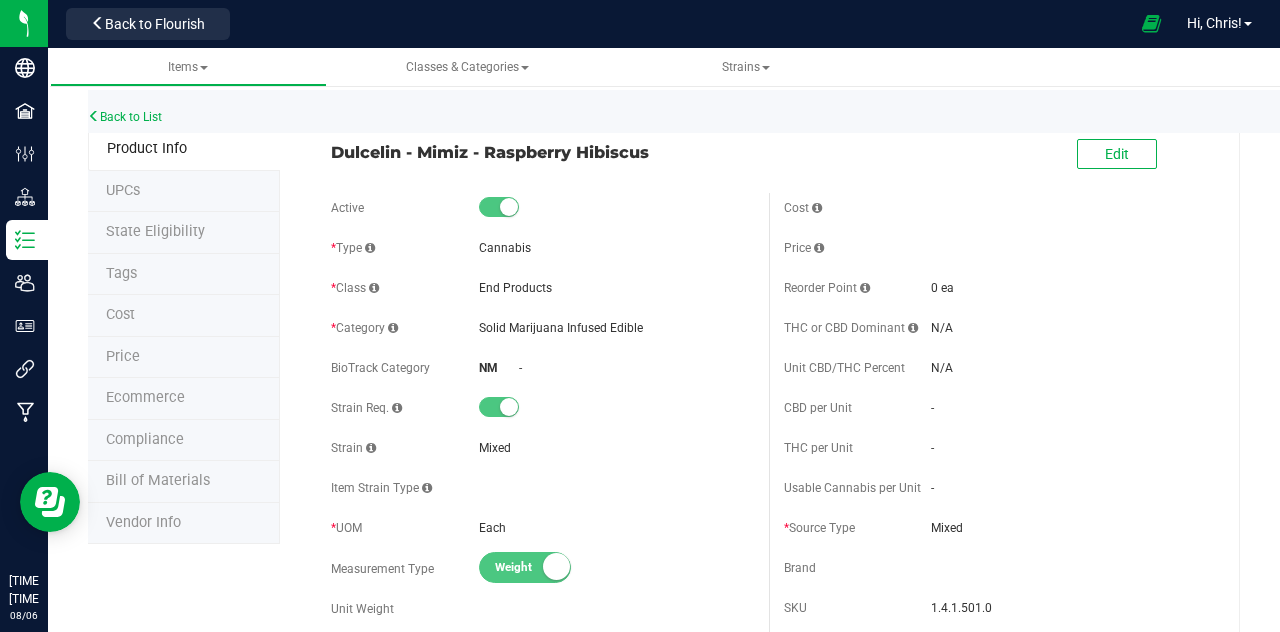 click on "Price" at bounding box center [123, 356] 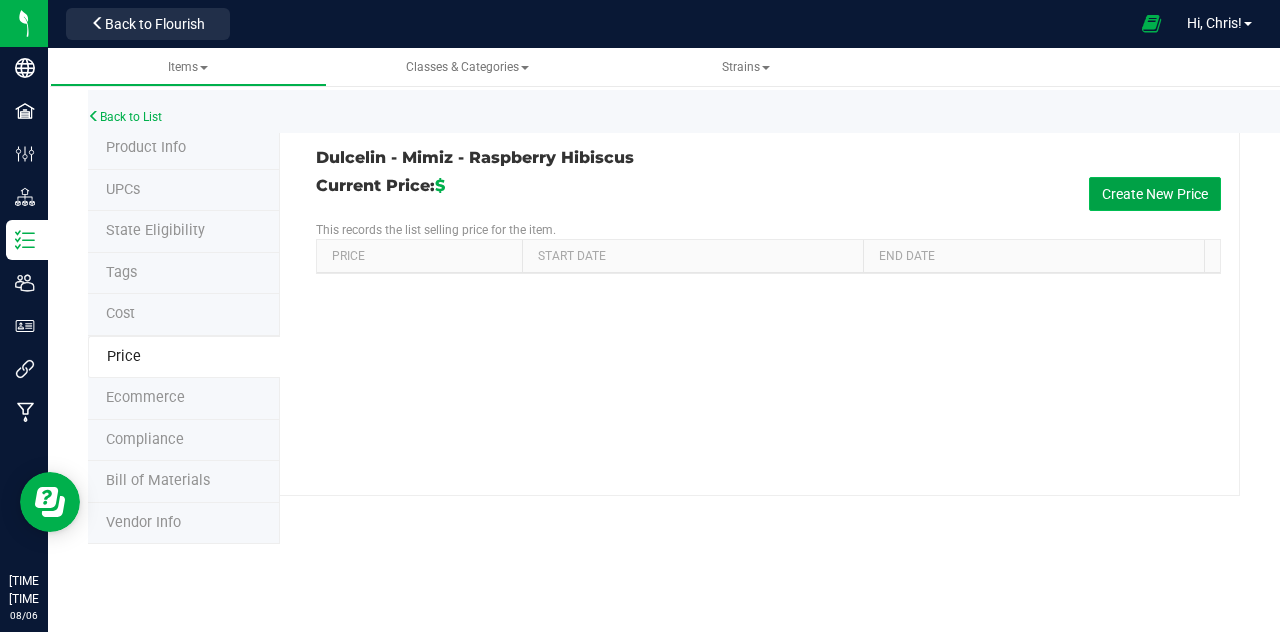 click on "Create New Price" at bounding box center [1155, 194] 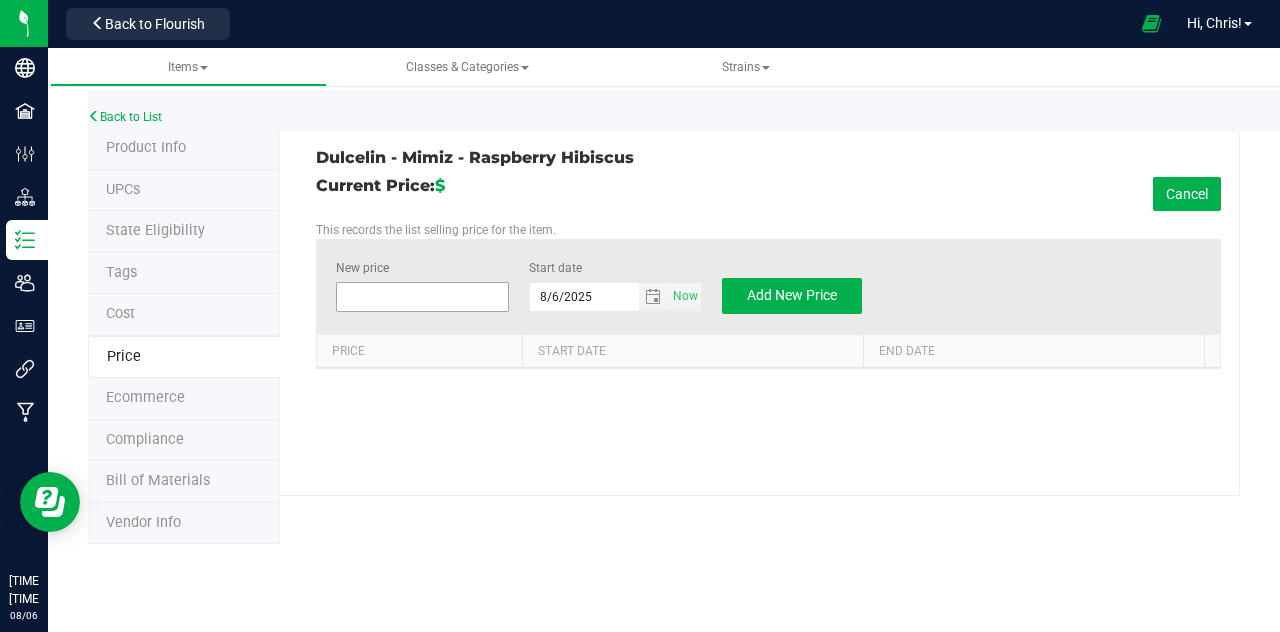 click at bounding box center [422, 297] 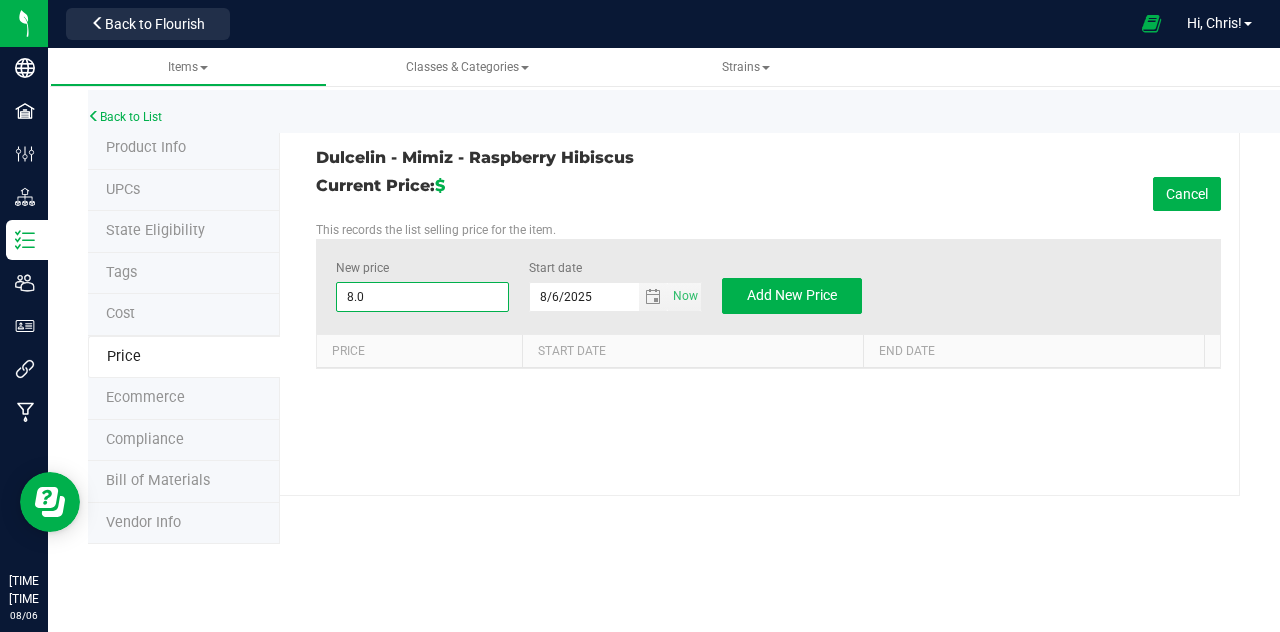 type on "8.00" 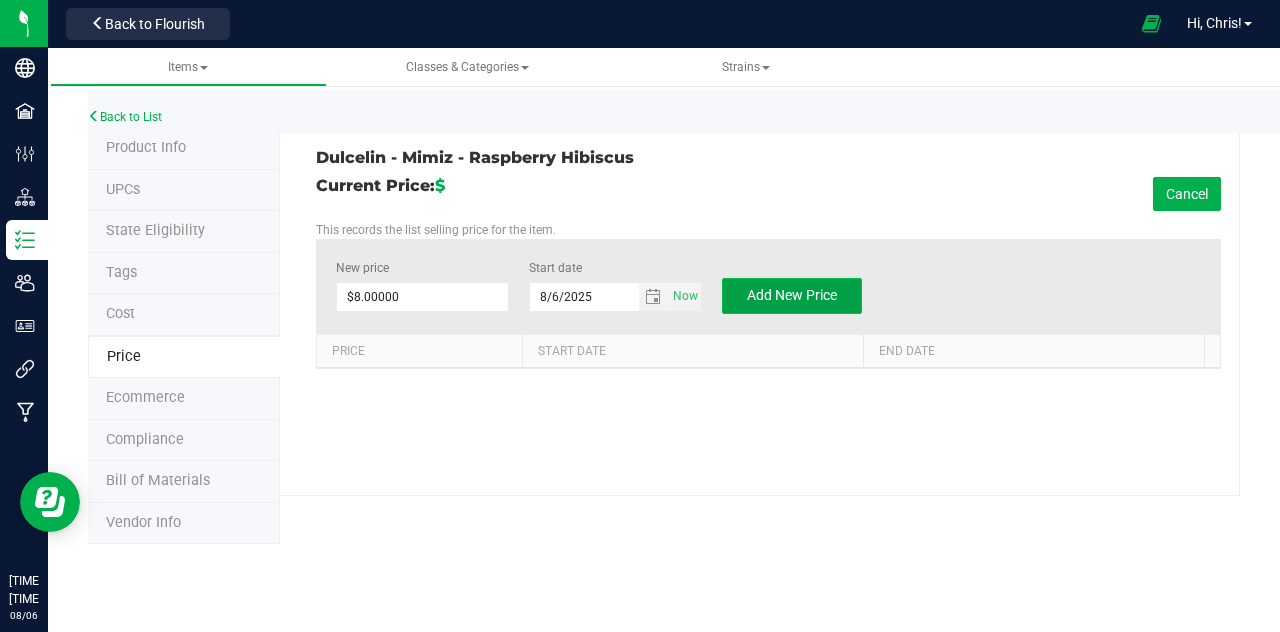 click on "Add New Price" at bounding box center [792, 295] 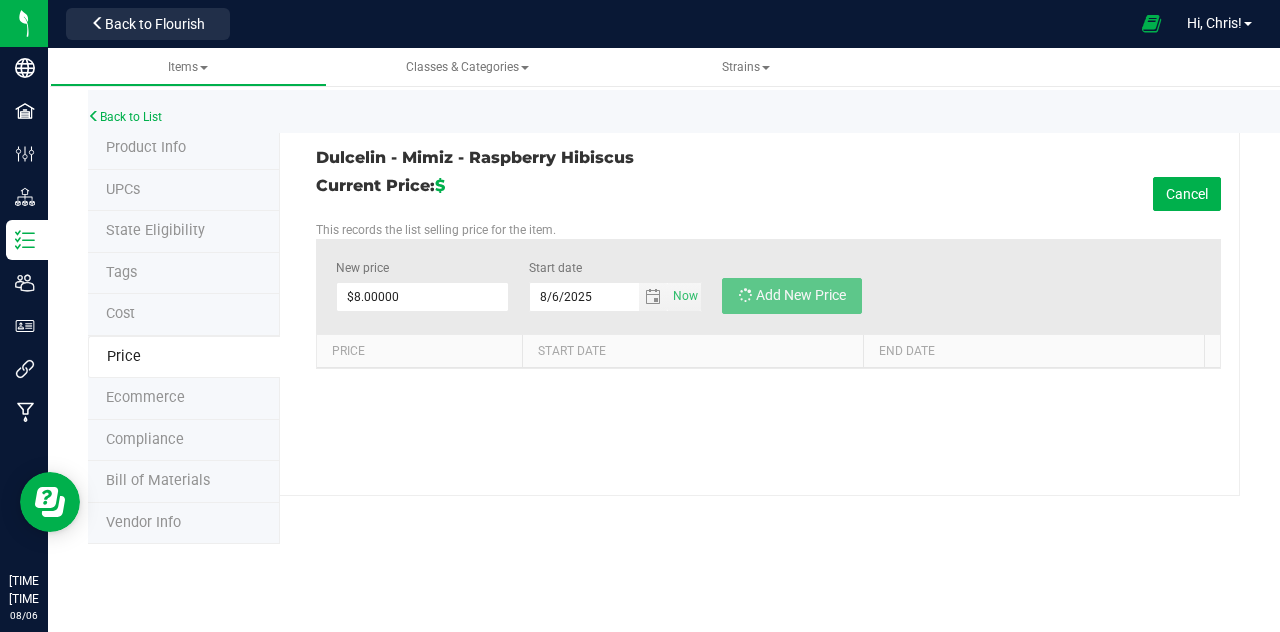 type on "$0.00000" 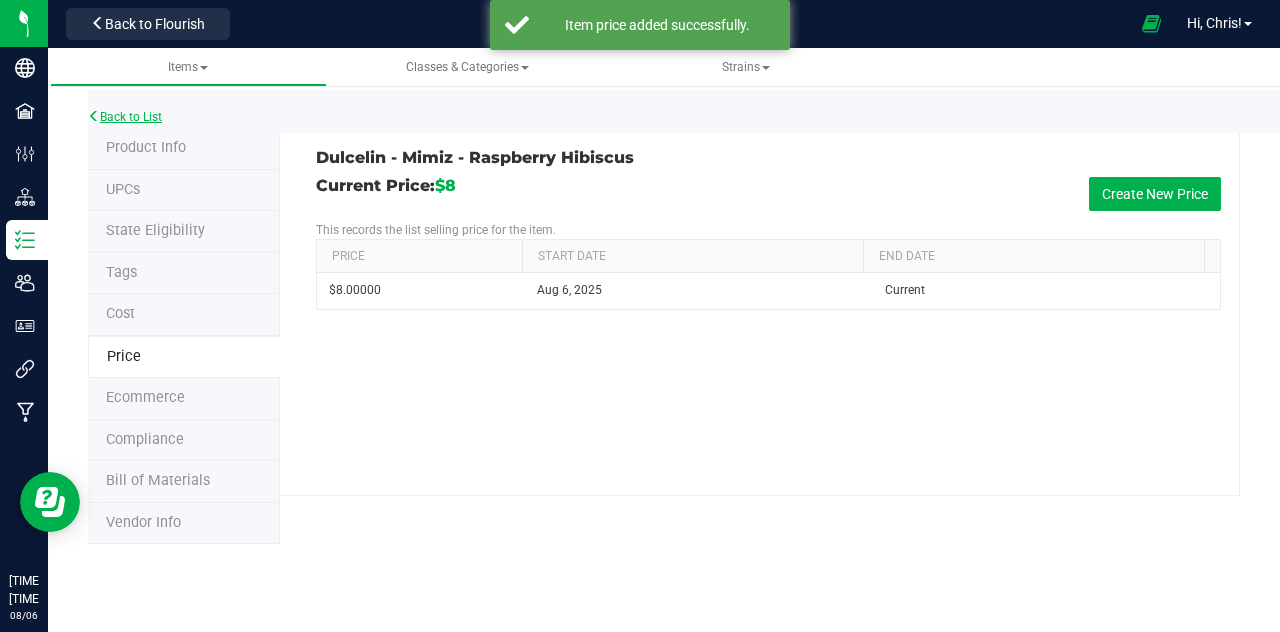 click on "Back to List" at bounding box center (125, 117) 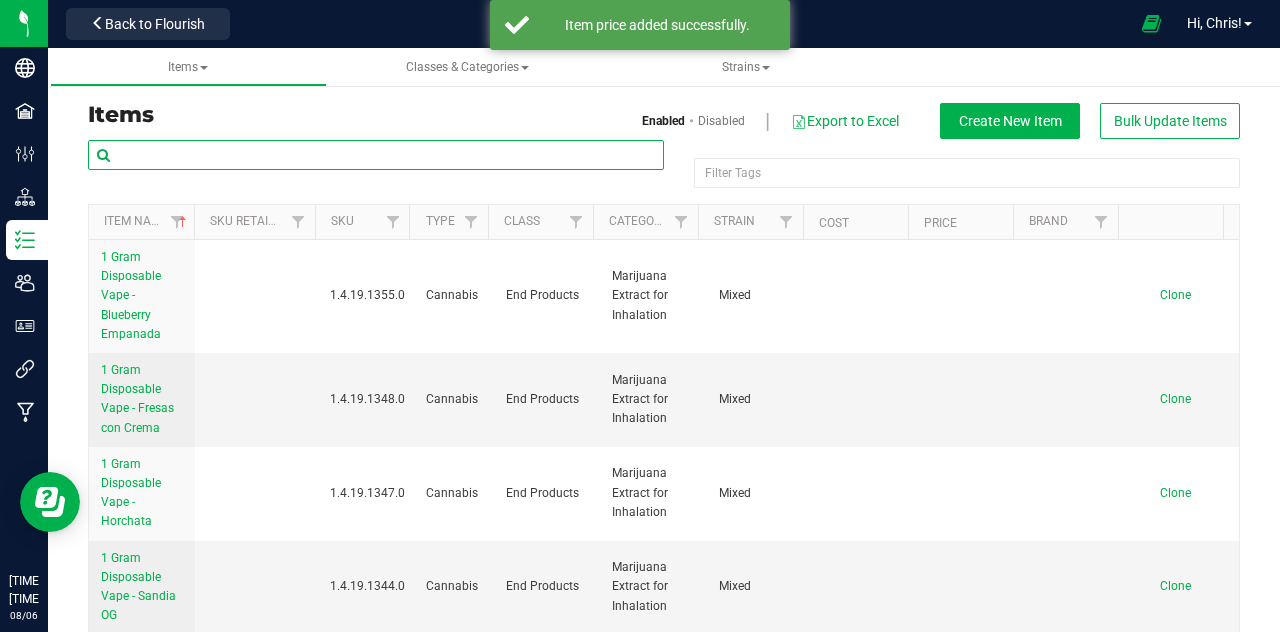click at bounding box center (376, 155) 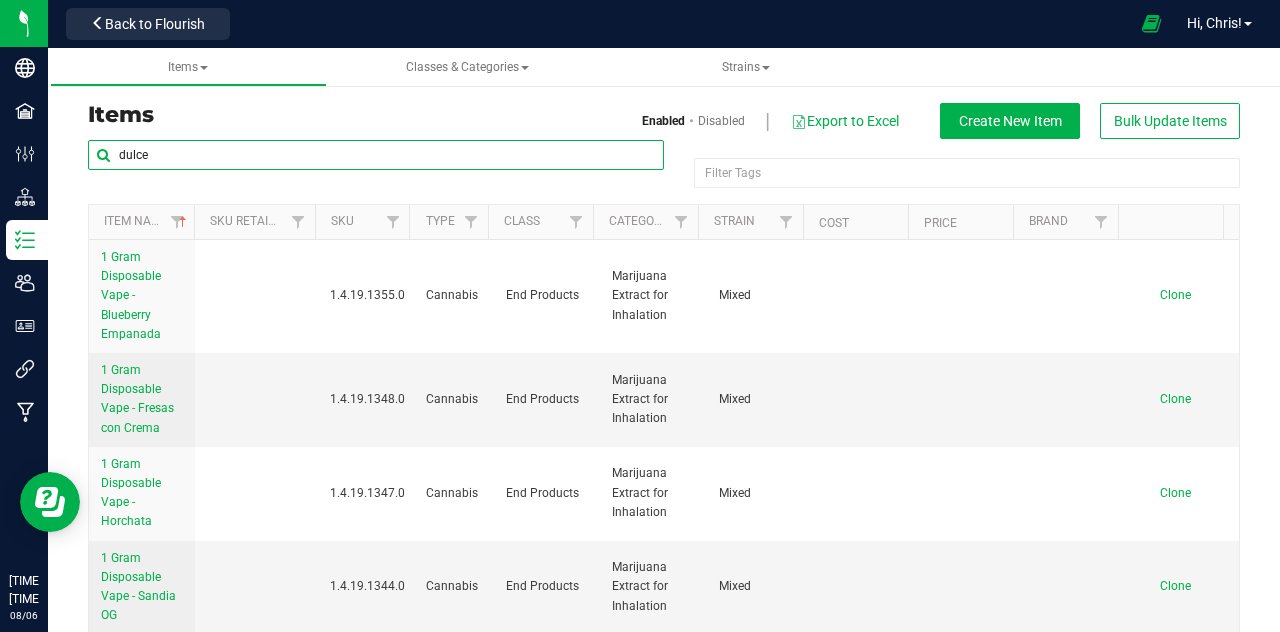 type on "dulce" 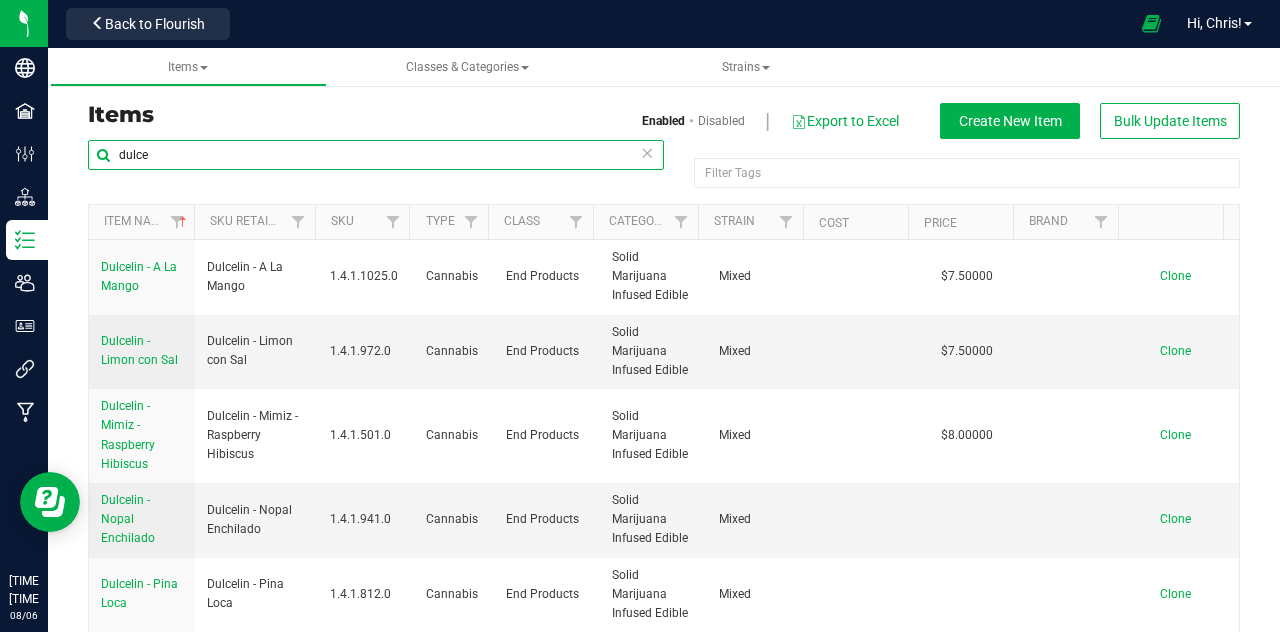 scroll, scrollTop: 140, scrollLeft: 0, axis: vertical 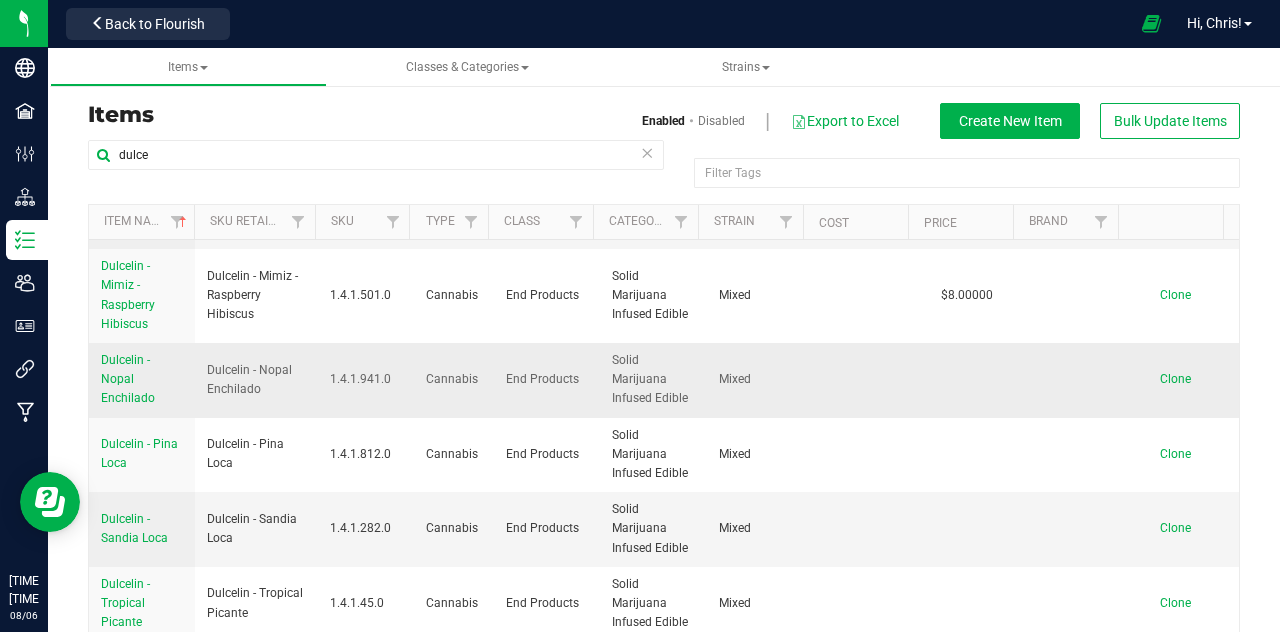 click on "Dulcelin - Nopal Enchilado" at bounding box center [128, 379] 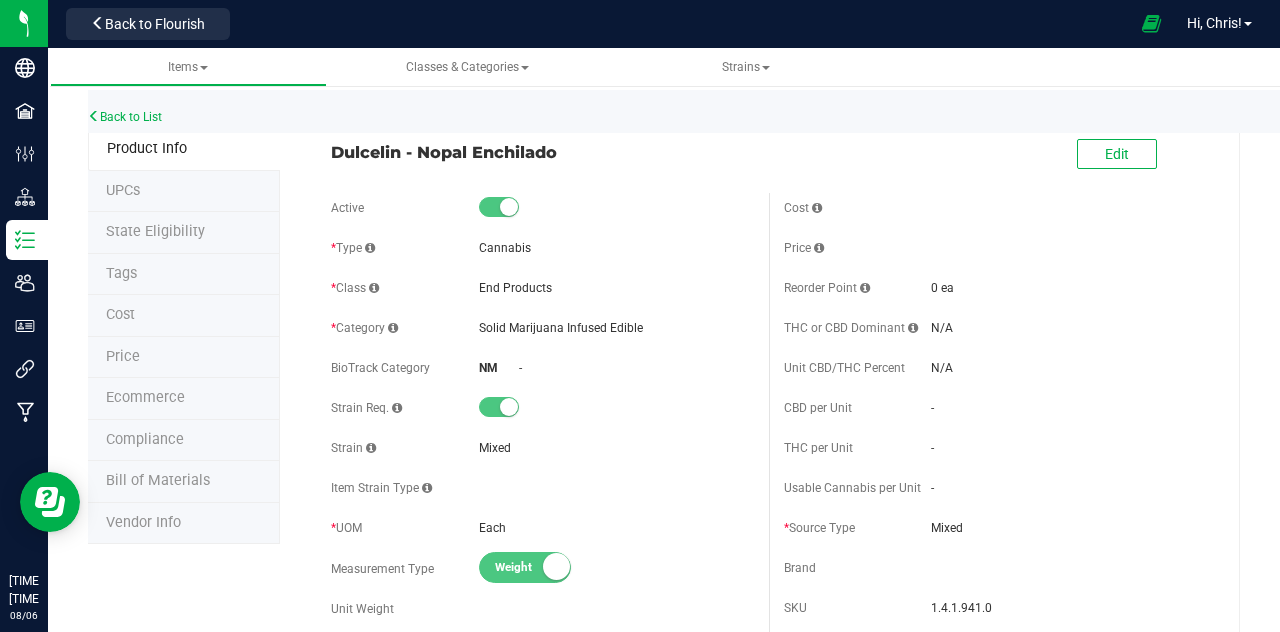 click on "Price" at bounding box center (123, 356) 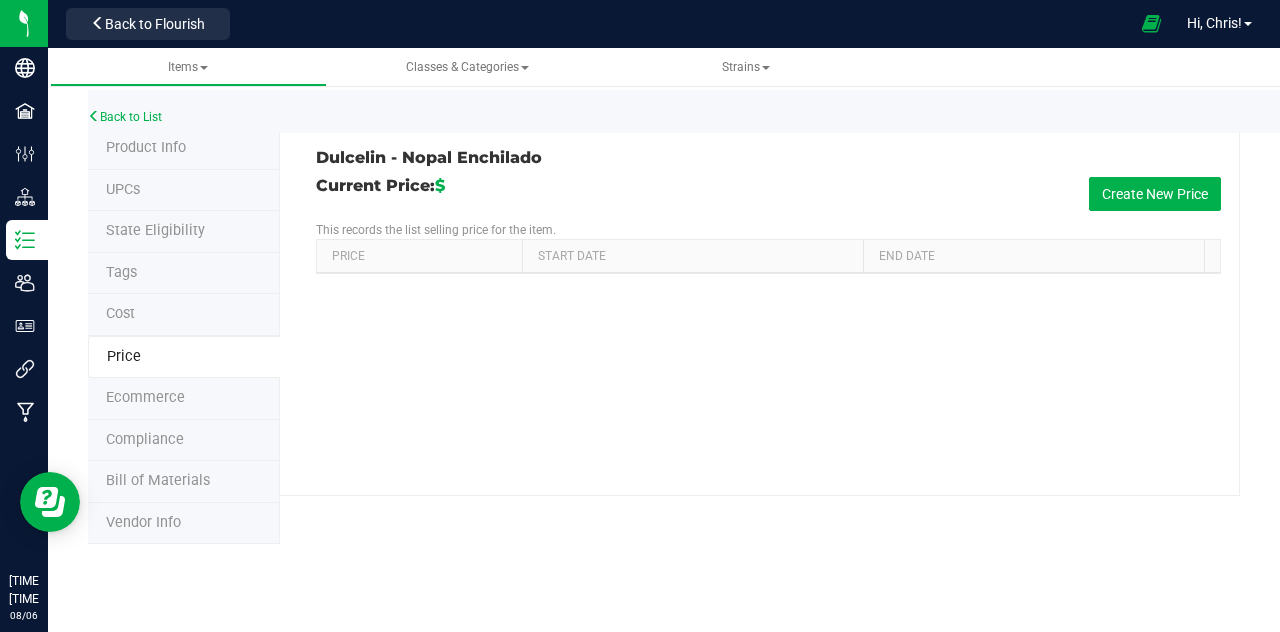 click on "Current Price:  $
Create New Price
This records the list selling price for the item.
Price Start Date End Date" at bounding box center [768, 226] 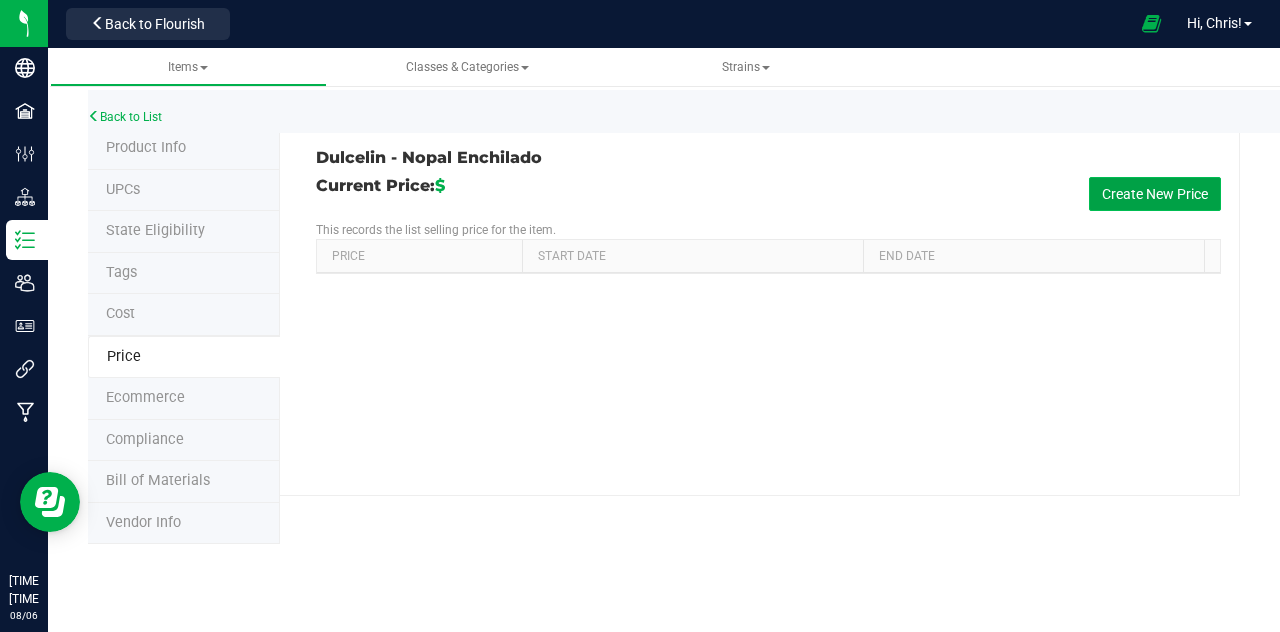 click on "Create New Price" at bounding box center (1155, 194) 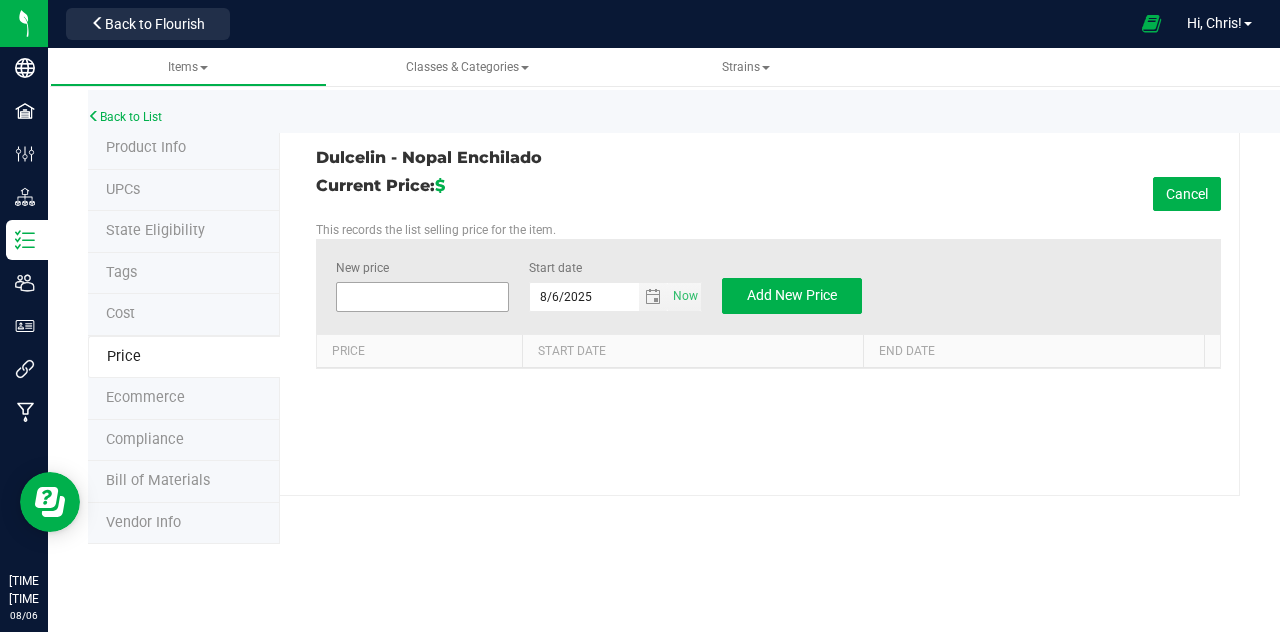 click at bounding box center [422, 297] 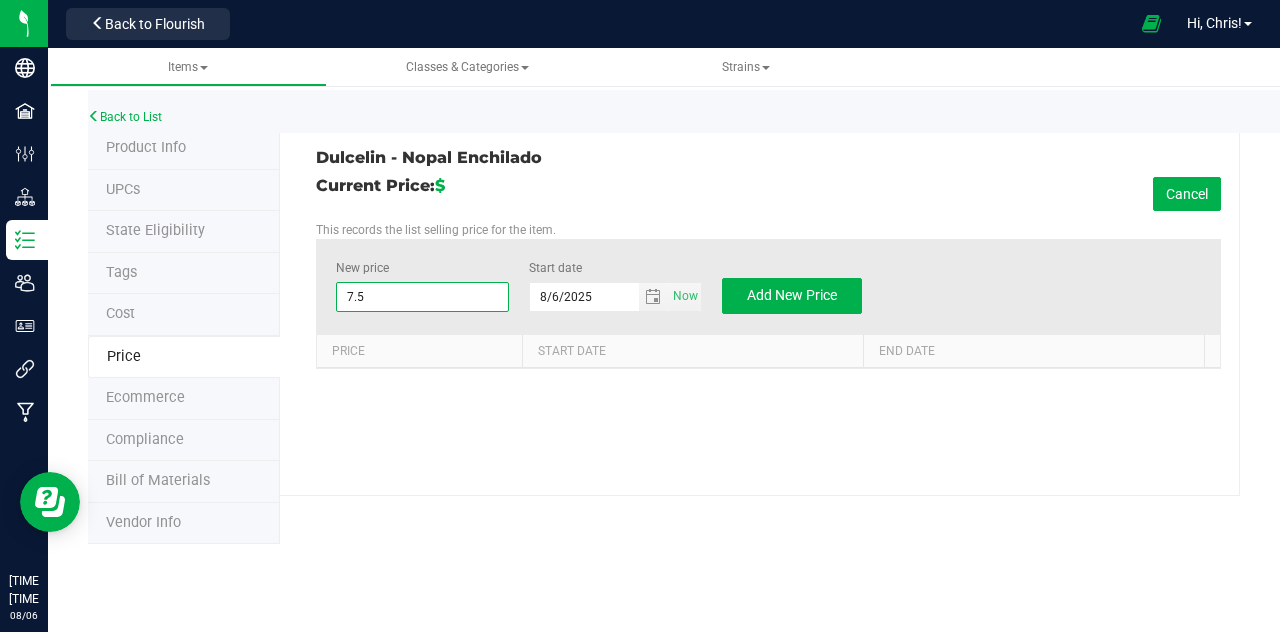type on "7.50" 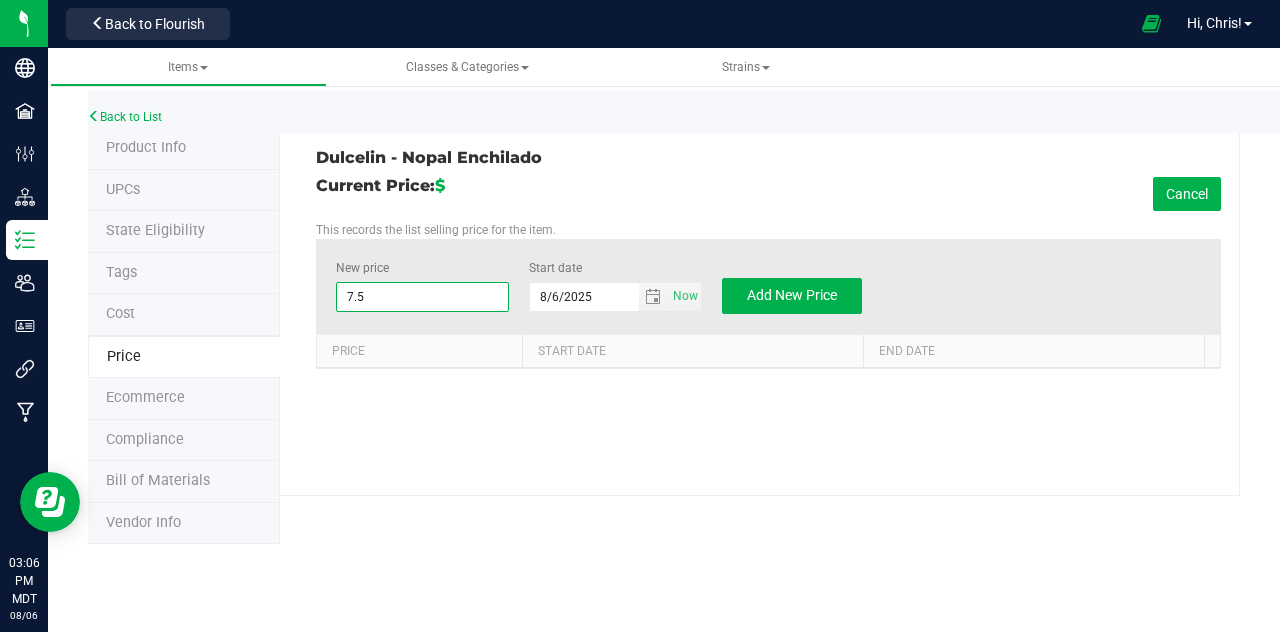 click on "New price
$7.50000 7.5
Start date
8/6/2025
Now
Add New Price" at bounding box center (768, 286) 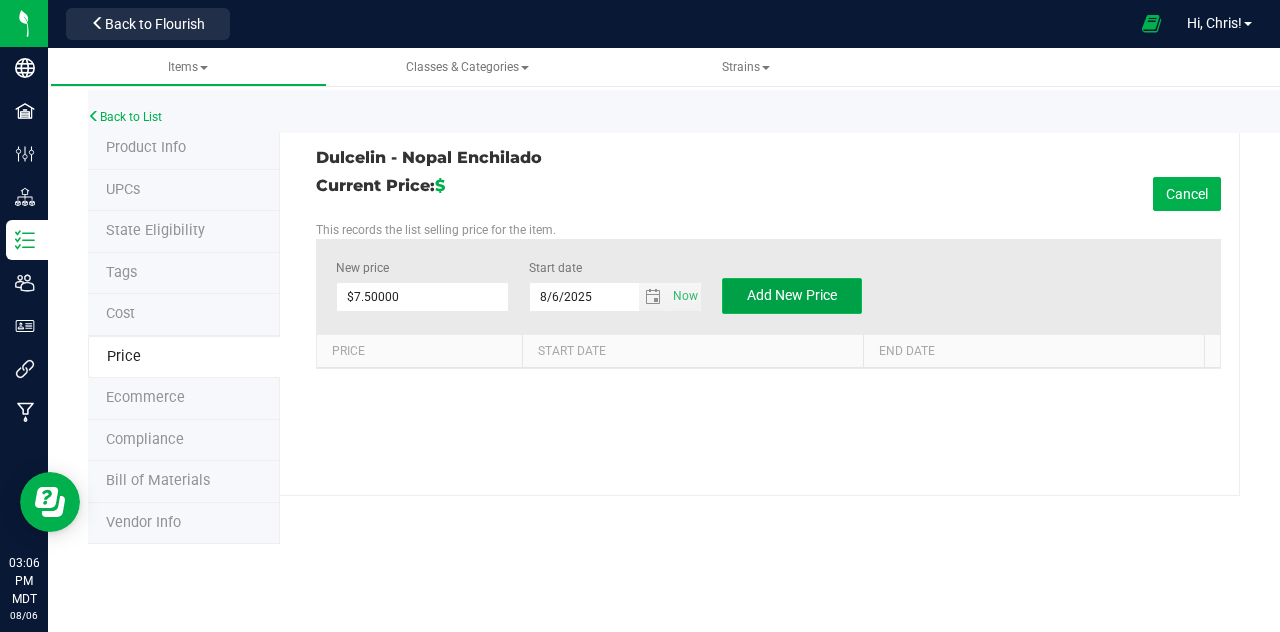 click on "Add New Price" at bounding box center [792, 296] 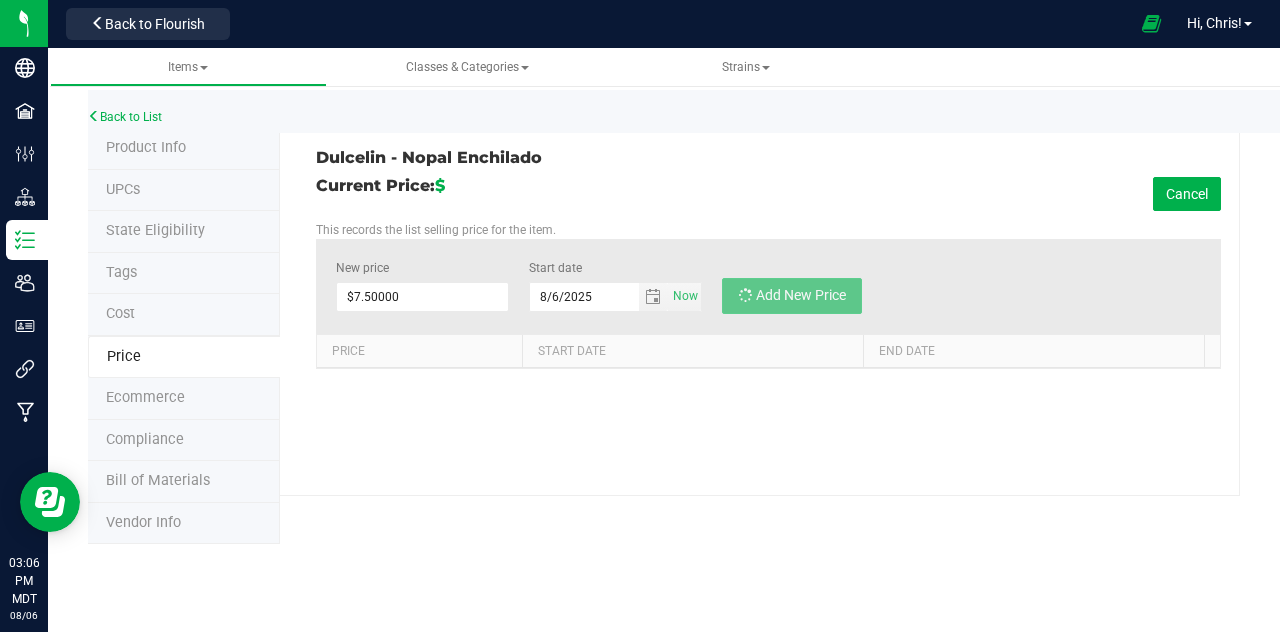 type on "$0.00000" 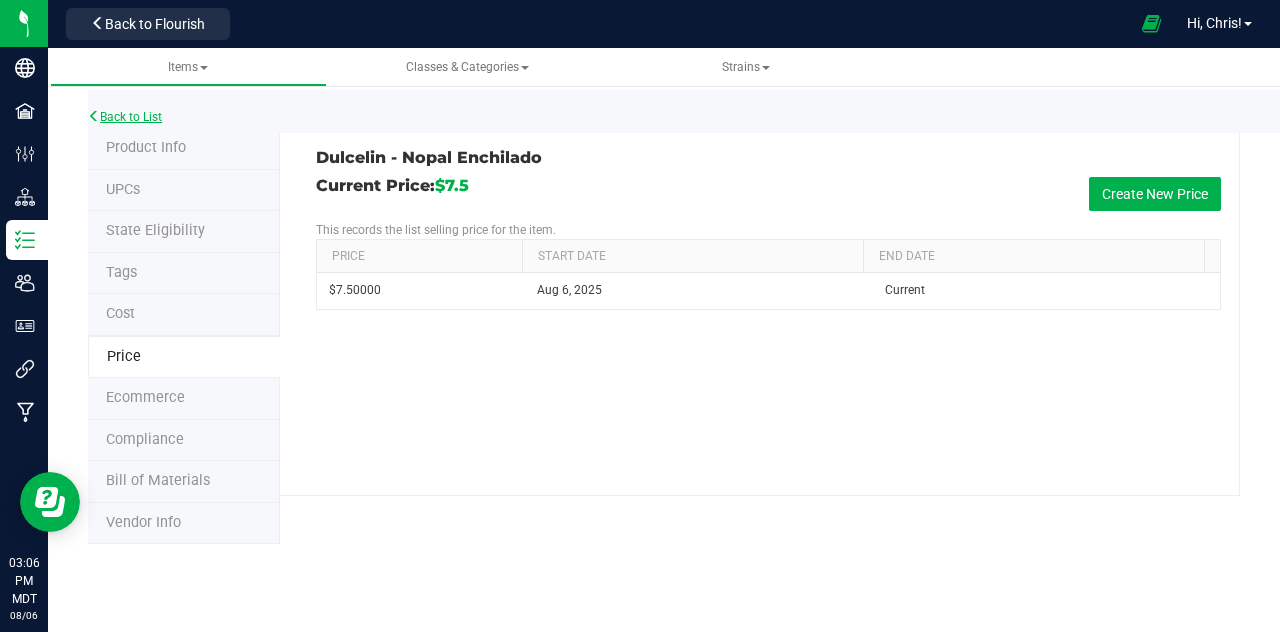 click on "Back to List" at bounding box center [125, 117] 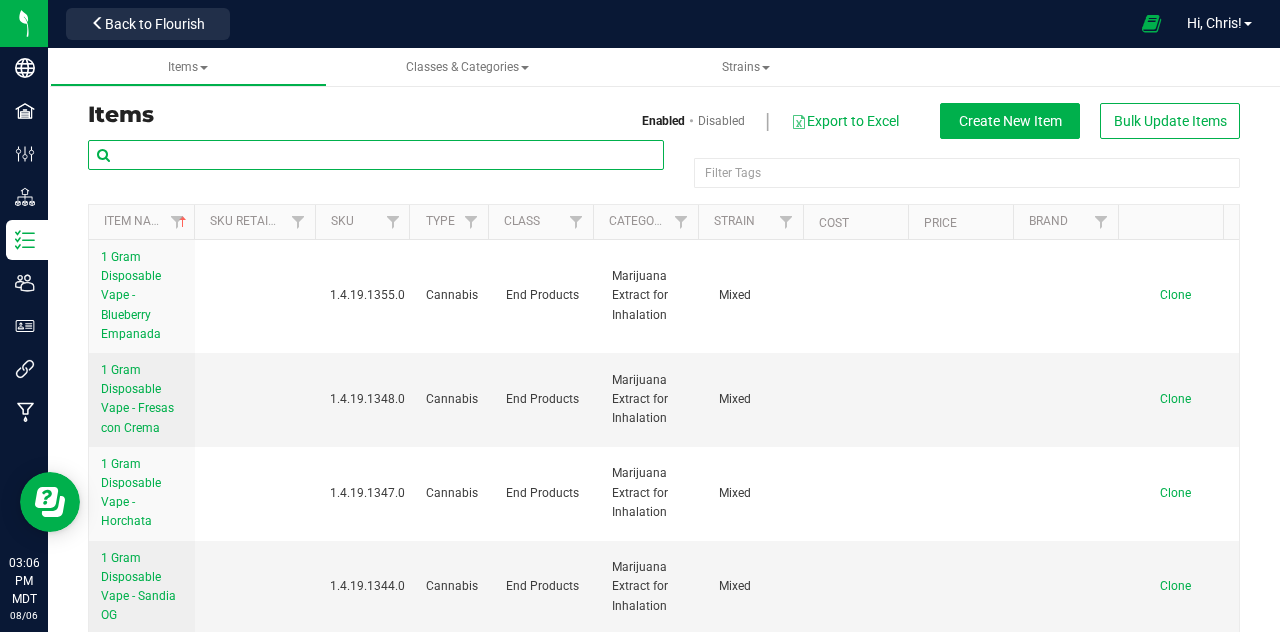 click at bounding box center [376, 155] 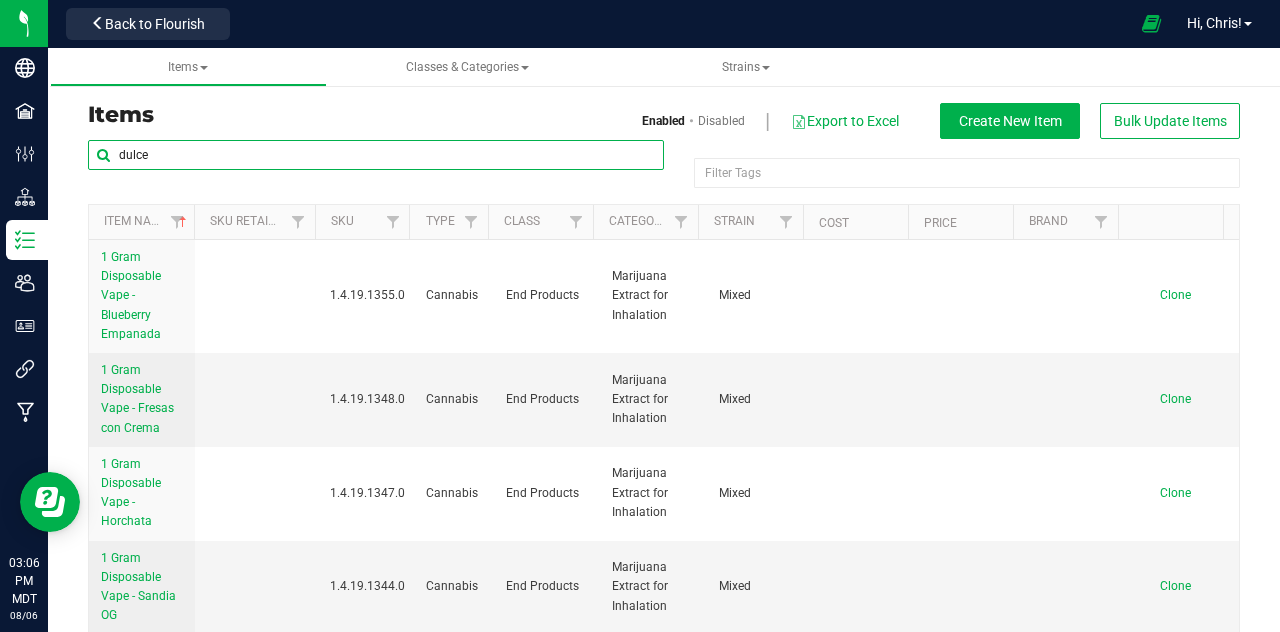 type on "dulce" 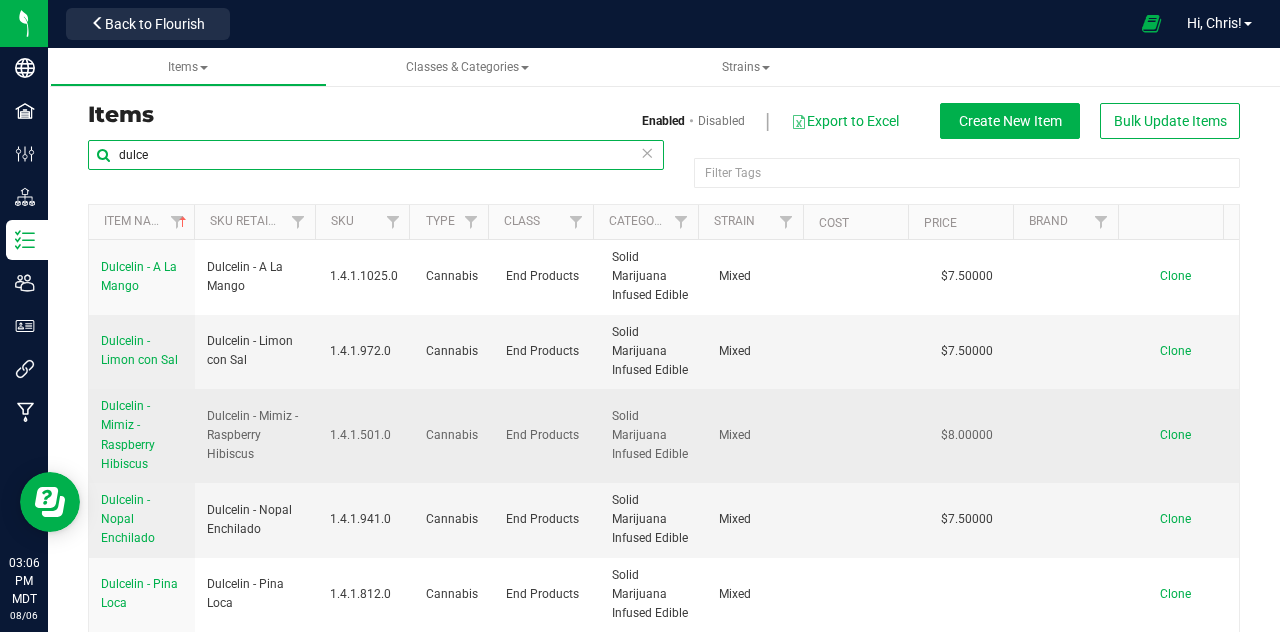 scroll, scrollTop: 140, scrollLeft: 0, axis: vertical 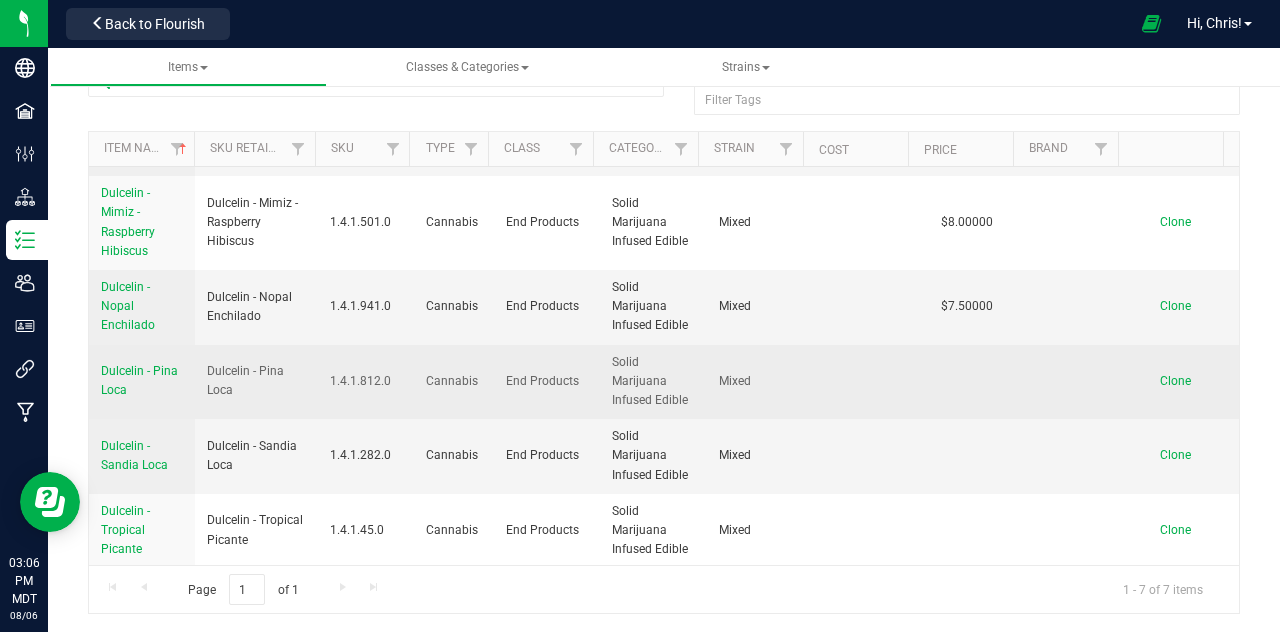 click on "Dulcelin - Pina Loca" at bounding box center (139, 380) 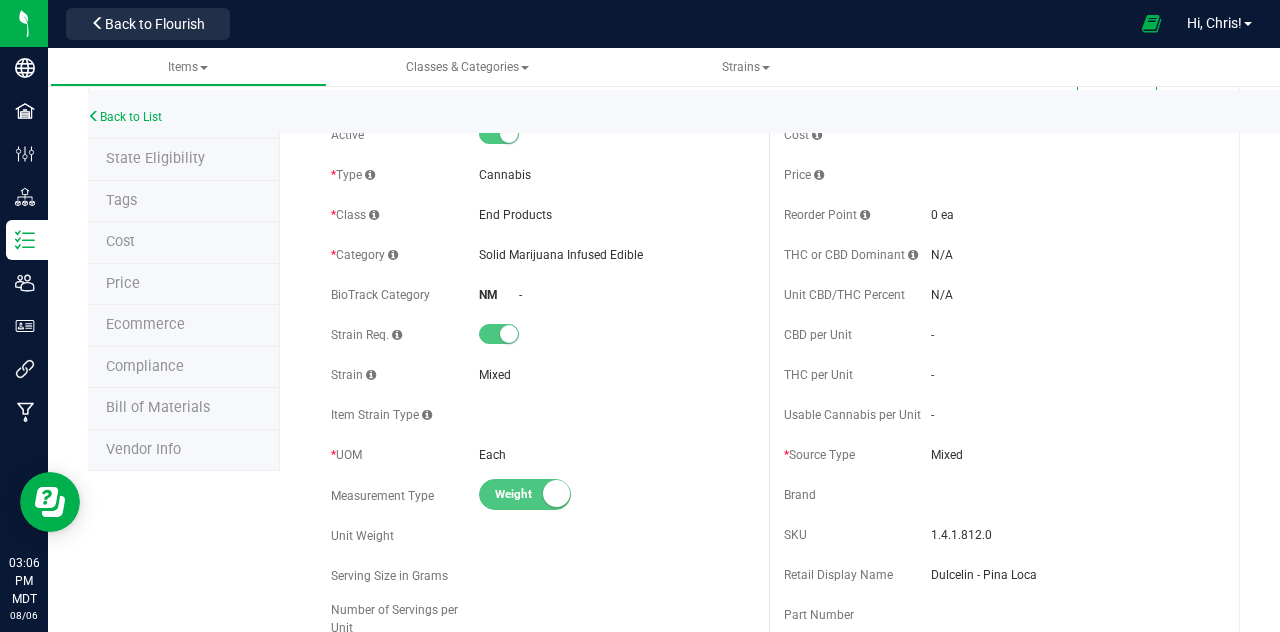 click on "Price" at bounding box center [123, 283] 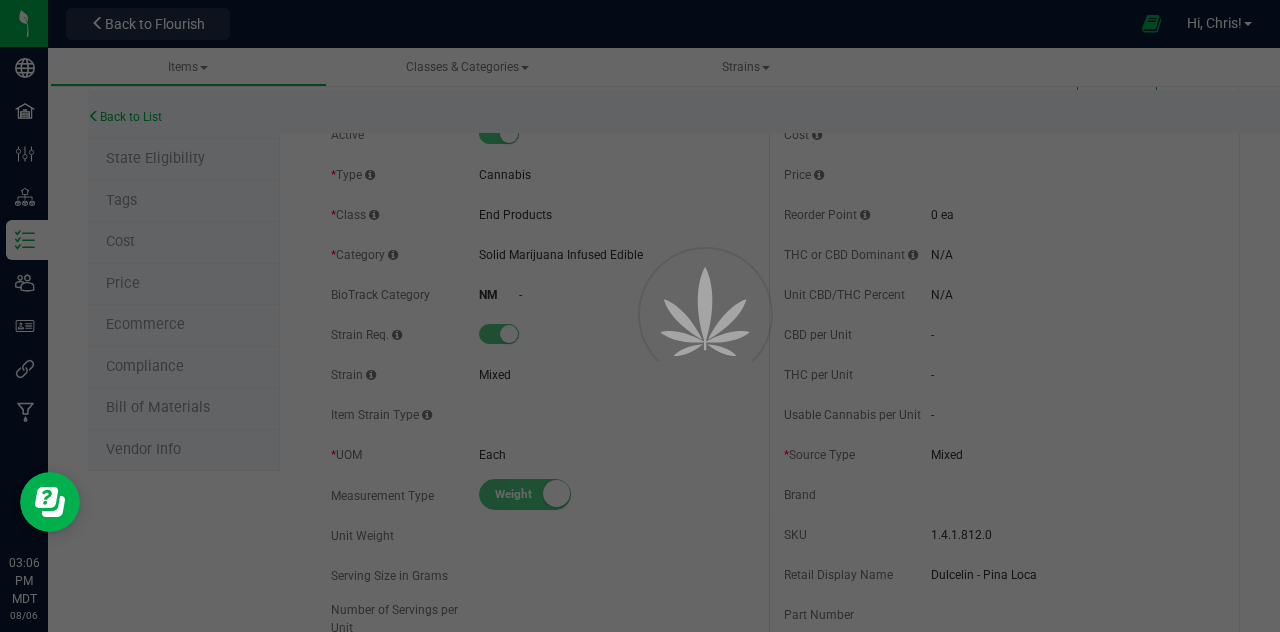 scroll, scrollTop: 0, scrollLeft: 0, axis: both 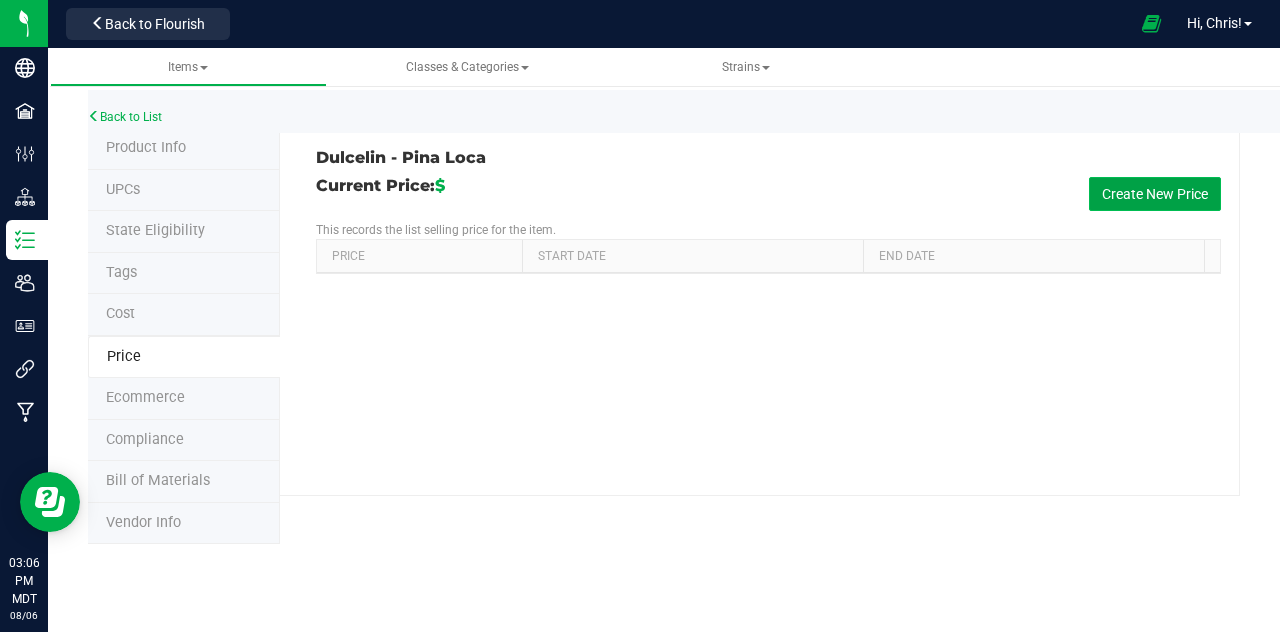 click on "Create New Price" at bounding box center [1155, 194] 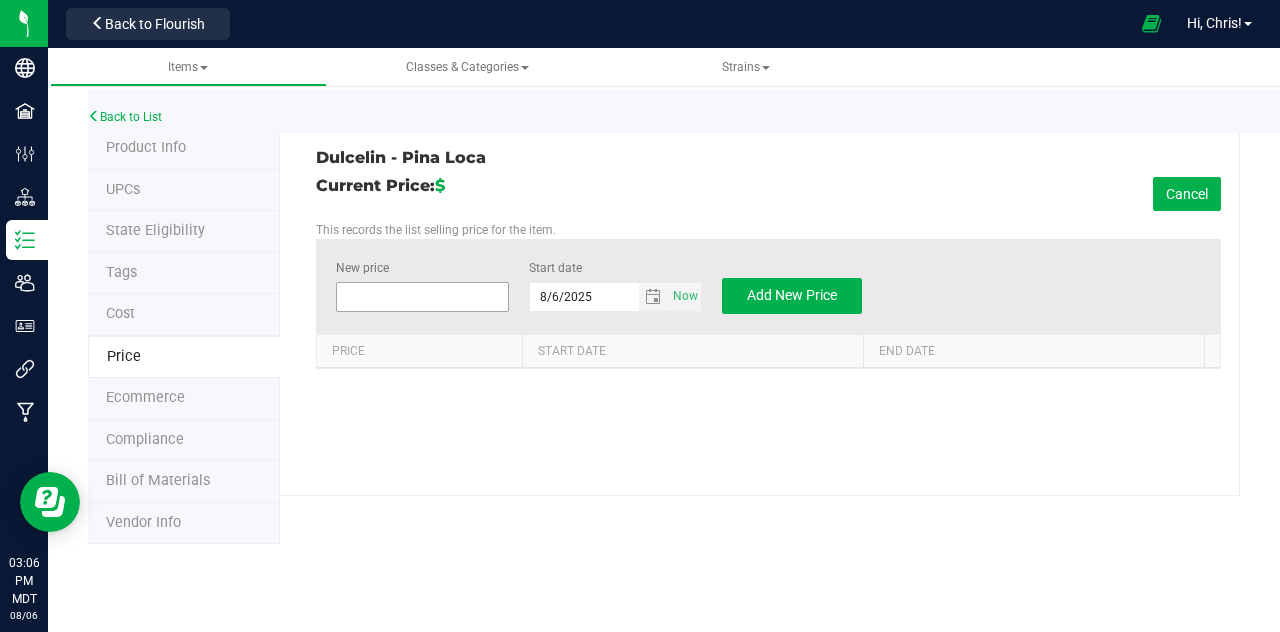 click at bounding box center (422, 297) 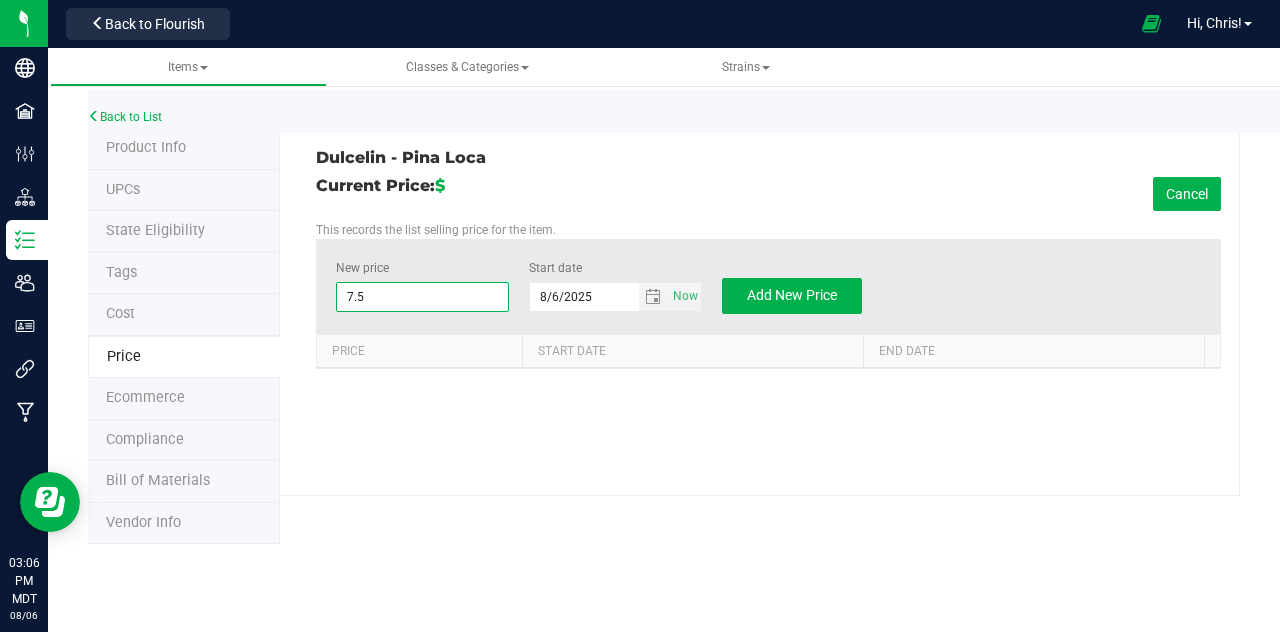 type on "7.50" 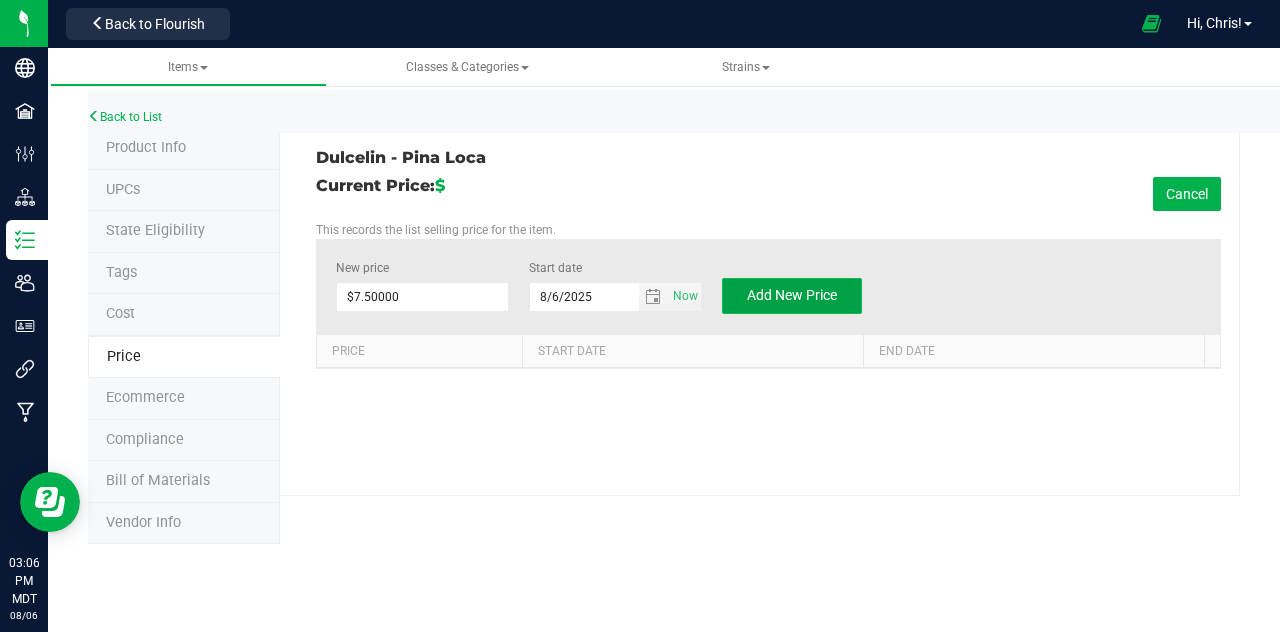 click on "Add New Price" at bounding box center (792, 296) 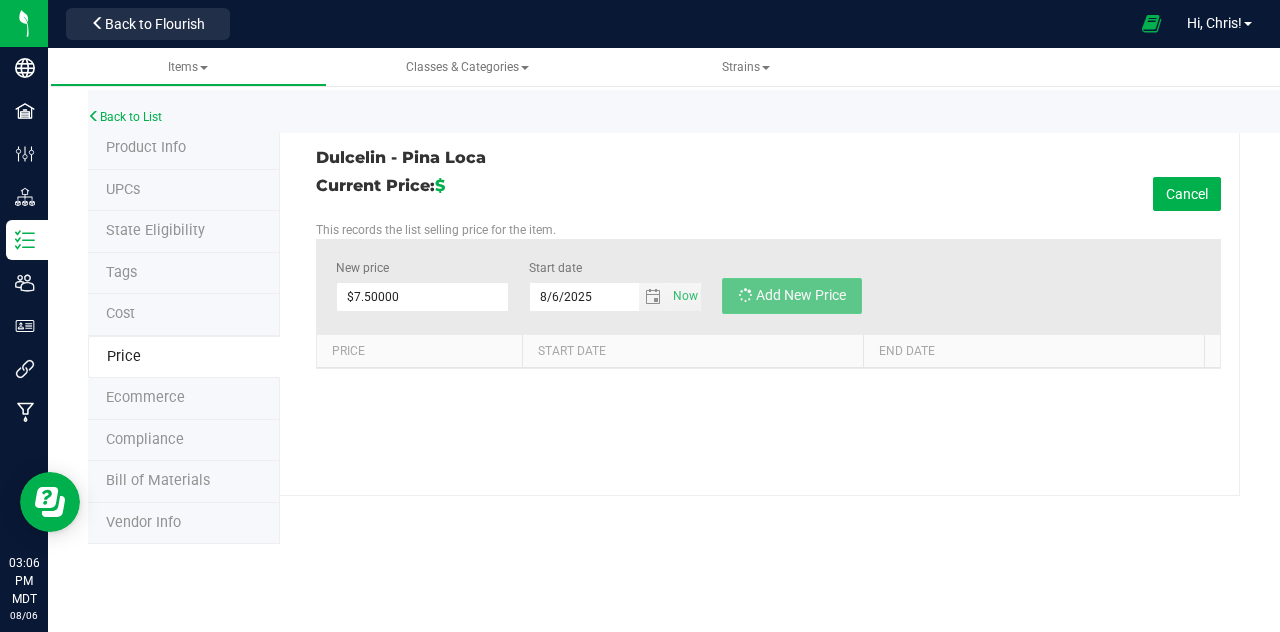 type on "$0.00000" 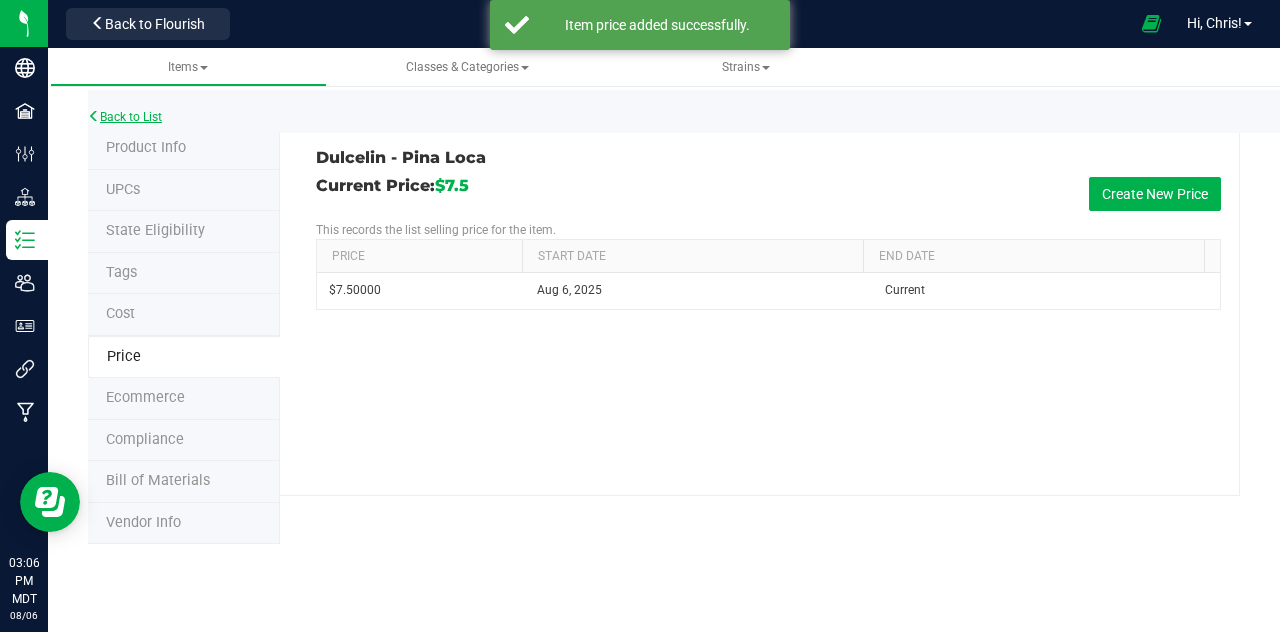 click on "Back to List" at bounding box center [125, 117] 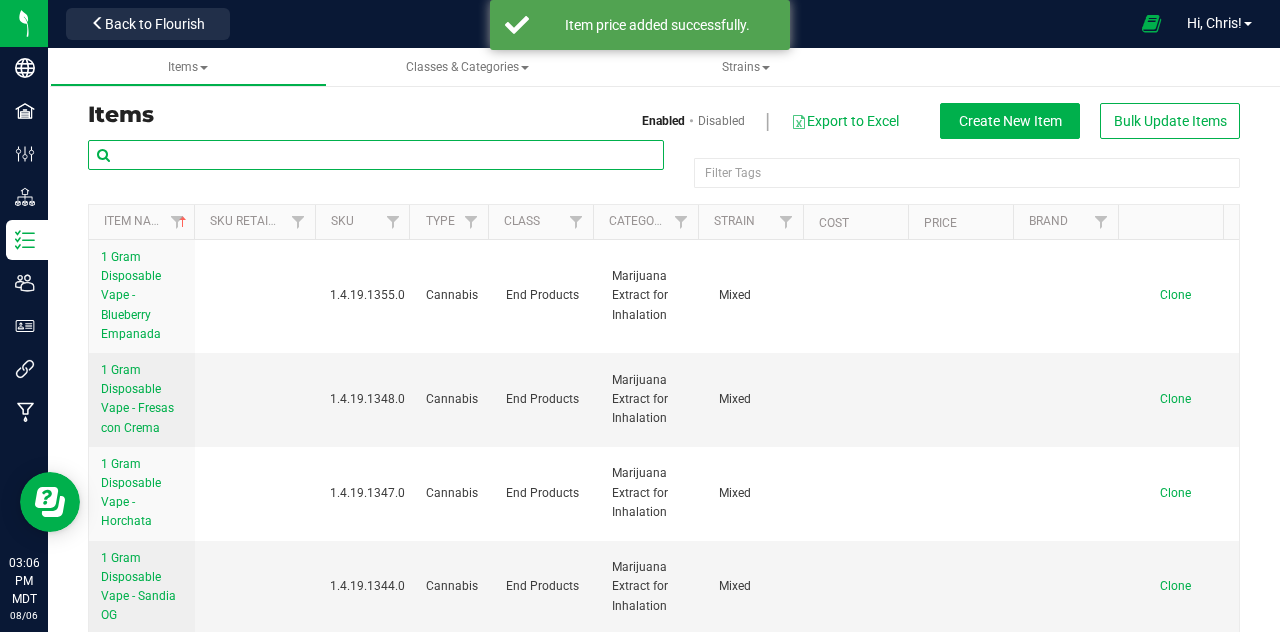 click at bounding box center (376, 155) 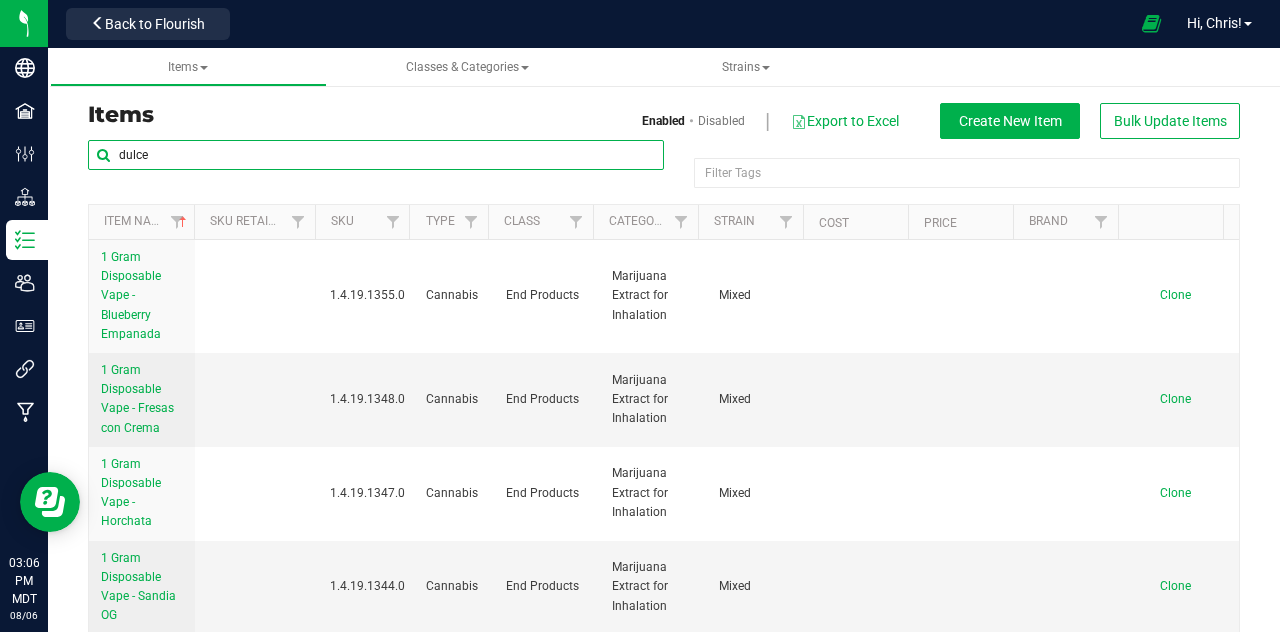 type on "dulce" 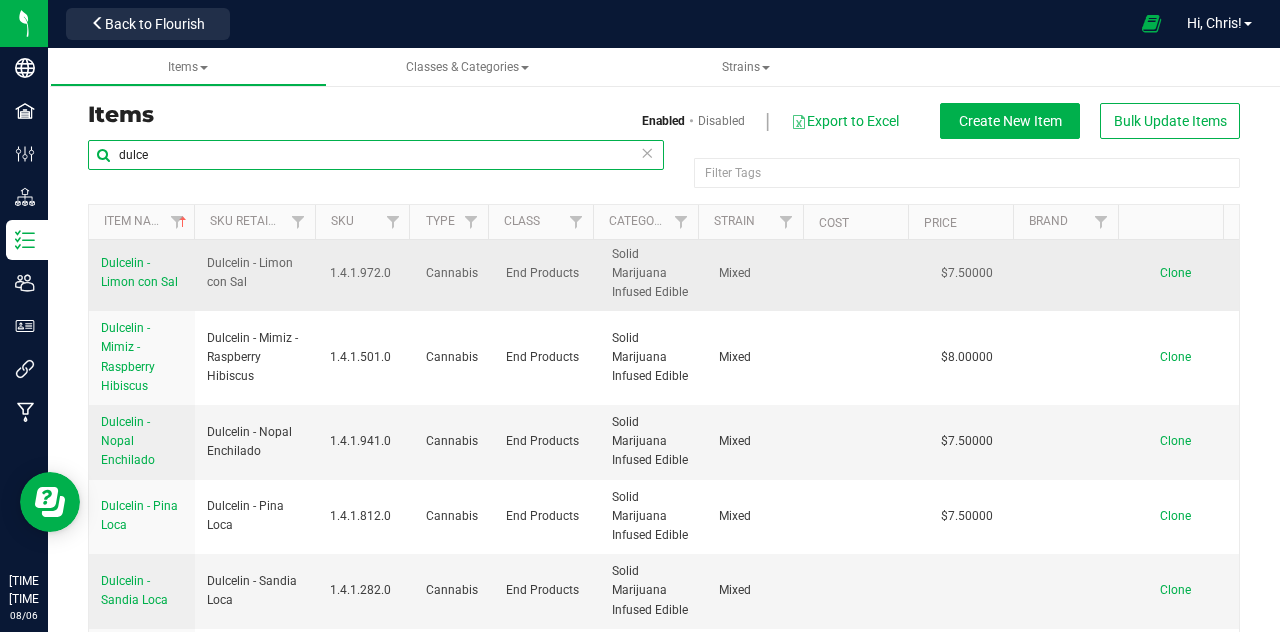 scroll, scrollTop: 140, scrollLeft: 0, axis: vertical 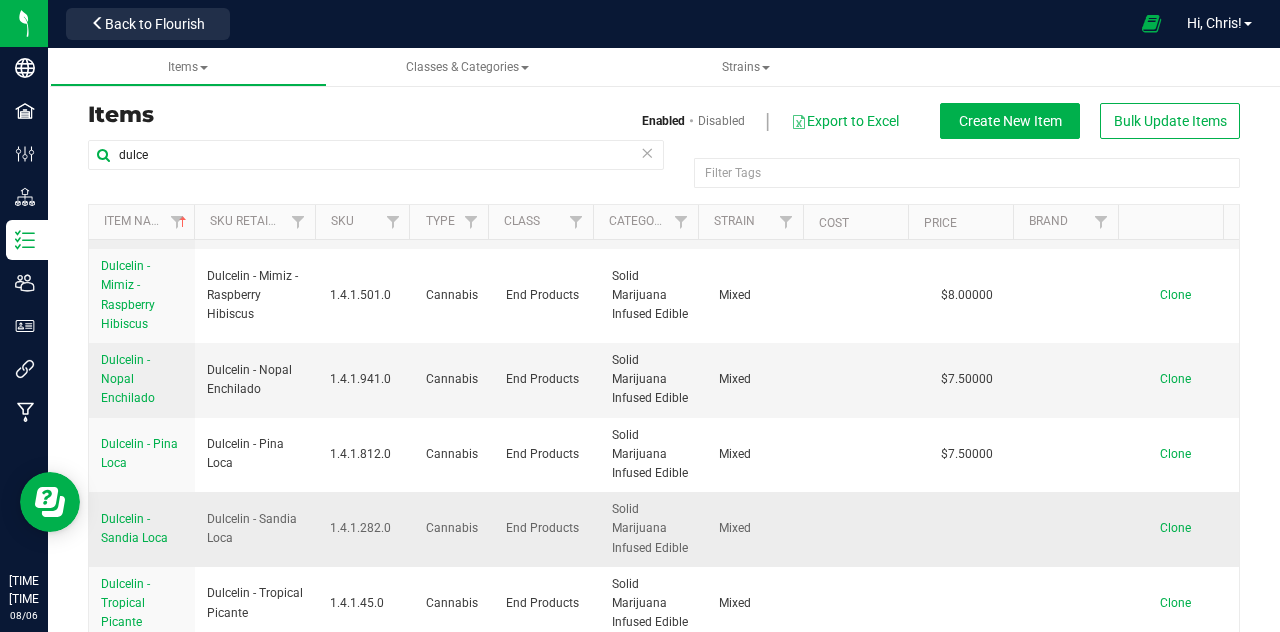 click on "Dulcelin - Sandia Loca" at bounding box center [134, 528] 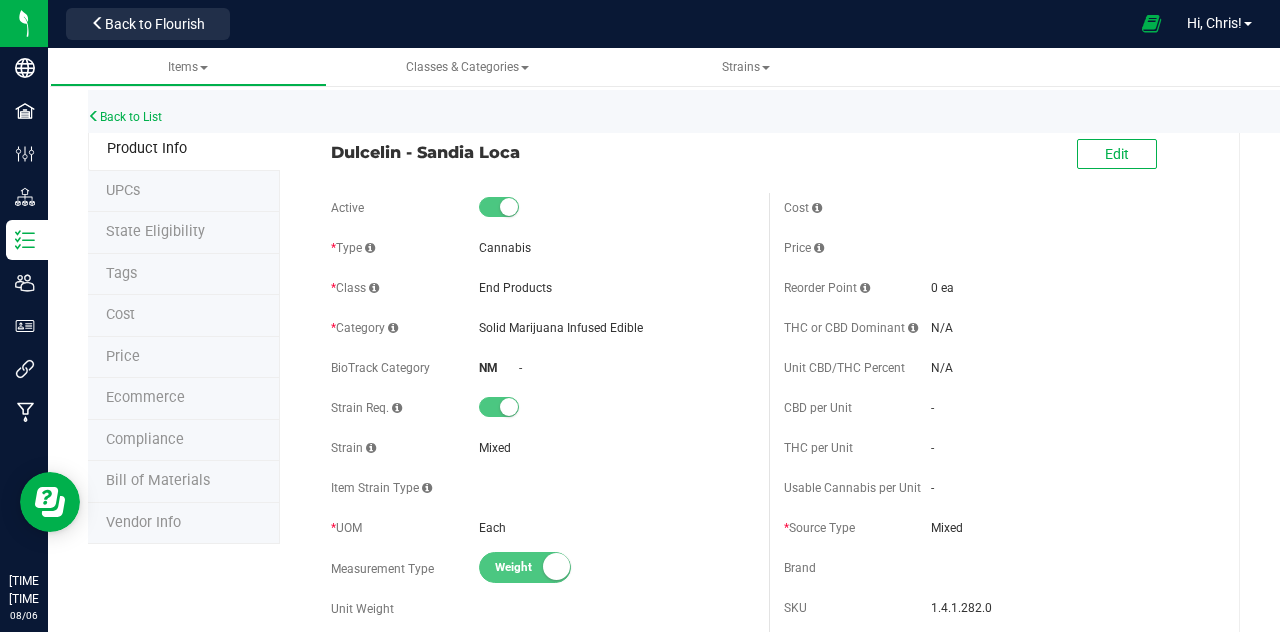 click on "Price" at bounding box center [123, 356] 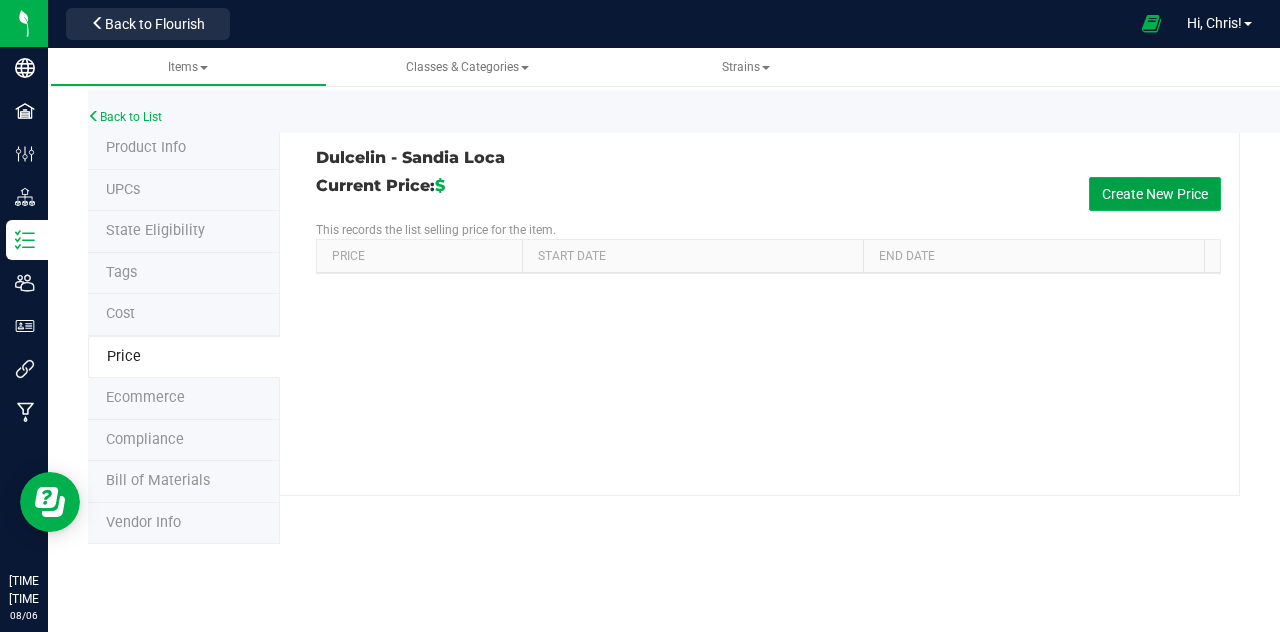 click on "Create New Price" at bounding box center [1155, 194] 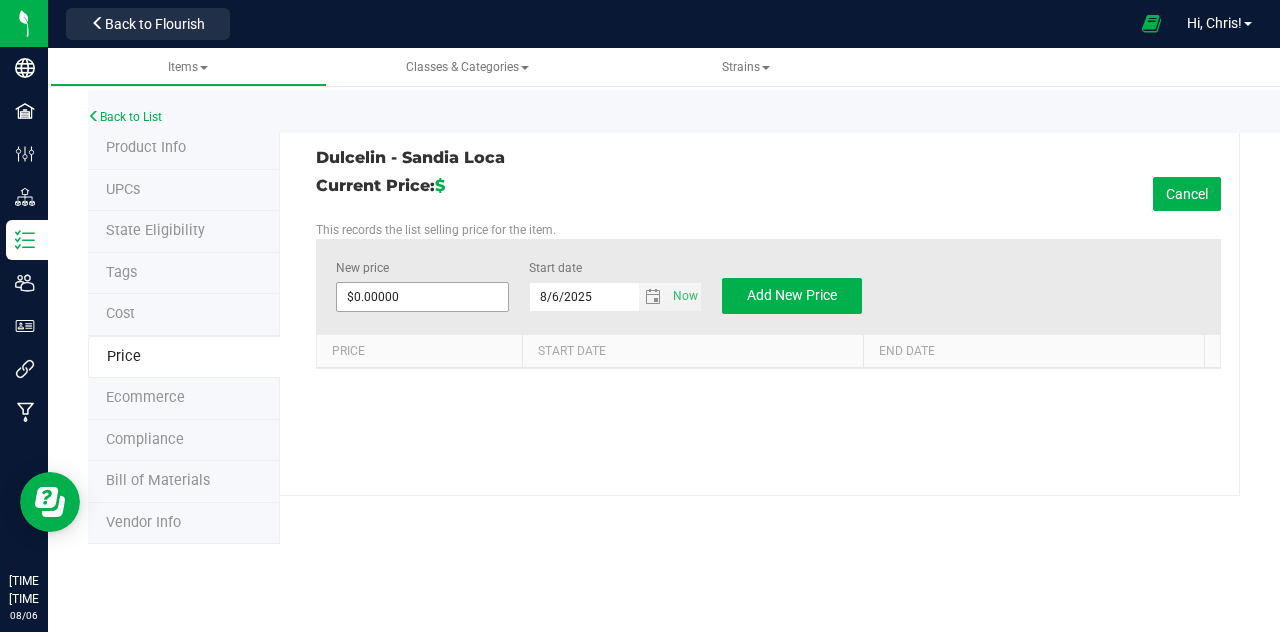 type 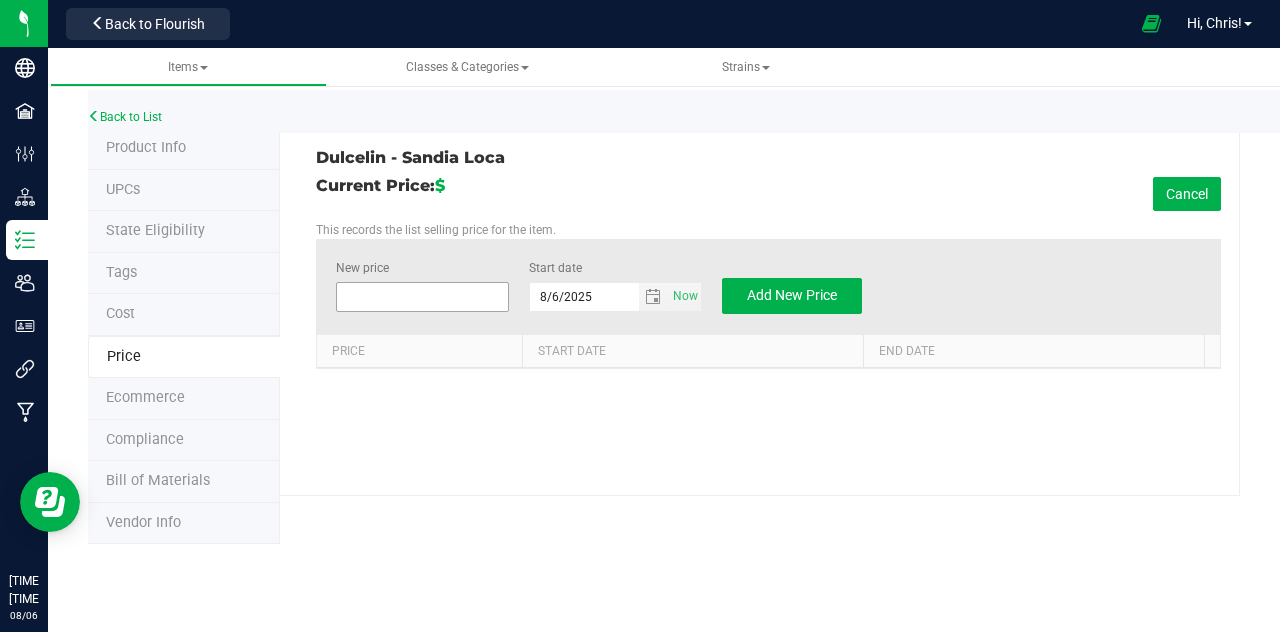 drag, startPoint x: 441, startPoint y: 301, endPoint x: 259, endPoint y: 291, distance: 182.27452 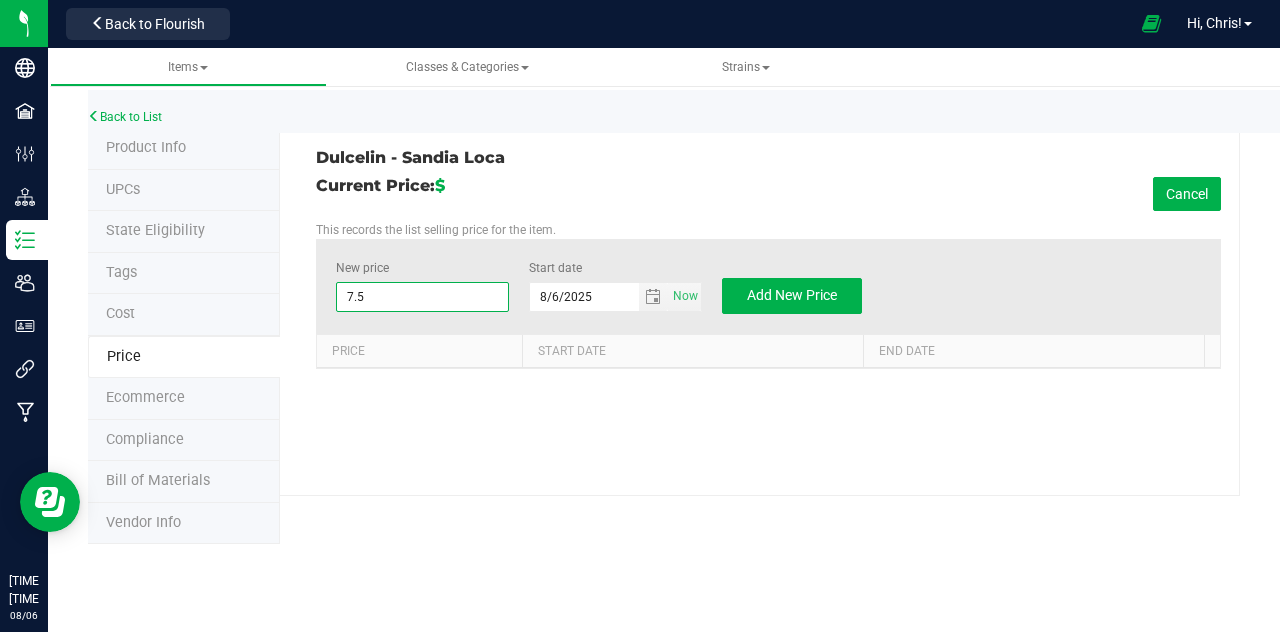 type on "7.50" 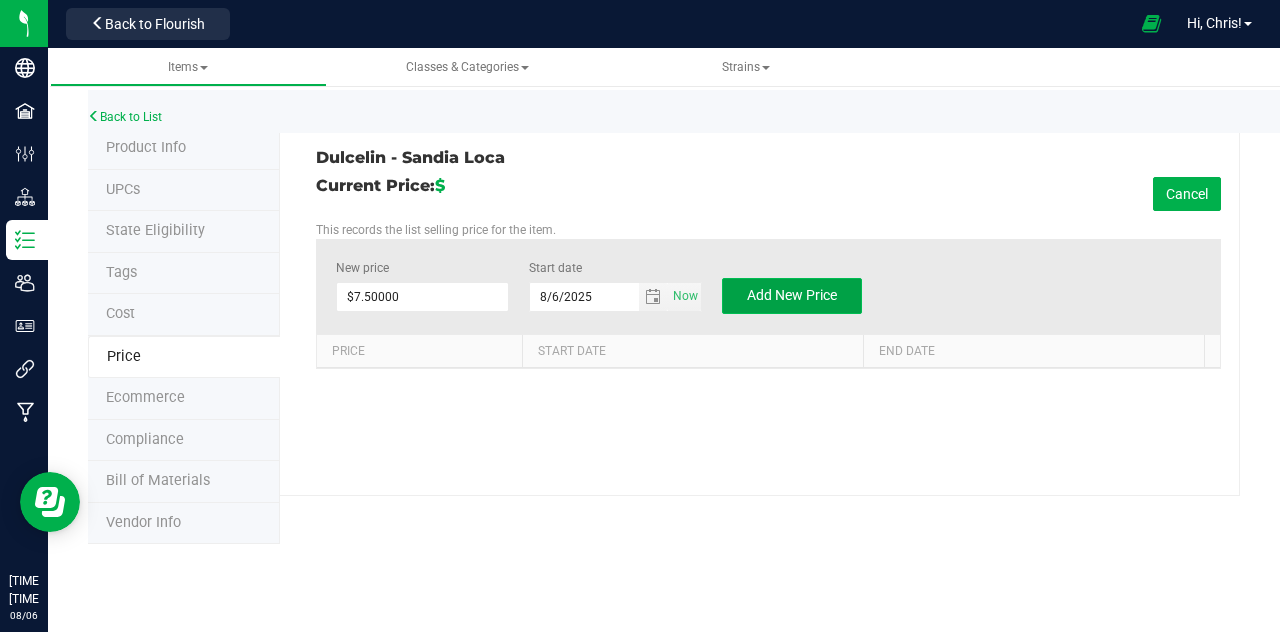 click on "Add New Price" at bounding box center [792, 295] 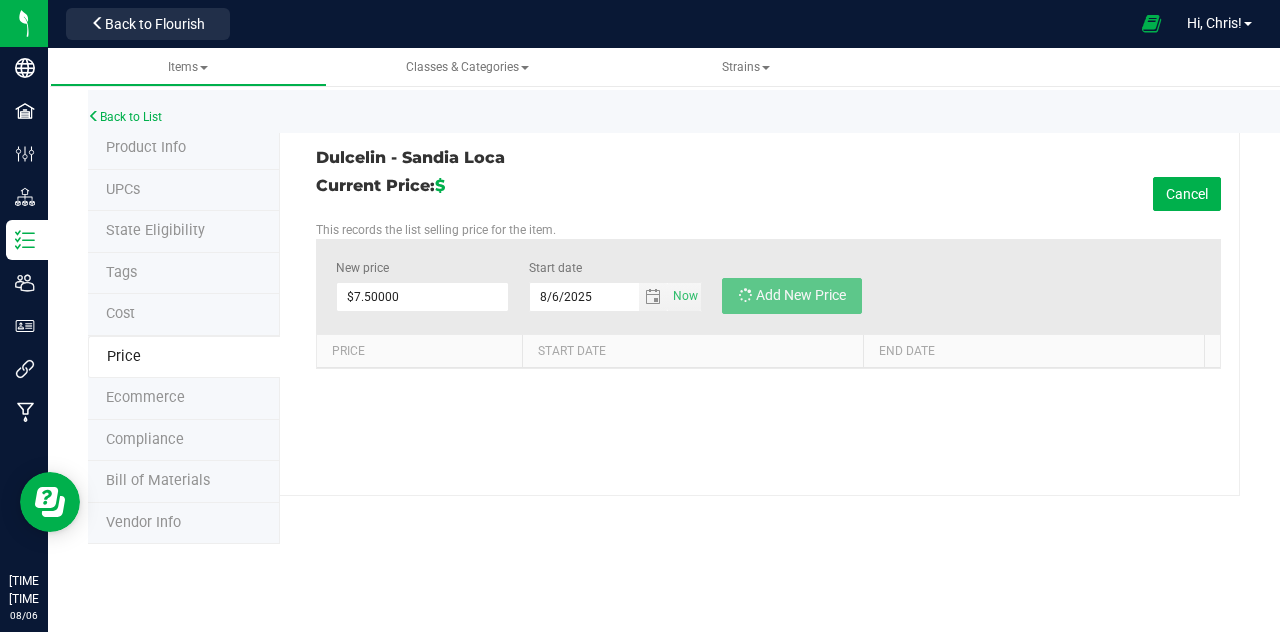 type on "$0.00000" 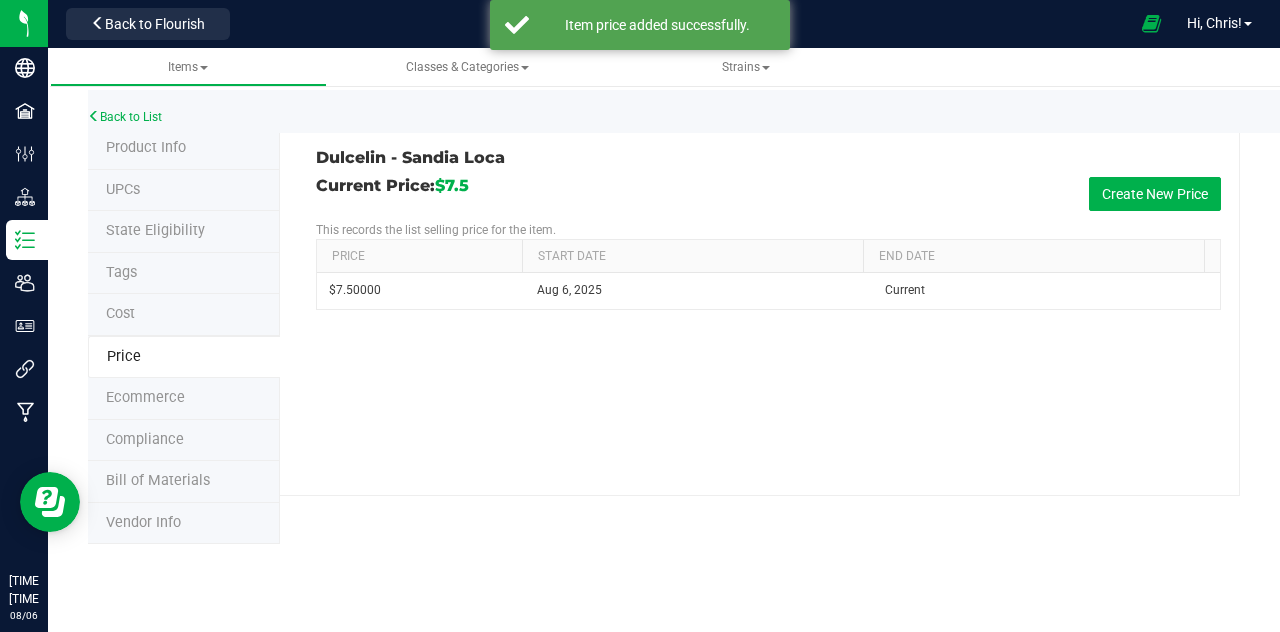 click on "Back to List" at bounding box center [728, 111] 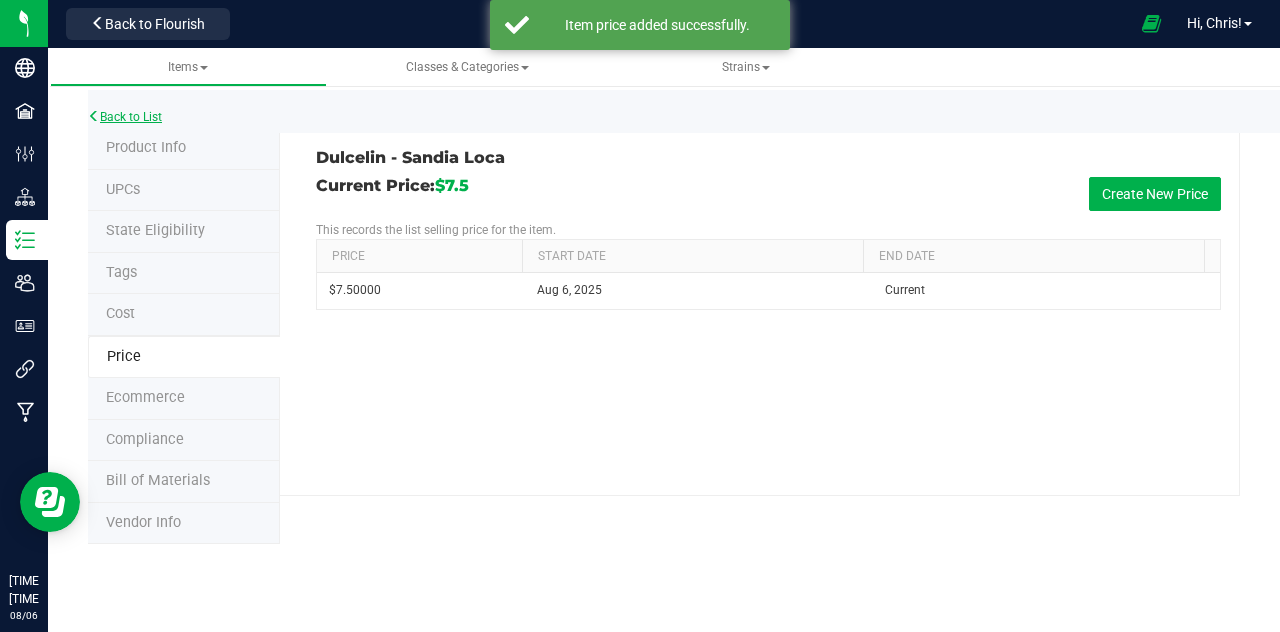 click on "Back to List" at bounding box center (125, 117) 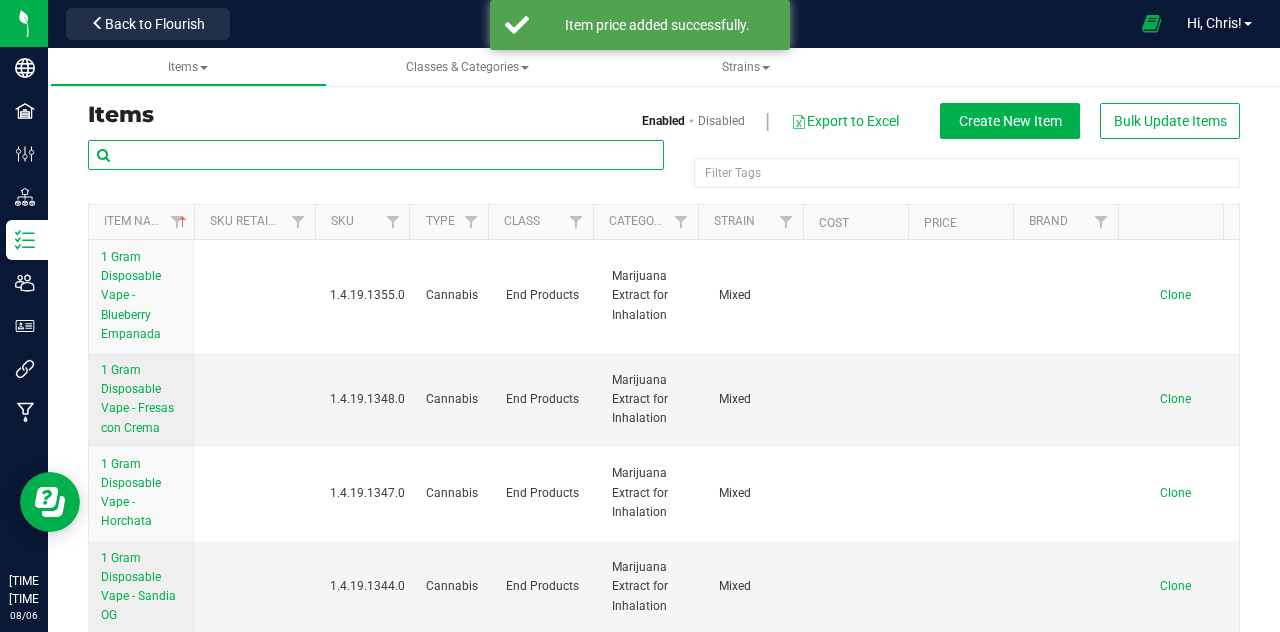 click at bounding box center (376, 155) 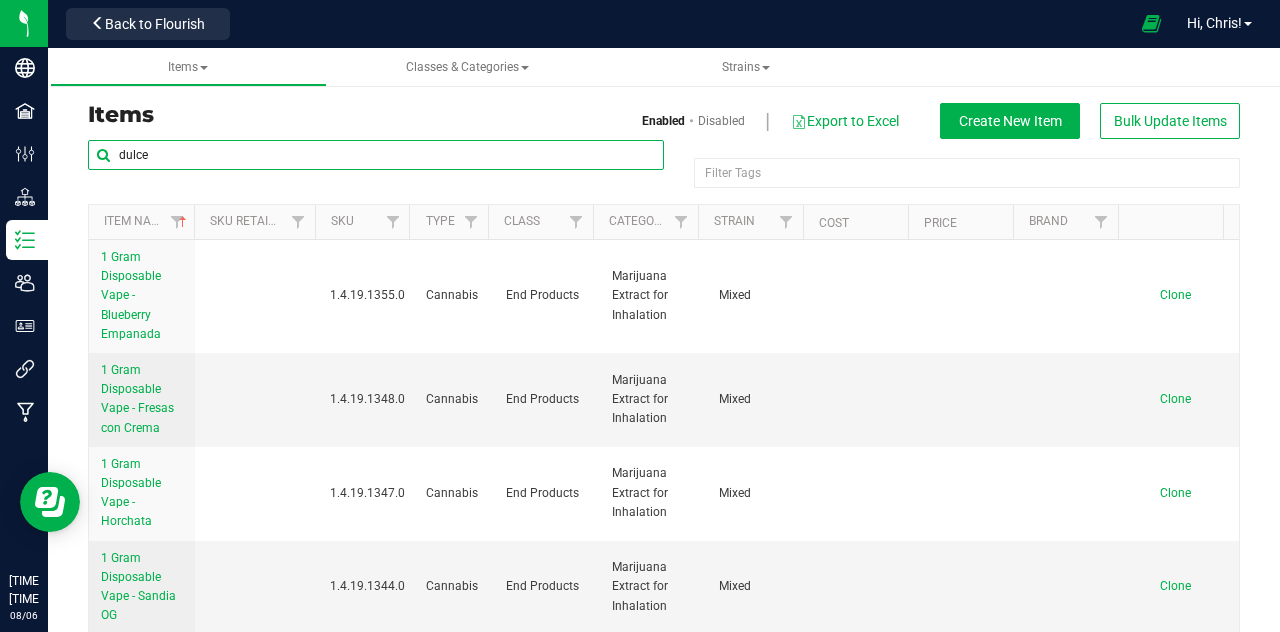 type on "dulce" 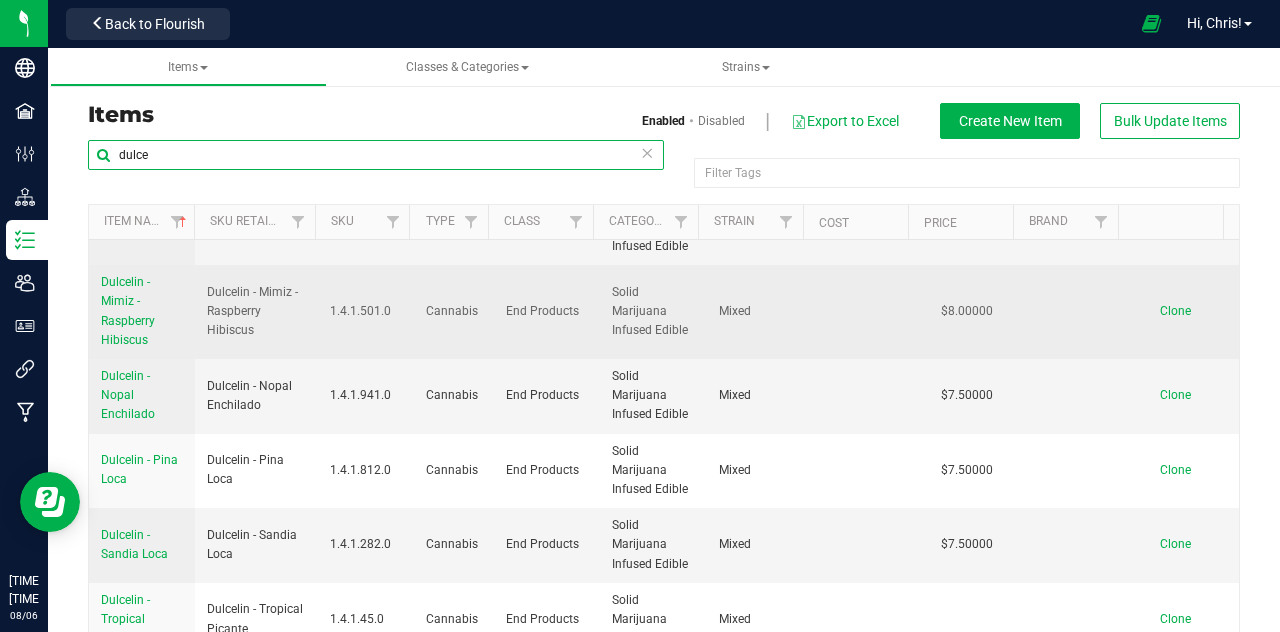 scroll, scrollTop: 140, scrollLeft: 0, axis: vertical 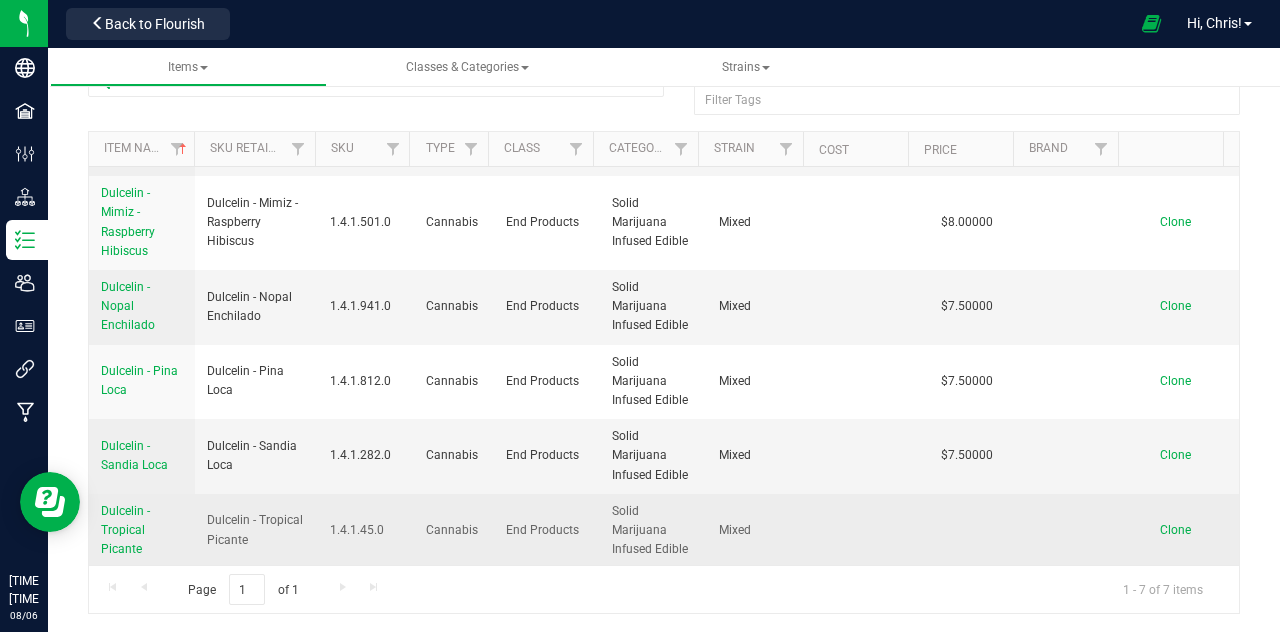 click on "Dulcelin - Tropical Picante" at bounding box center [142, 531] 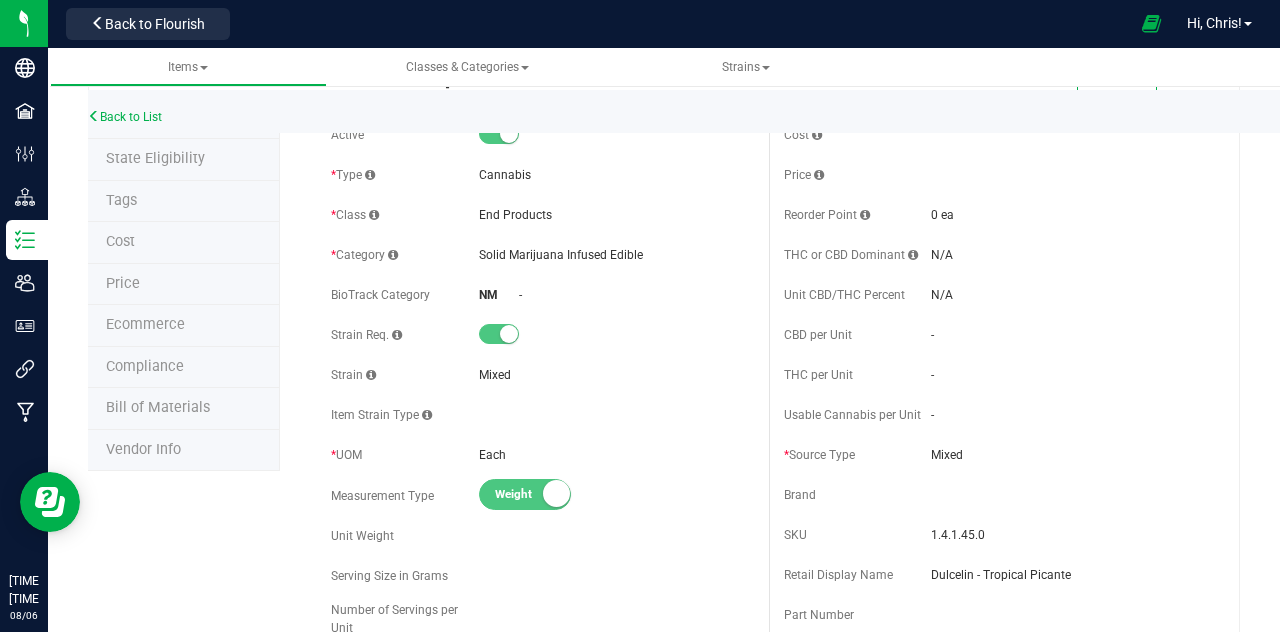 click on "Price" at bounding box center [123, 283] 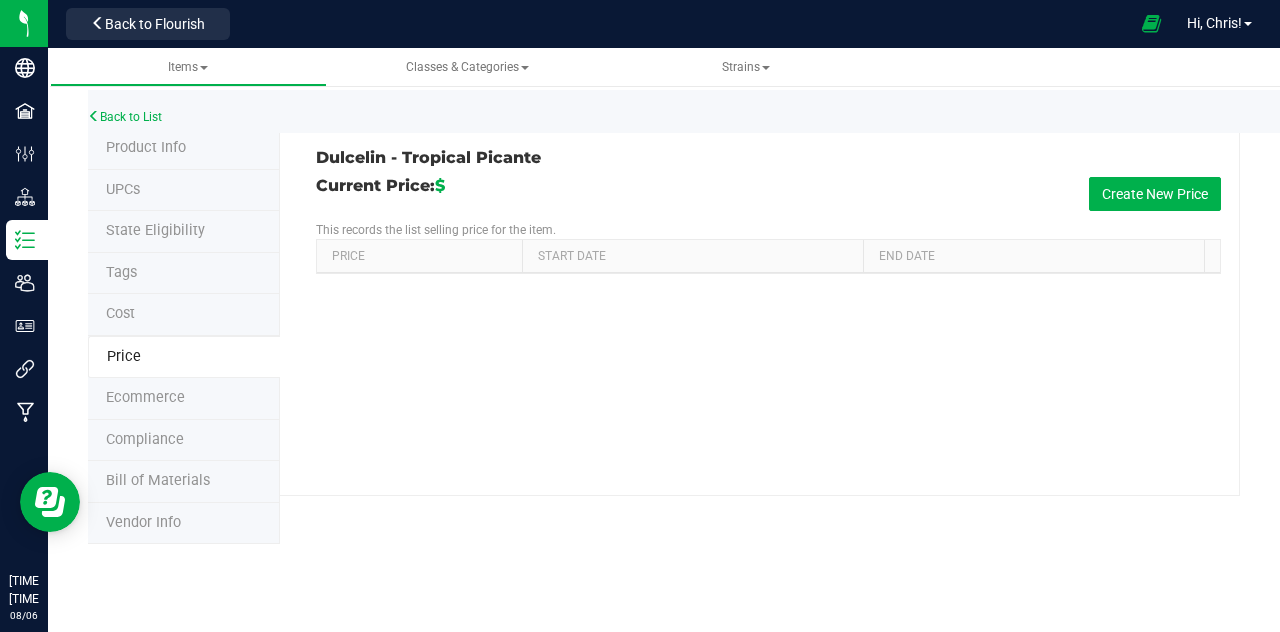 scroll, scrollTop: 0, scrollLeft: 0, axis: both 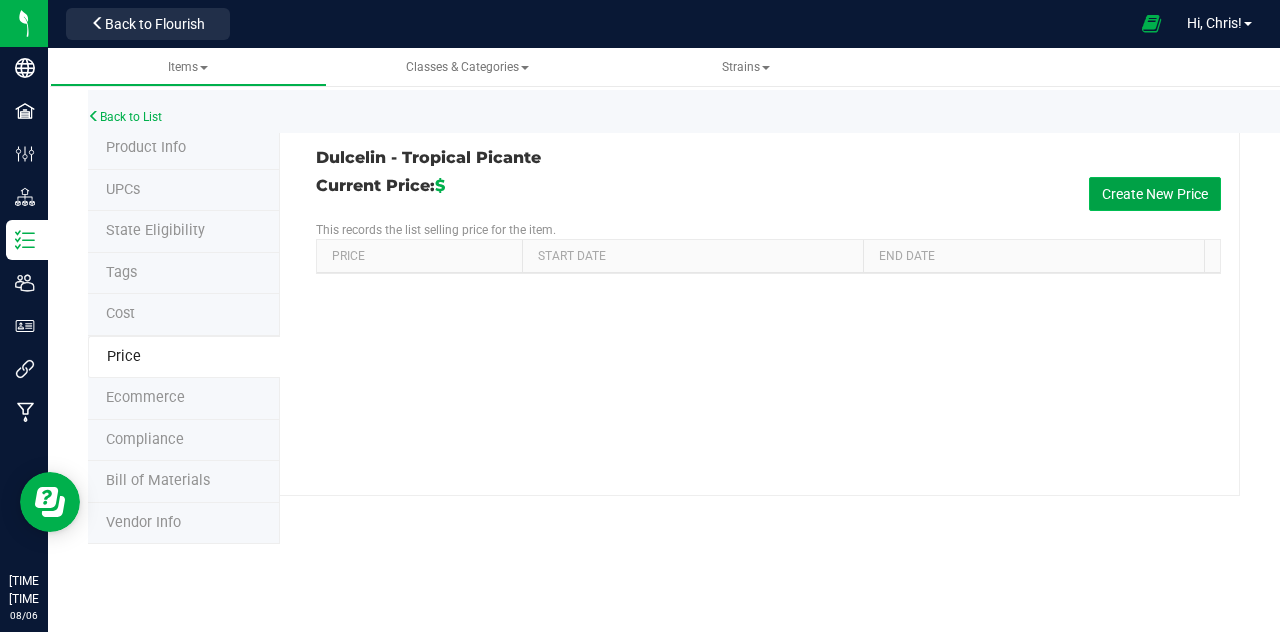 click on "Create New Price" at bounding box center (1155, 194) 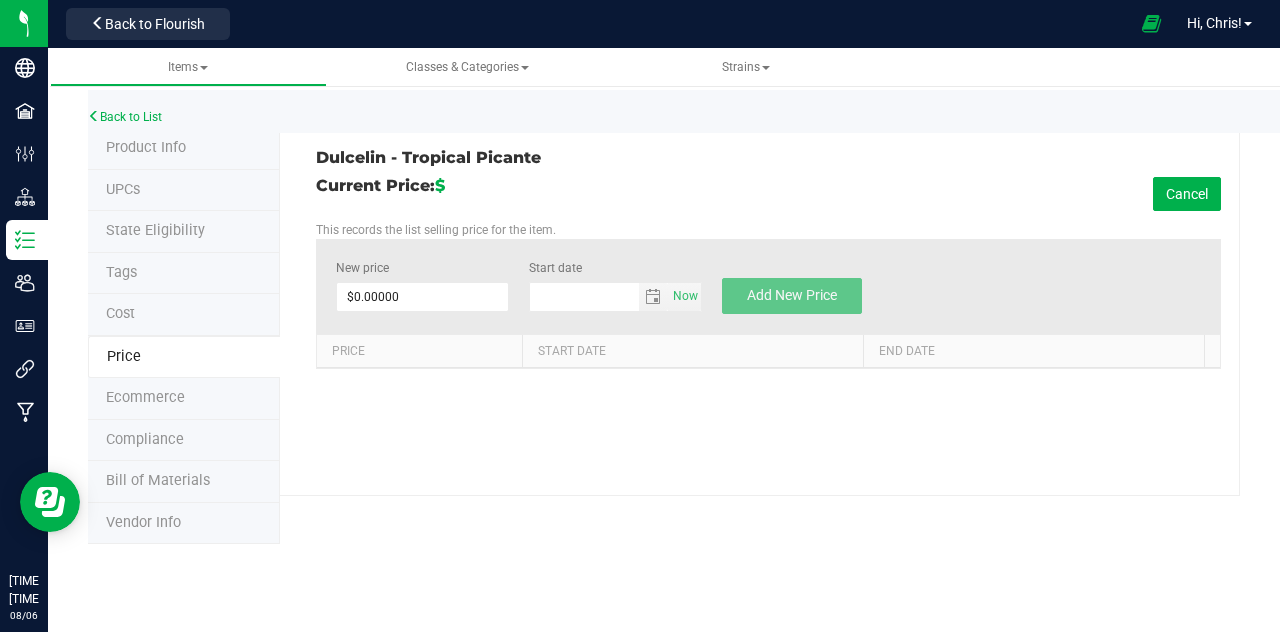 type on "8/6/2025" 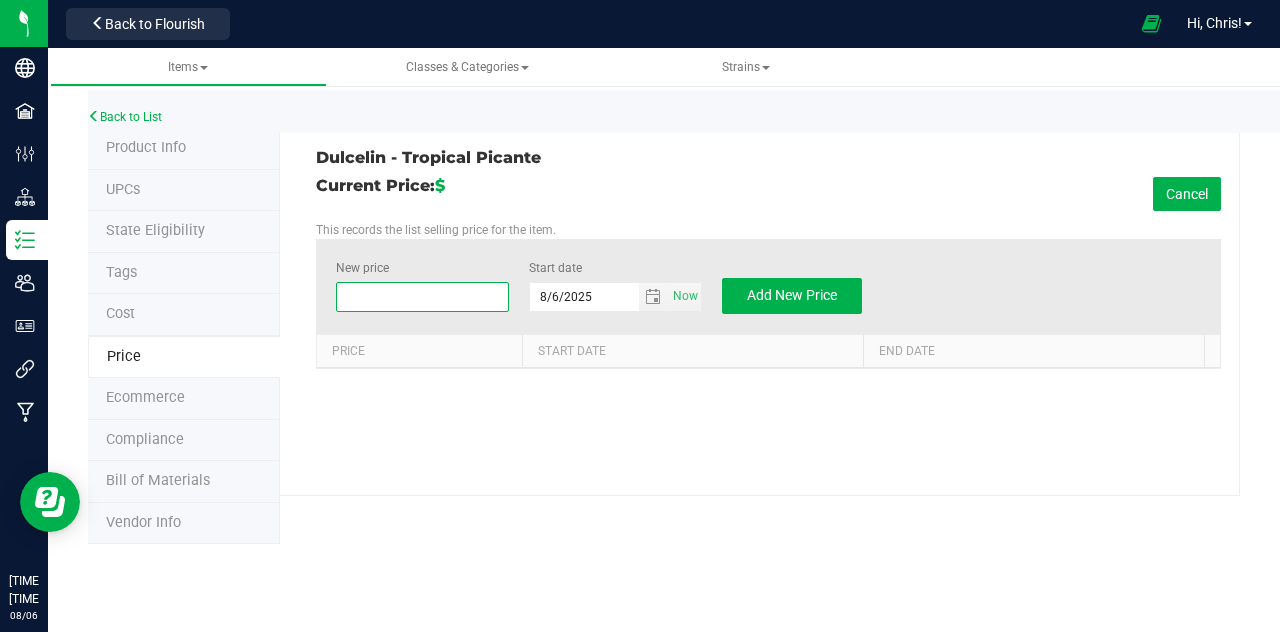 click at bounding box center [422, 297] 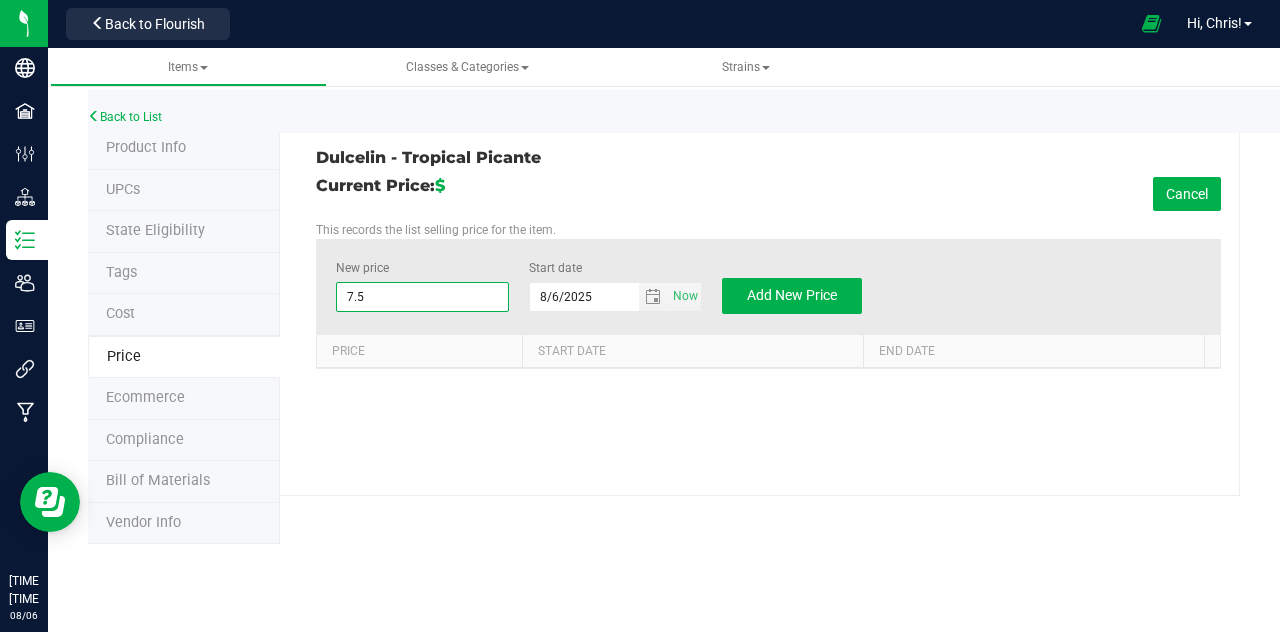 type on "7.50" 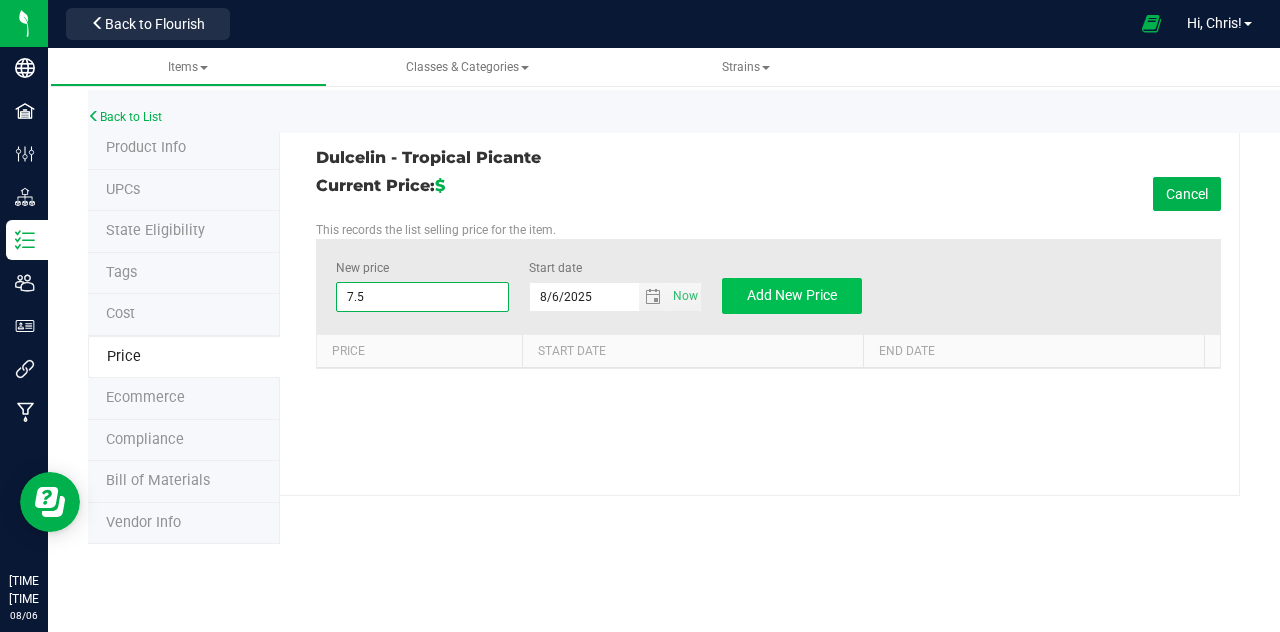 drag, startPoint x: 821, startPoint y: 275, endPoint x: 806, endPoint y: 295, distance: 25 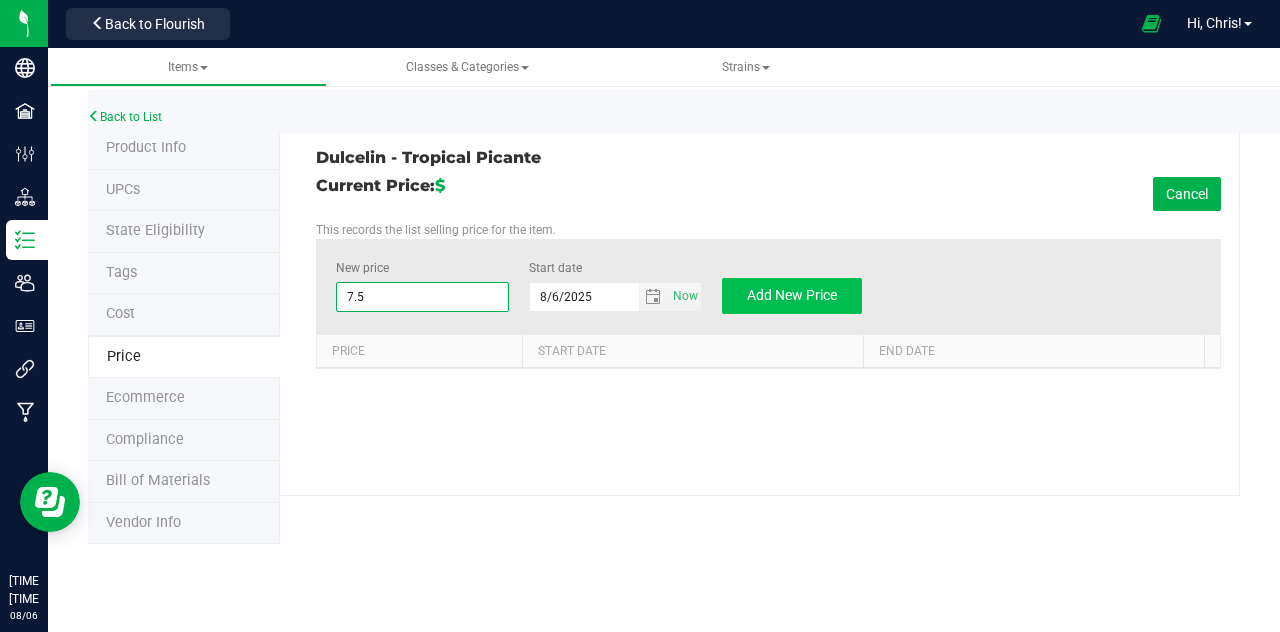 click on "New price
$7.50000 7.5
Start date
8/6/2025
Now
Add New Price" at bounding box center [768, 286] 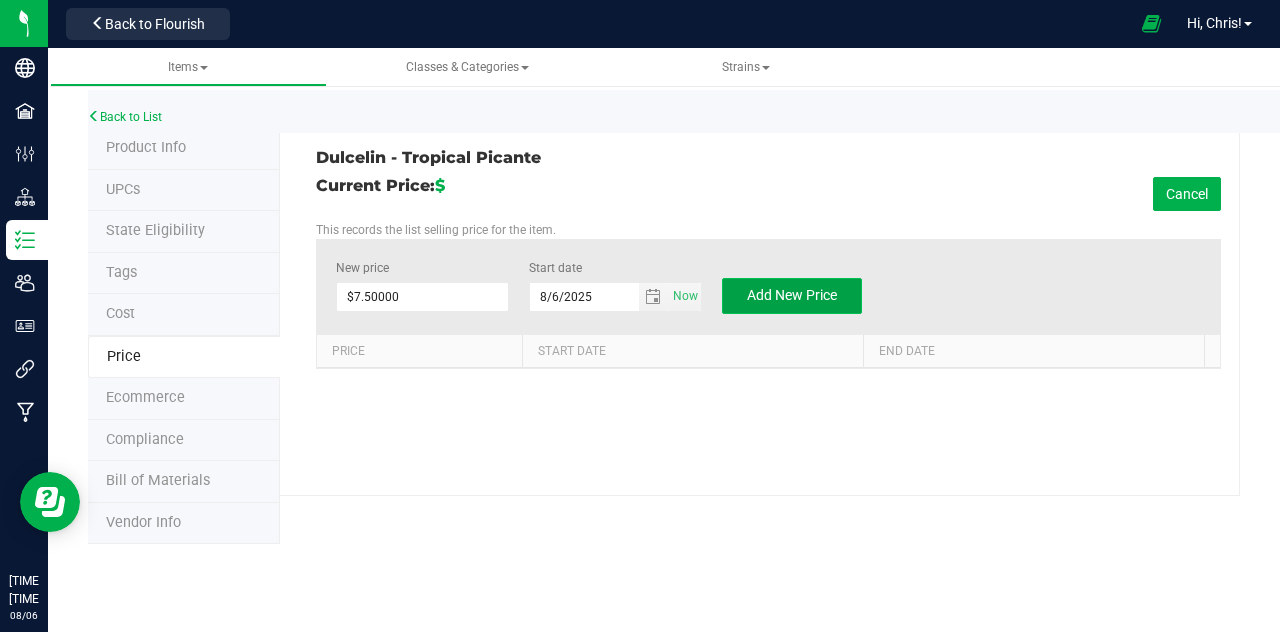 click on "Add New Price" at bounding box center (792, 295) 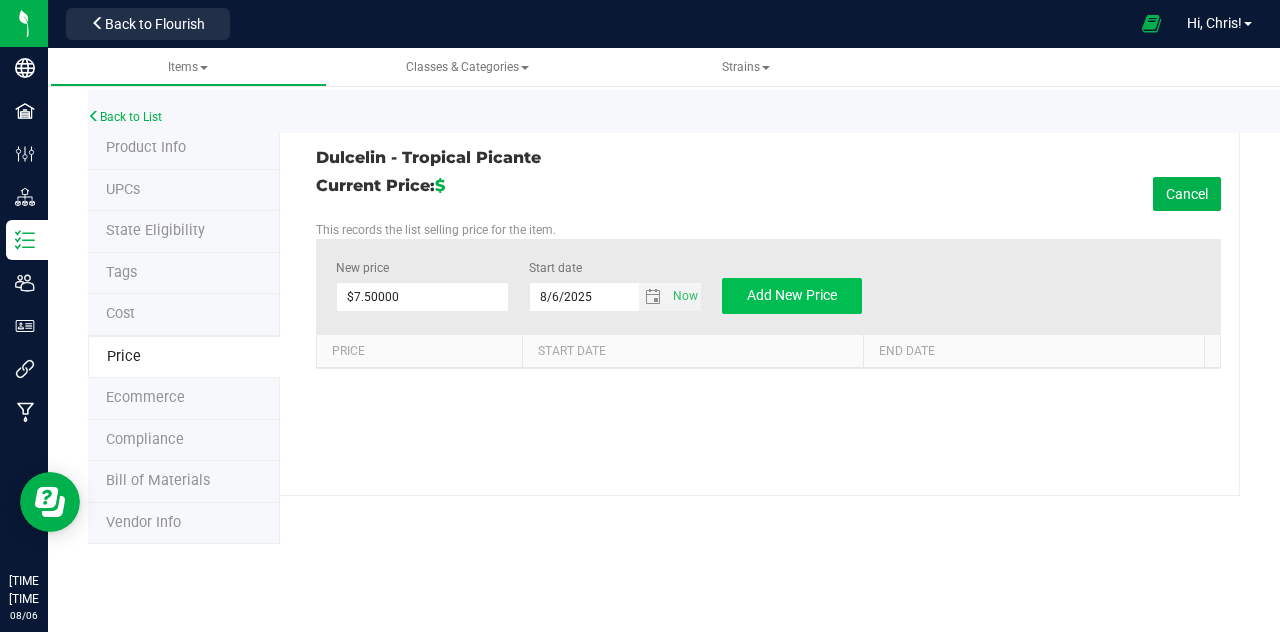 type on "$0.00000" 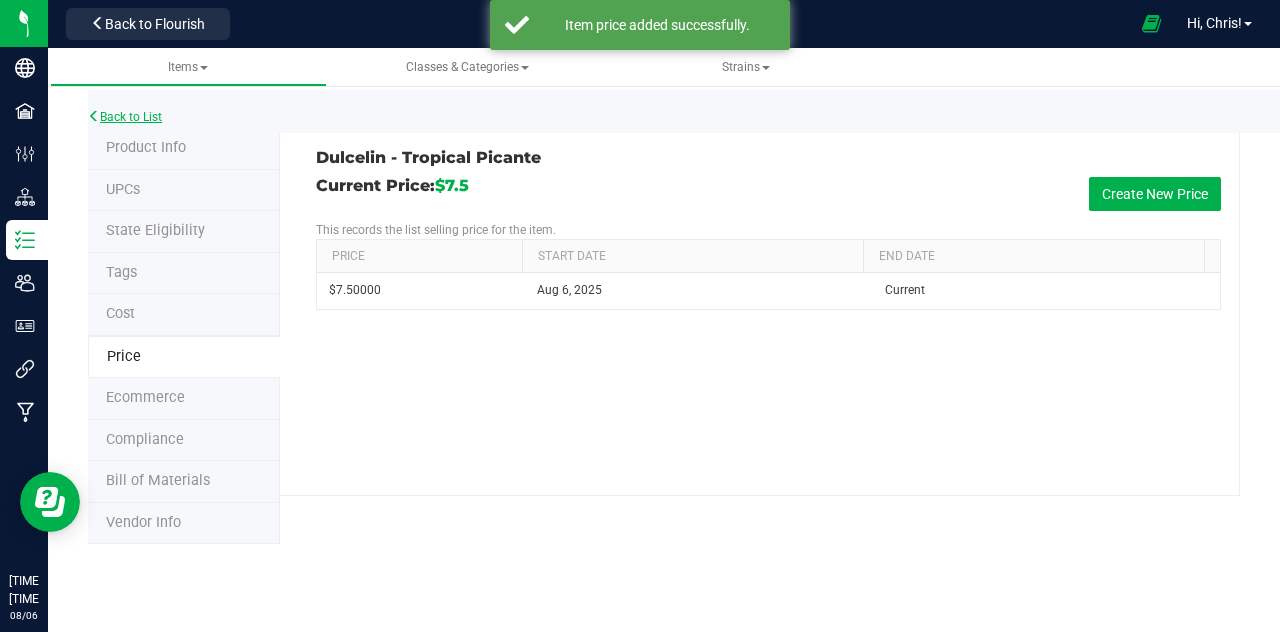 click on "Back to List" at bounding box center [125, 117] 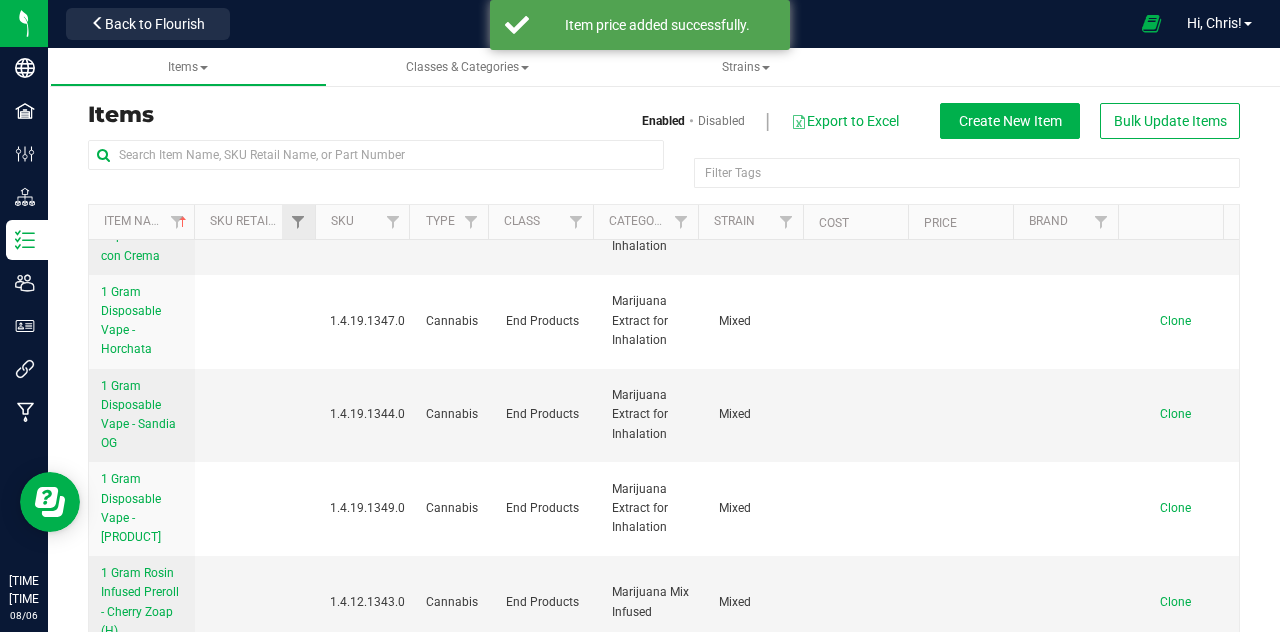 scroll, scrollTop: 0, scrollLeft: 0, axis: both 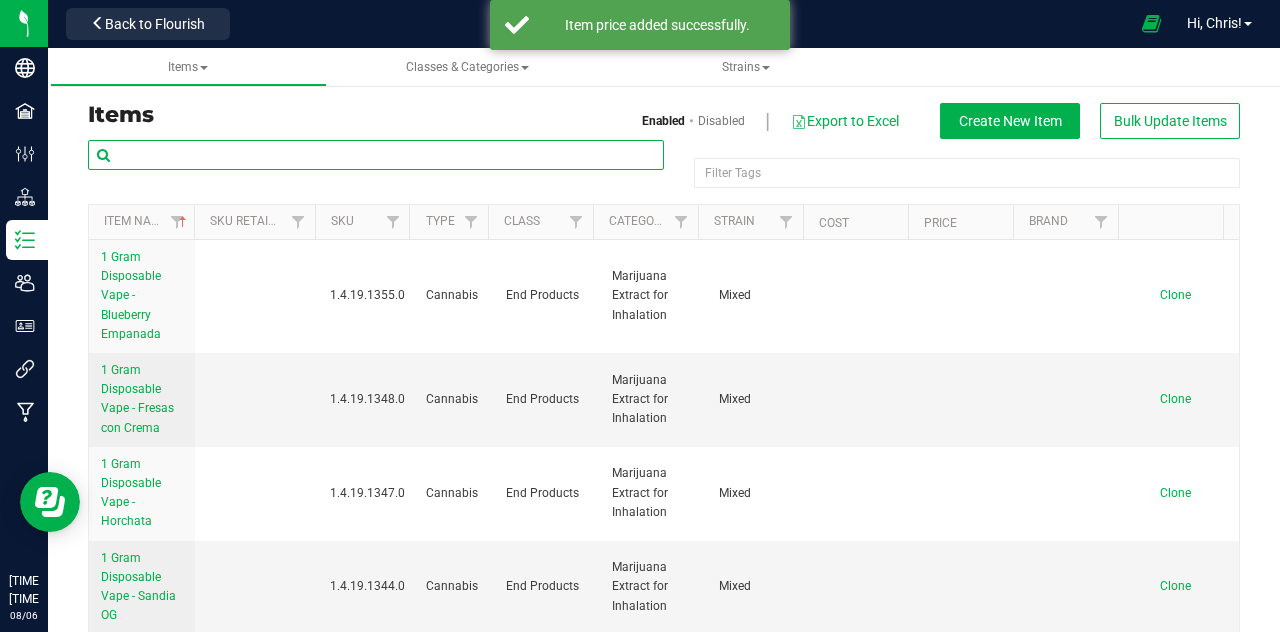 click at bounding box center [376, 155] 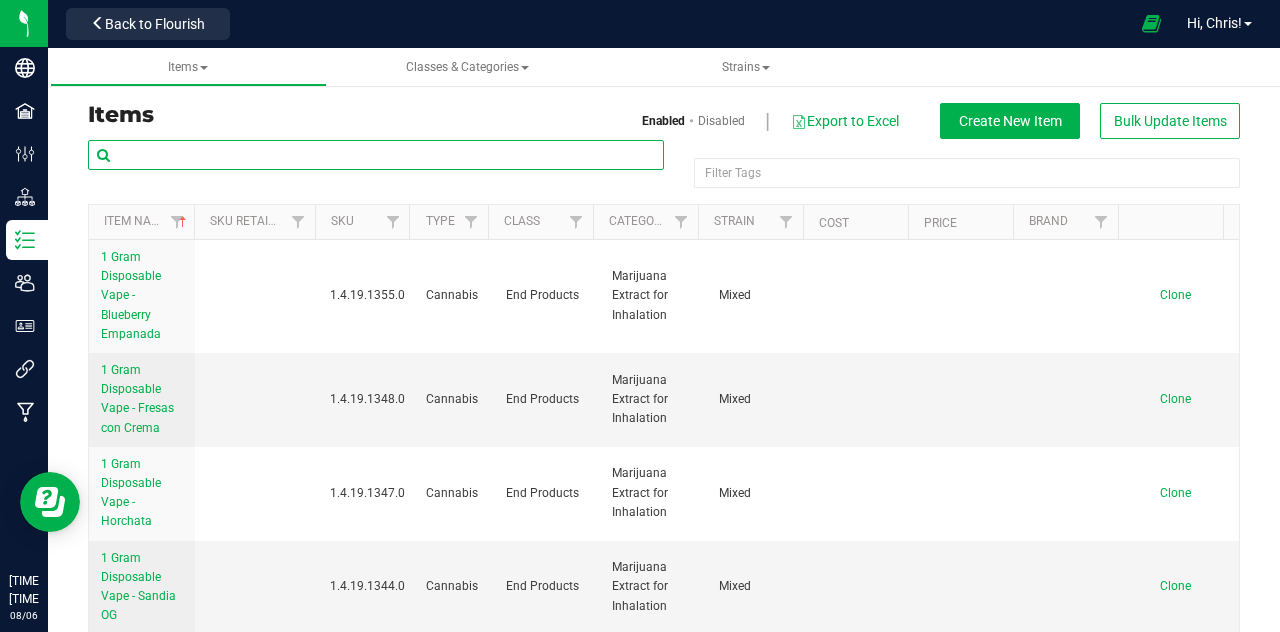 click at bounding box center [376, 155] 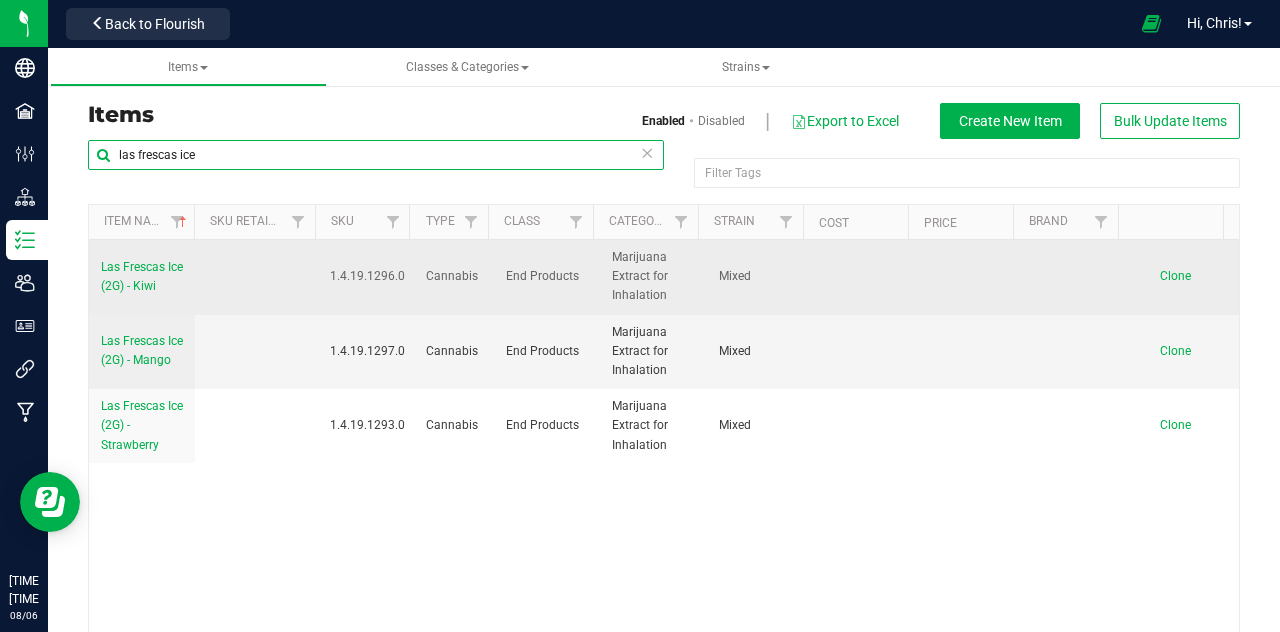 type on "las frescas ice" 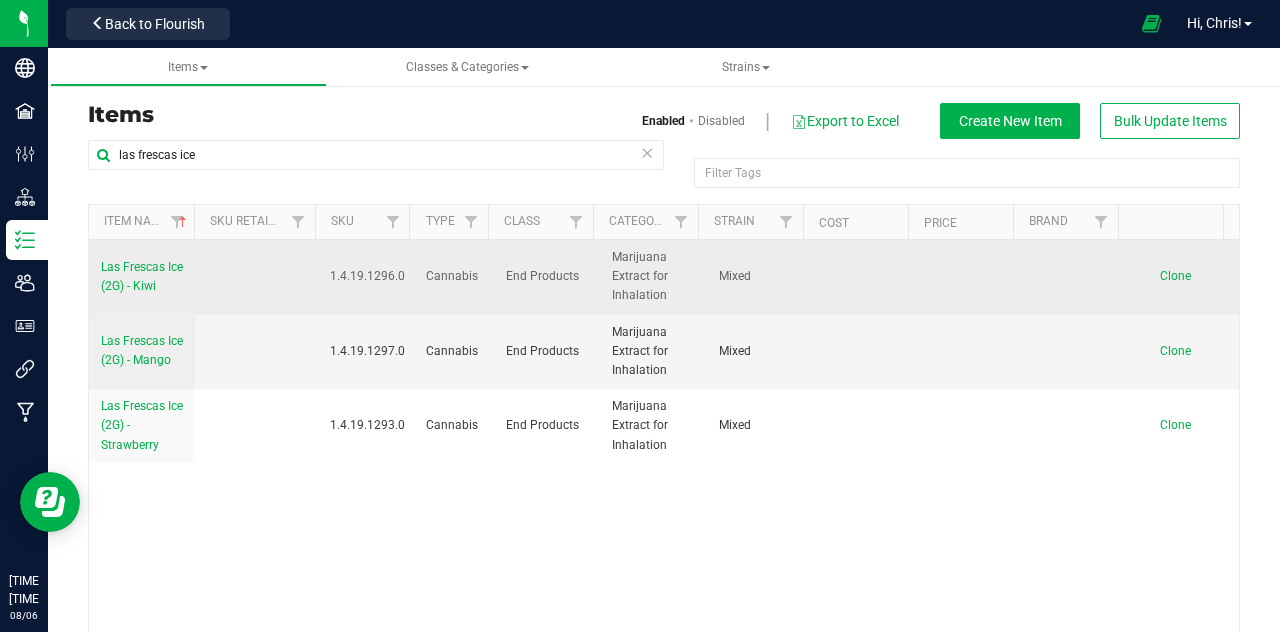 click on "Las Frescas Ice (2G) - Kiwi" at bounding box center [142, 276] 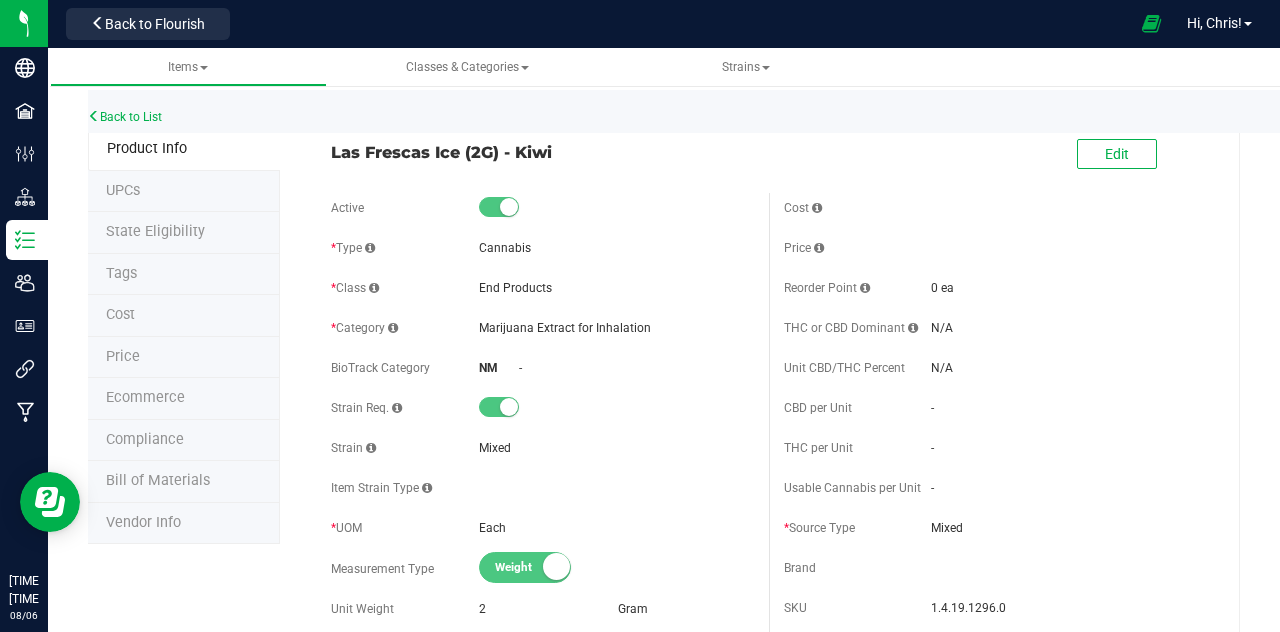 click on "Price" at bounding box center [123, 356] 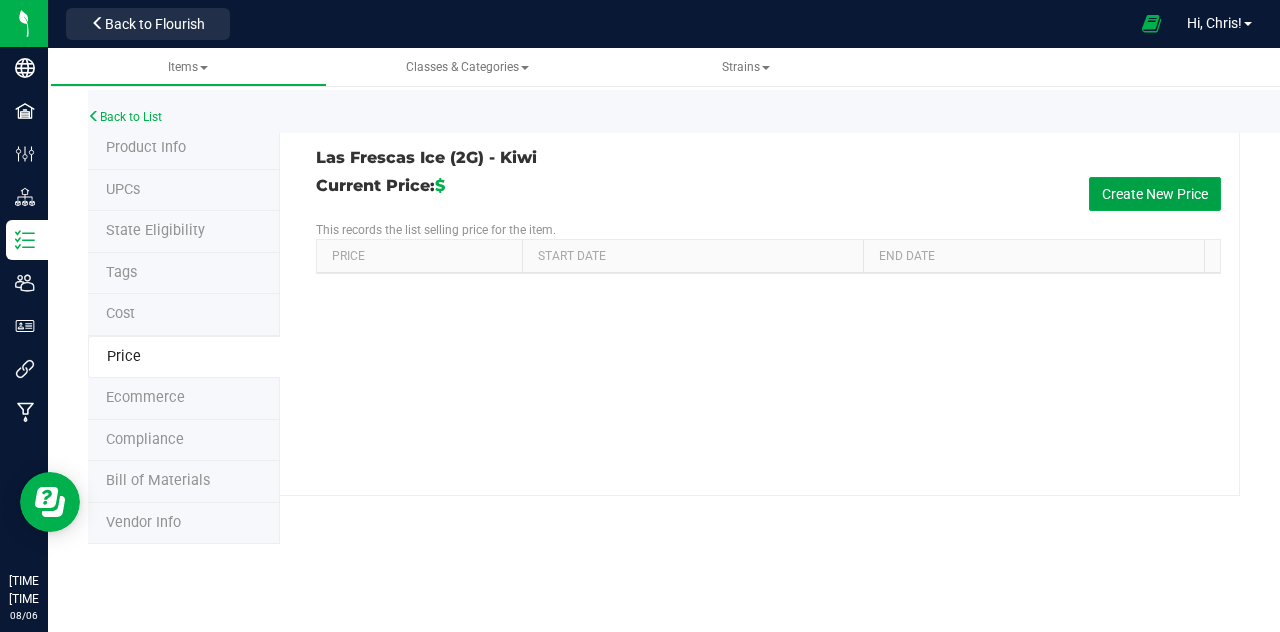 click on "Create New Price" at bounding box center (1155, 194) 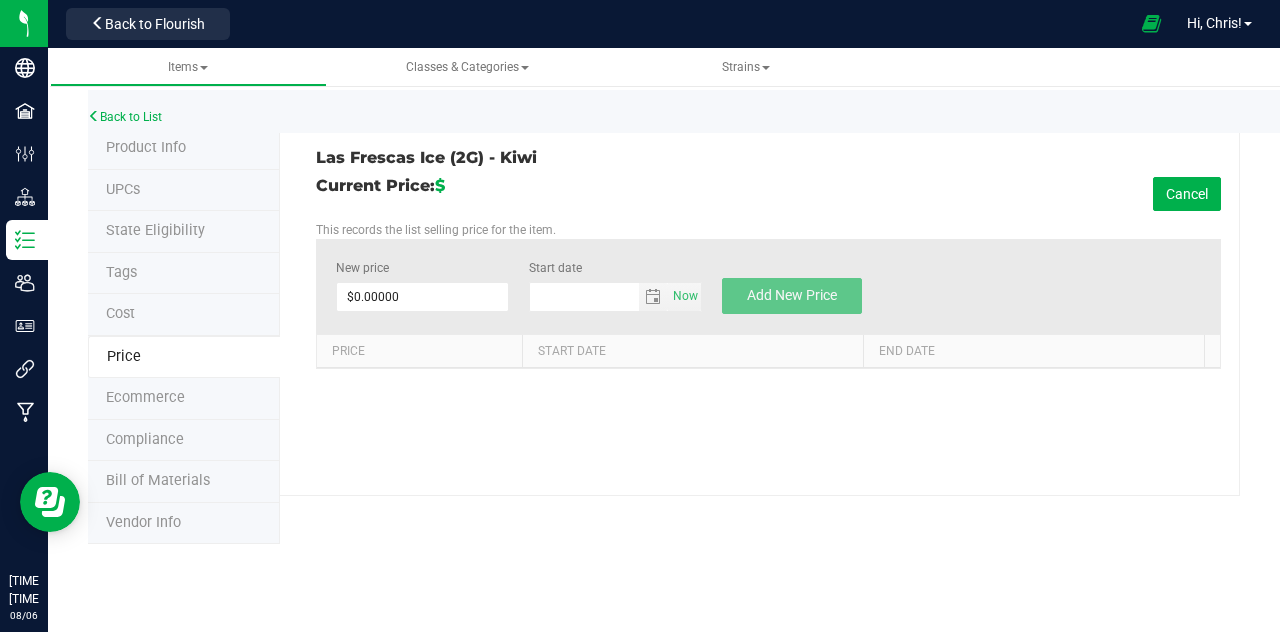 type on "8/6/2025" 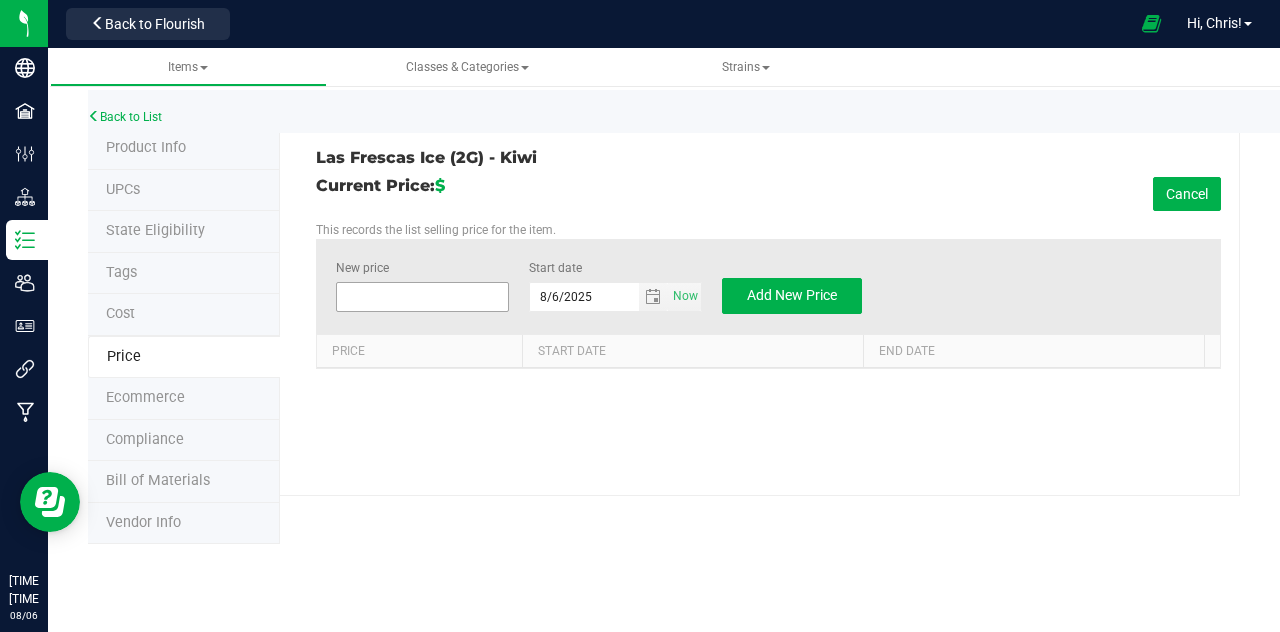 click at bounding box center (422, 297) 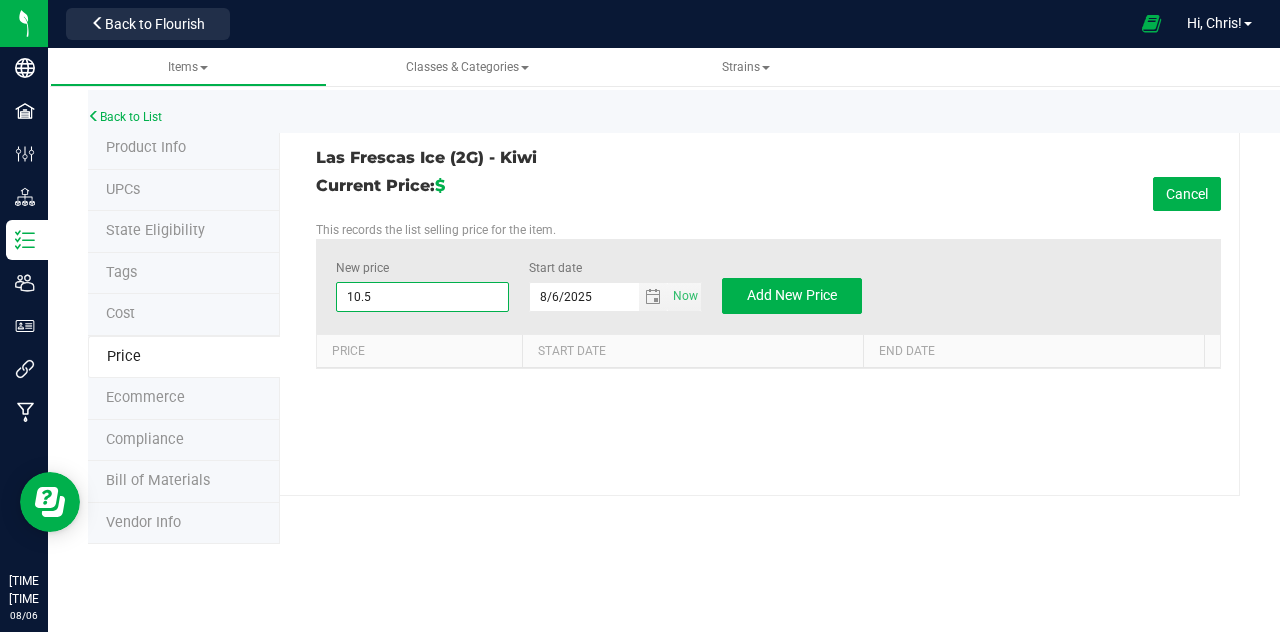 type on "10.50" 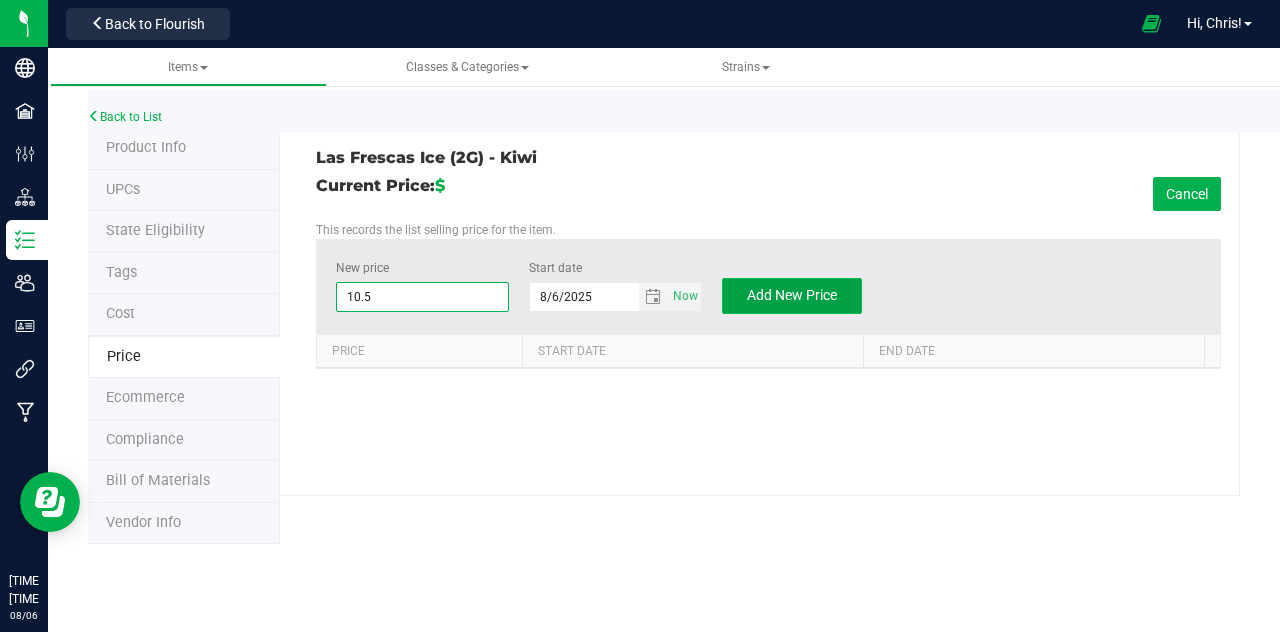 click on "Add New Price" at bounding box center [792, 295] 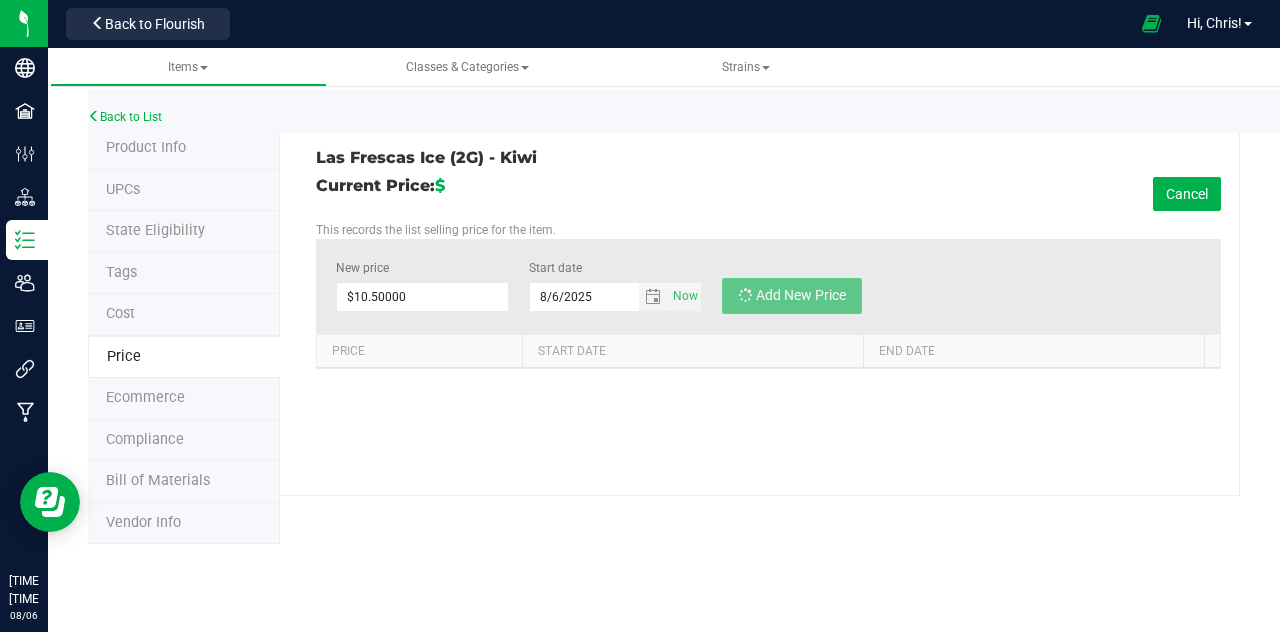 type on "$0.00000" 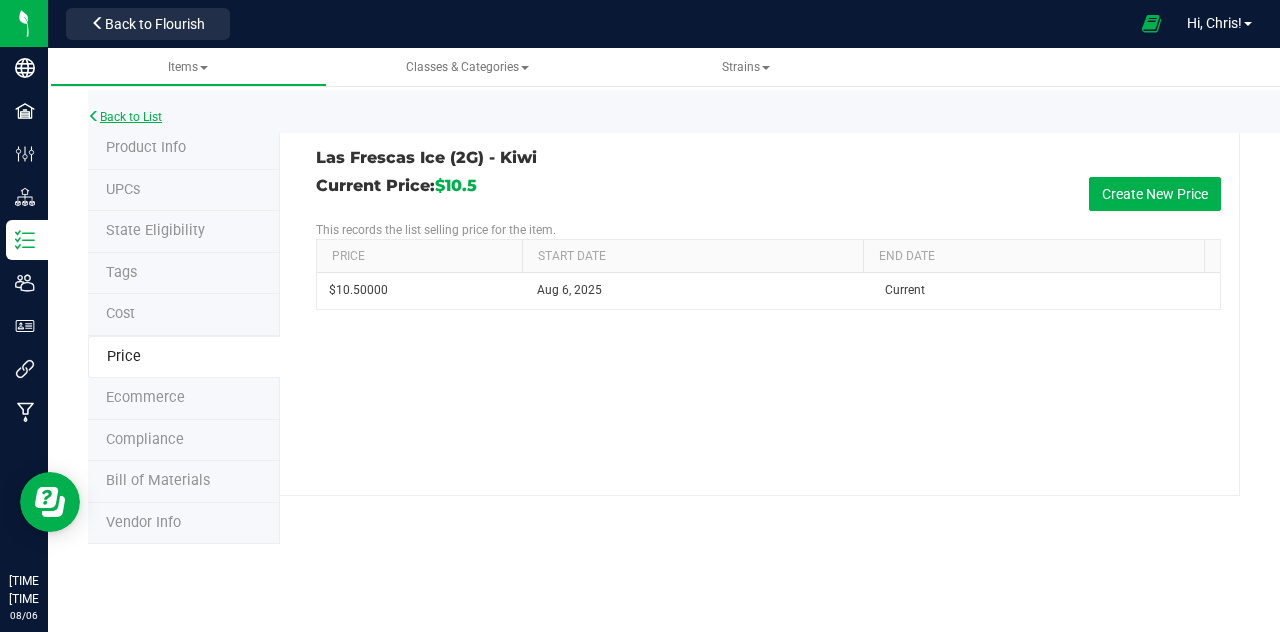 click on "Back to List" at bounding box center (125, 117) 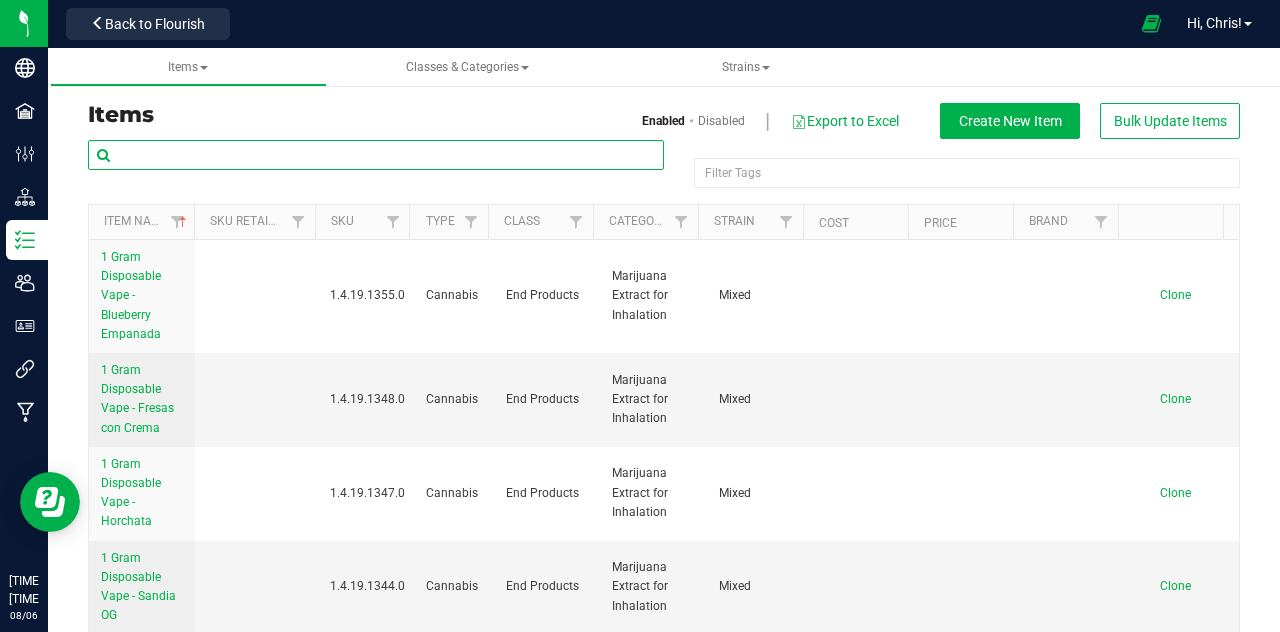 click at bounding box center (376, 155) 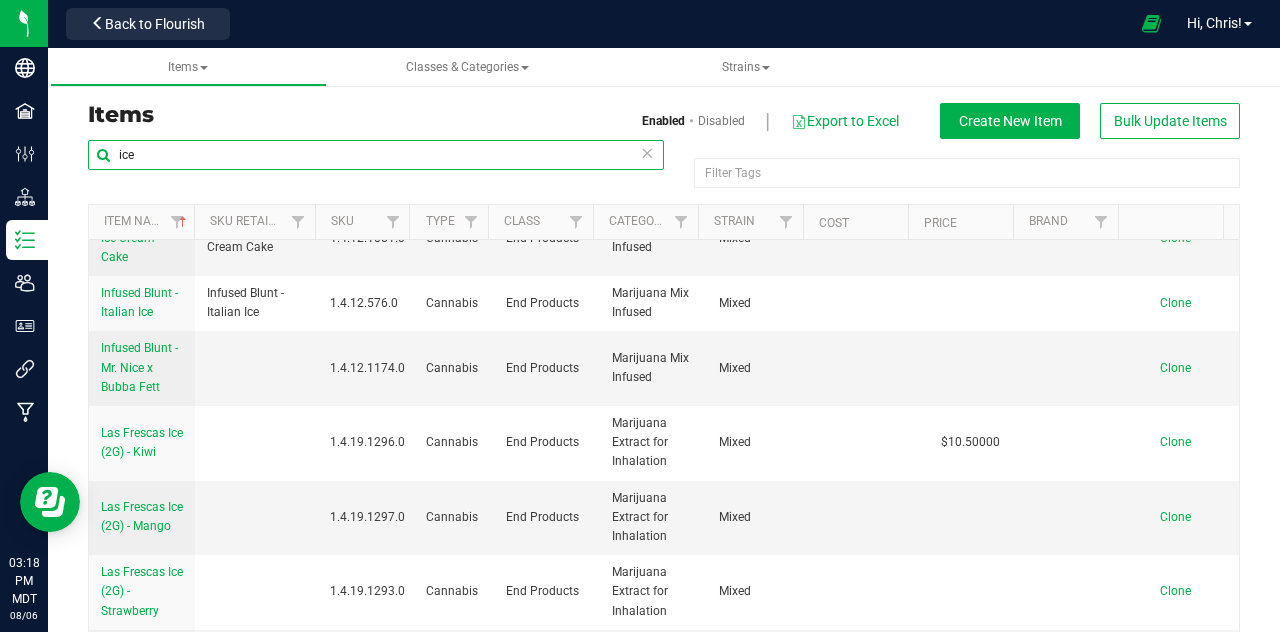 scroll, scrollTop: 1628, scrollLeft: 0, axis: vertical 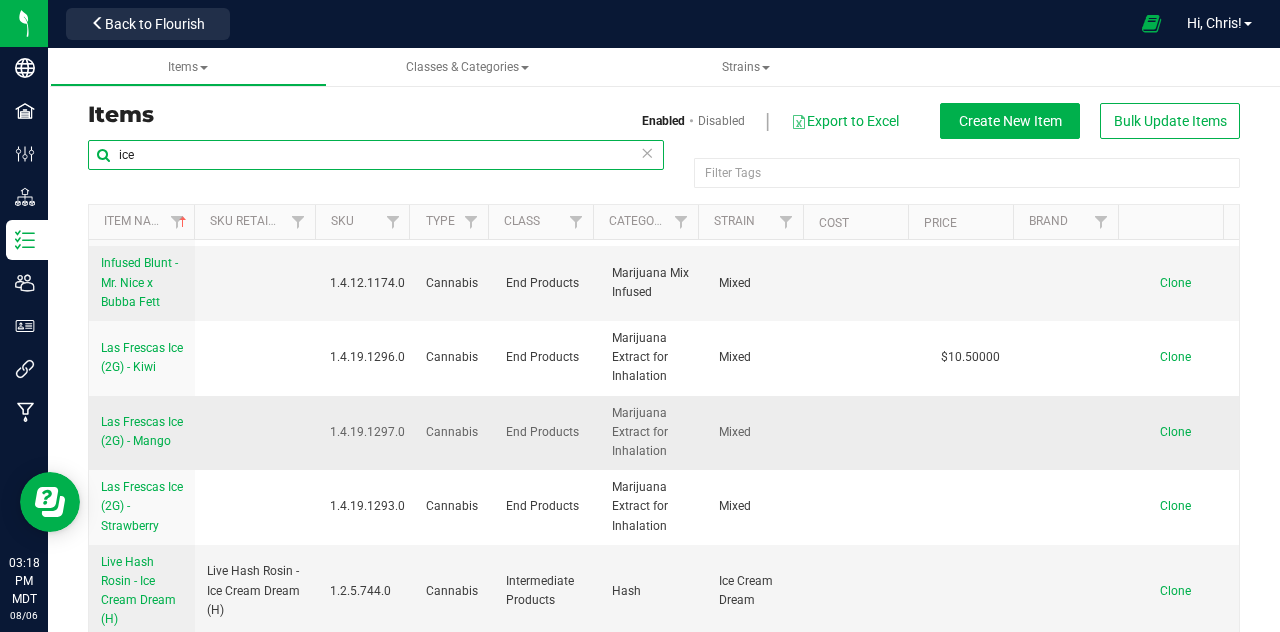 type on "ice" 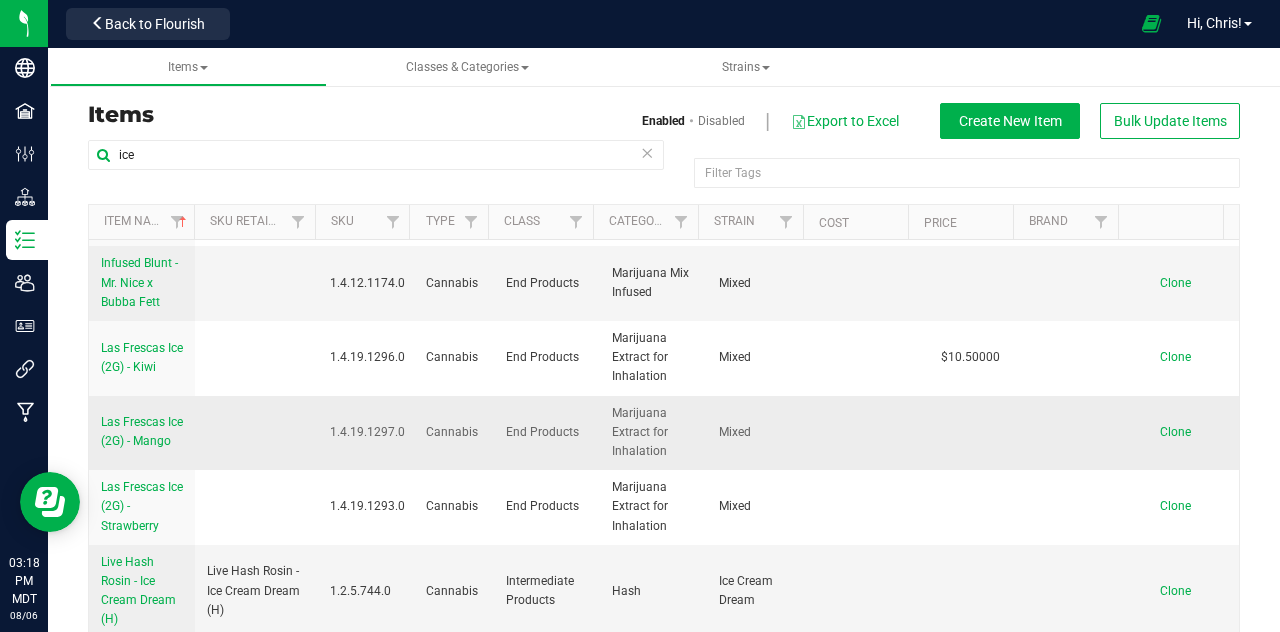 click on "Las Frescas Ice (2G) - Mango" at bounding box center (142, 431) 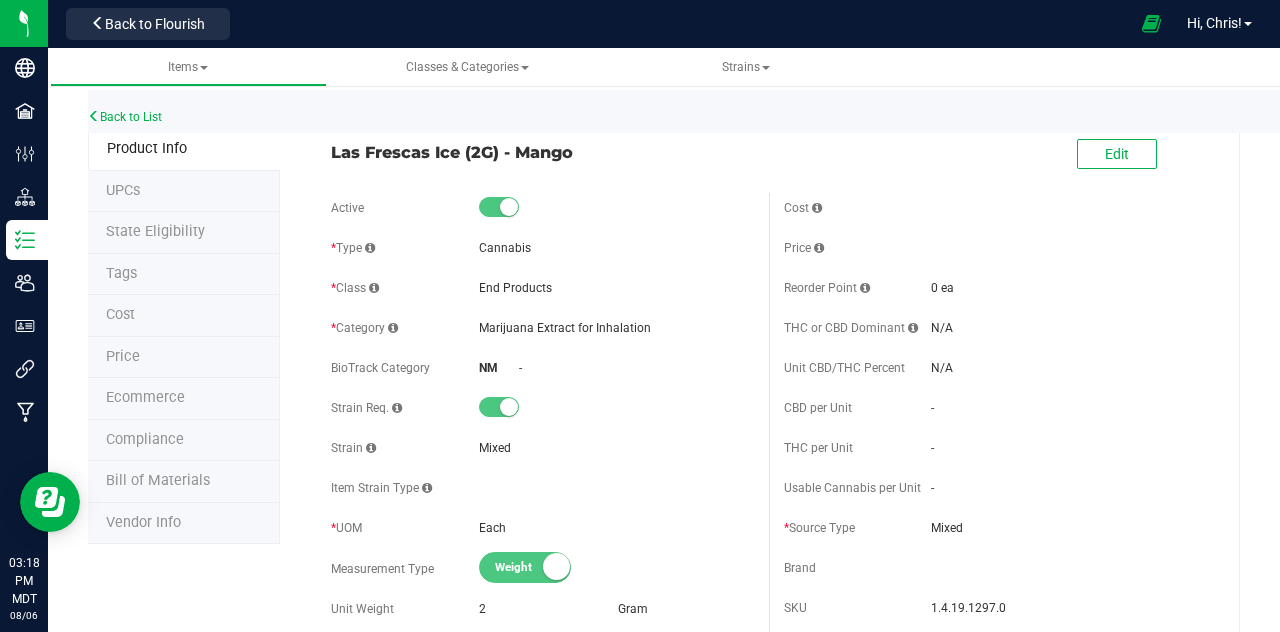 click on "Price" at bounding box center (123, 356) 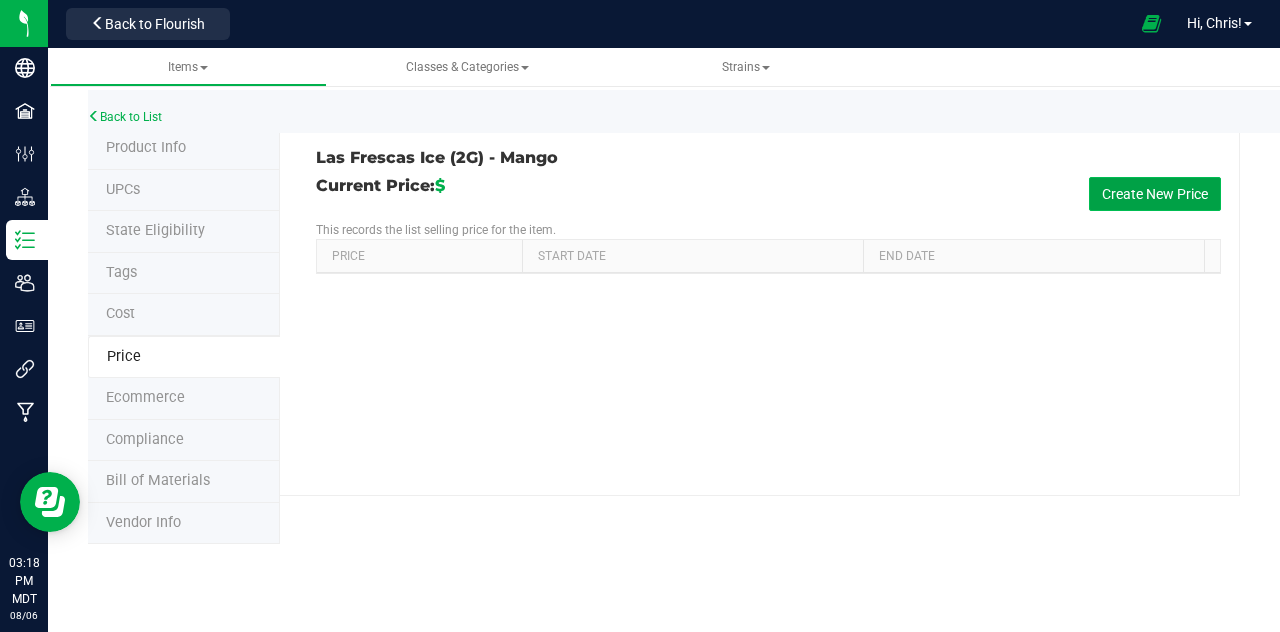 click on "Create New Price" at bounding box center (1155, 194) 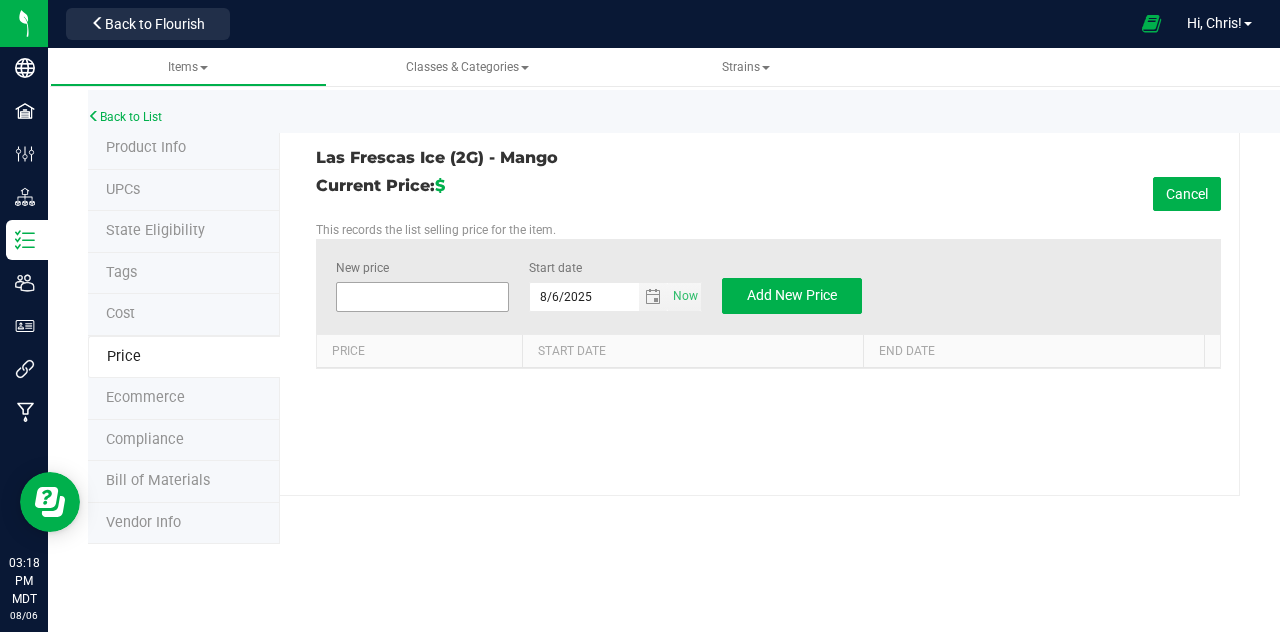 click at bounding box center (422, 297) 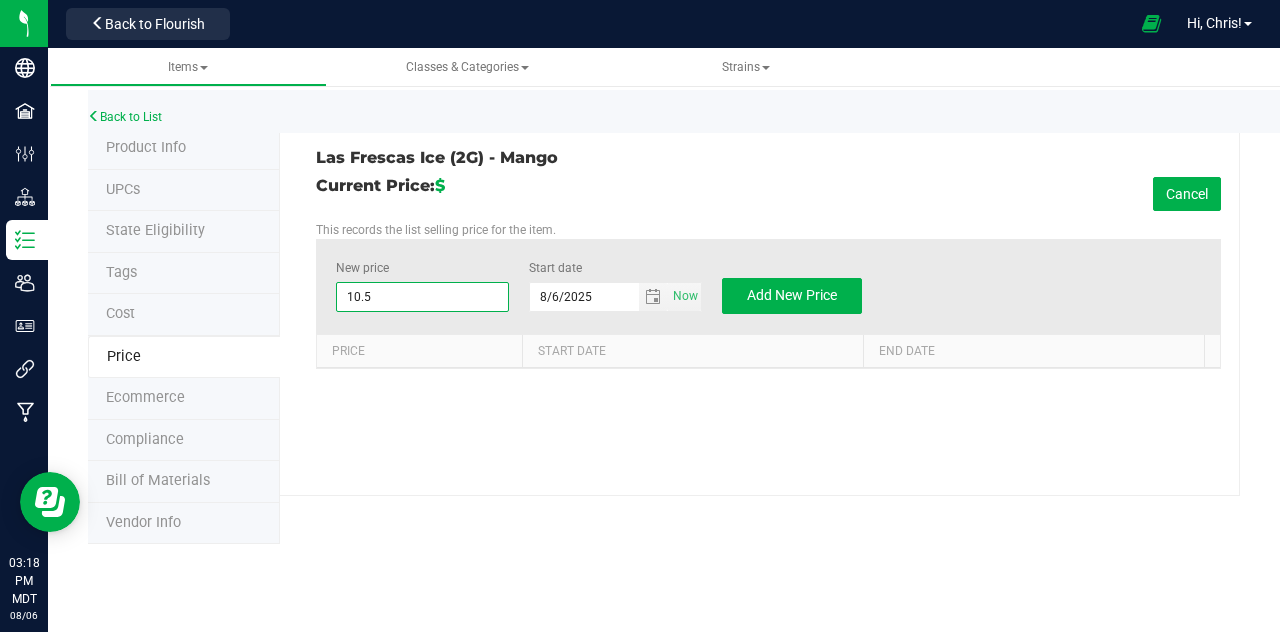 type on "10.50" 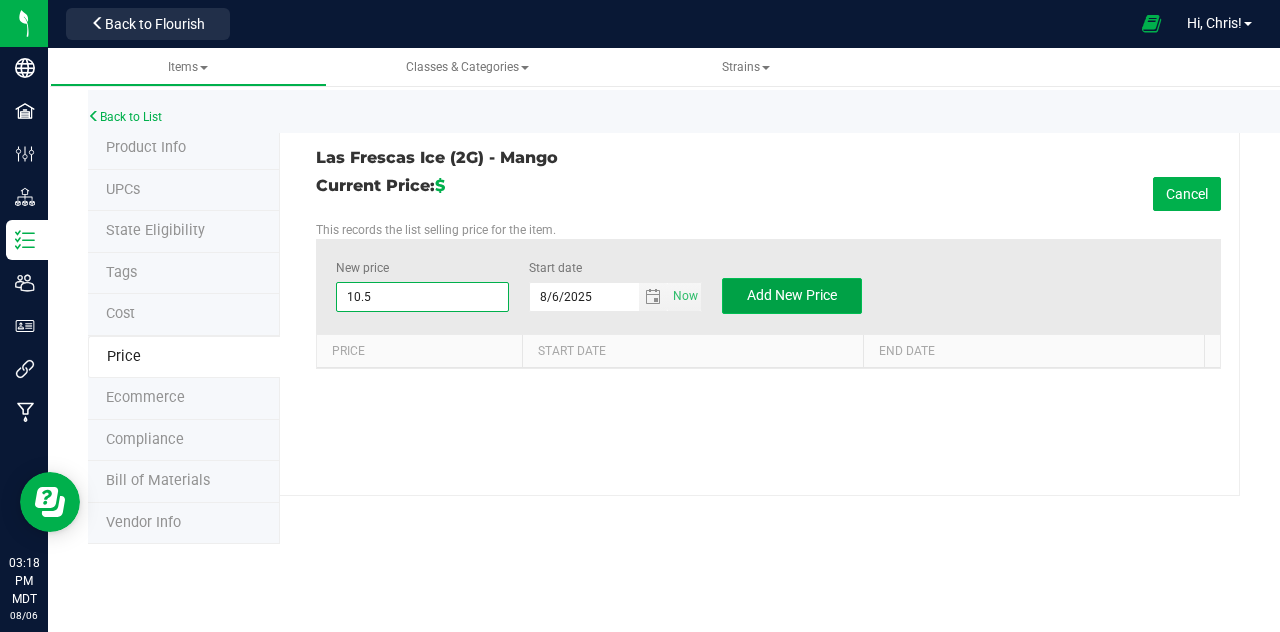 click on "Add New Price" at bounding box center (792, 296) 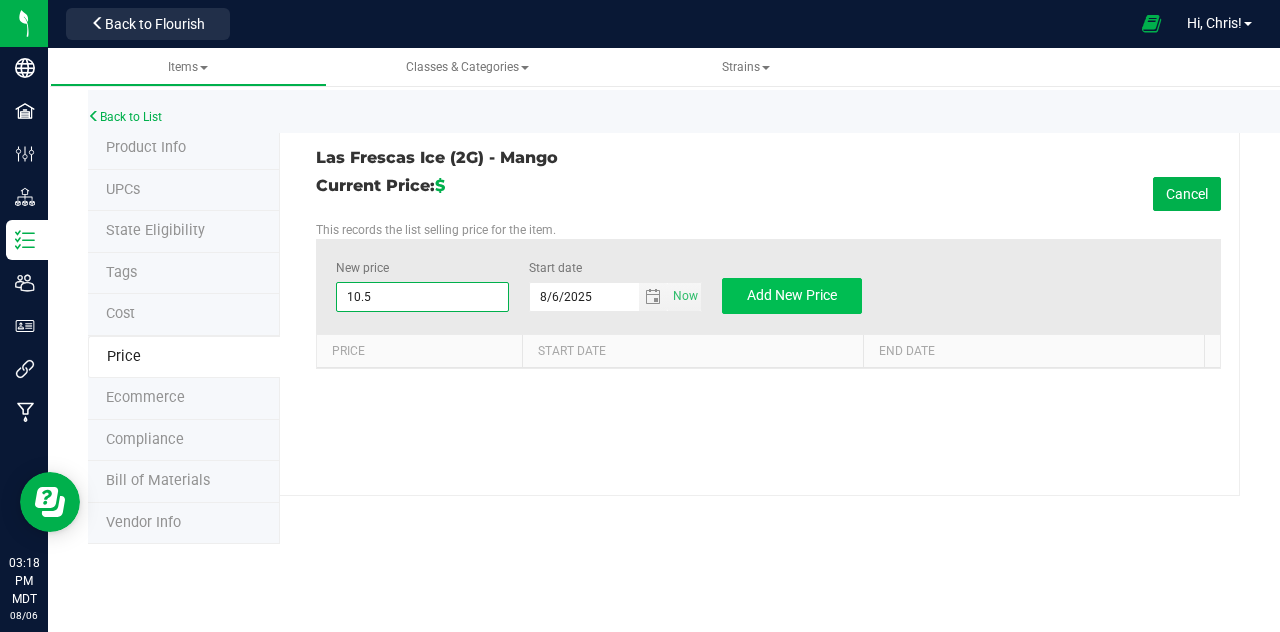 type on "$0.00000" 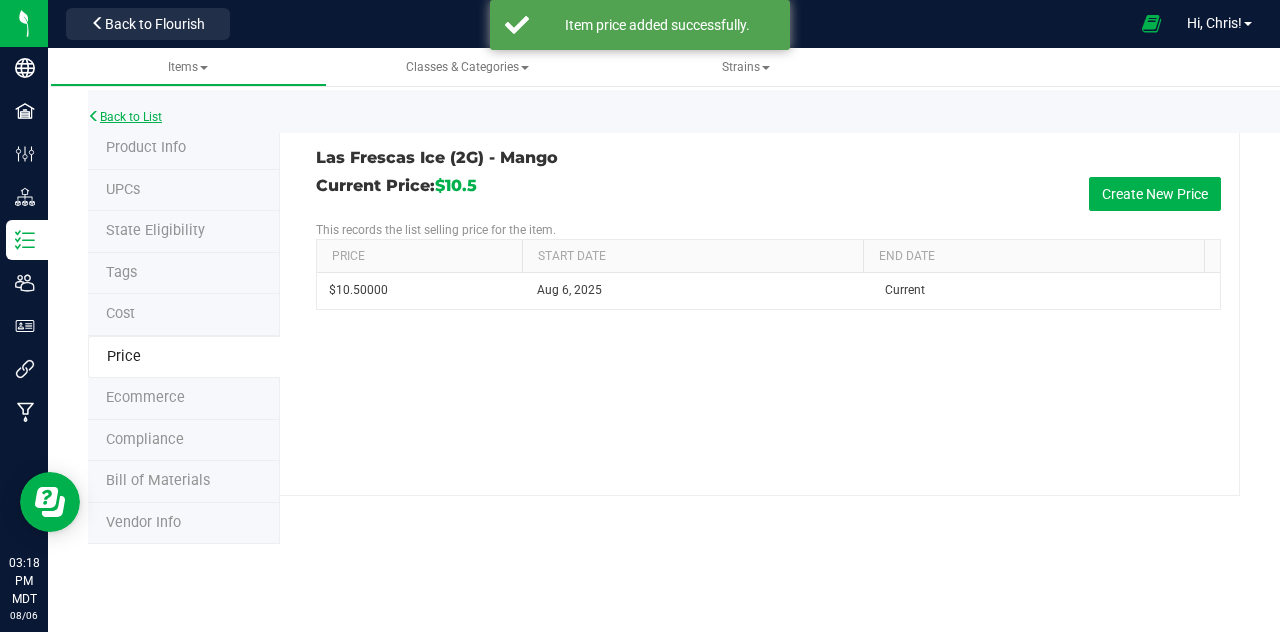 click on "Back to List" at bounding box center (125, 117) 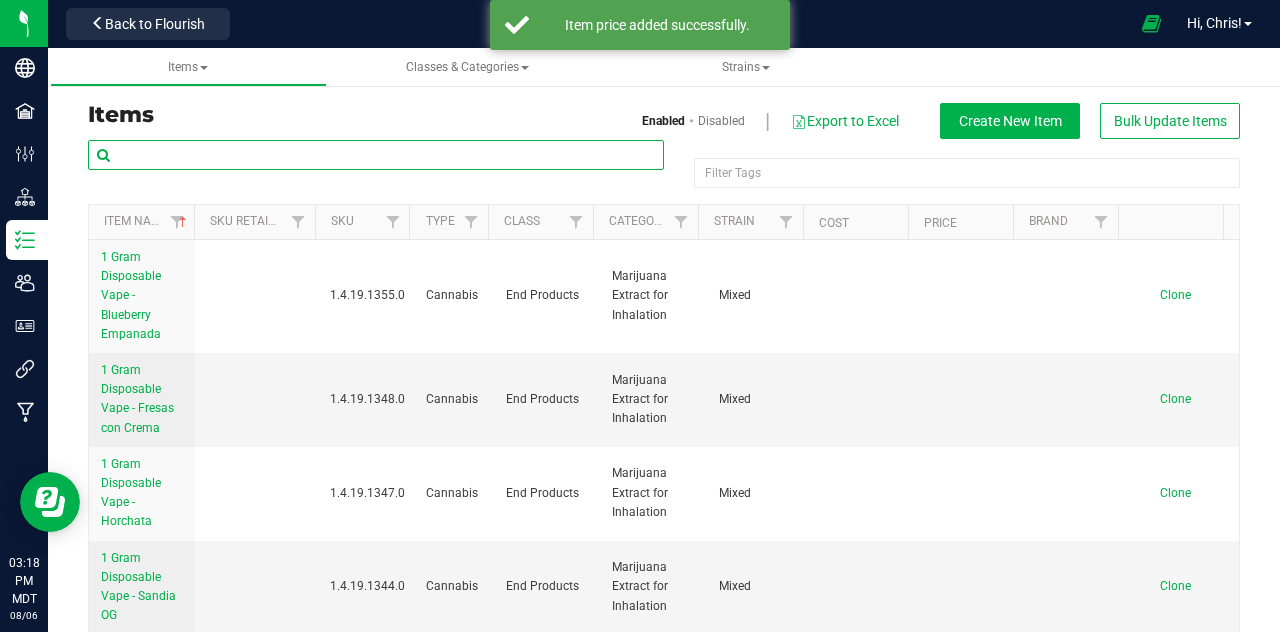 click at bounding box center [376, 155] 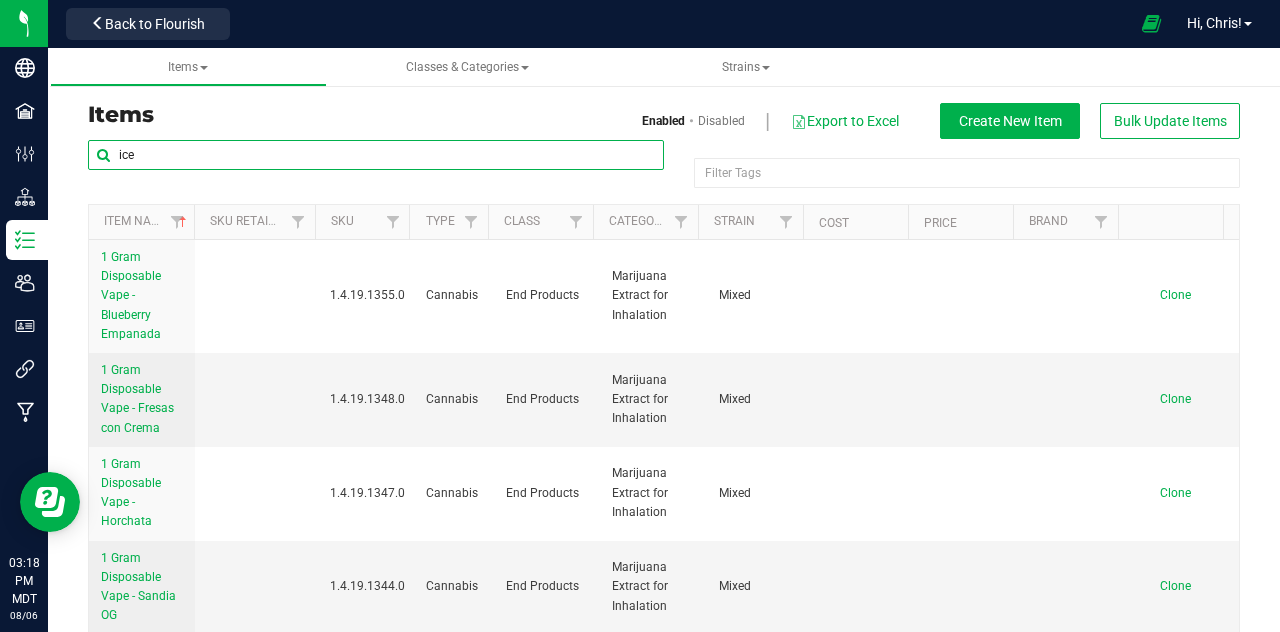 type on "ice" 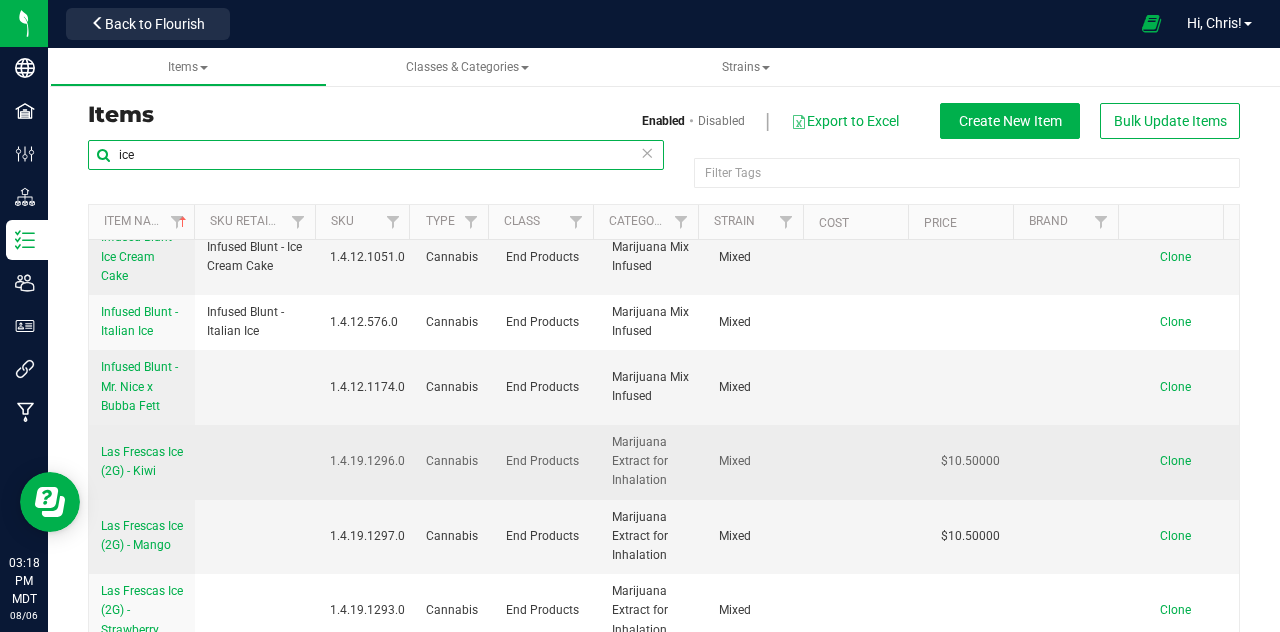 scroll, scrollTop: 1628, scrollLeft: 0, axis: vertical 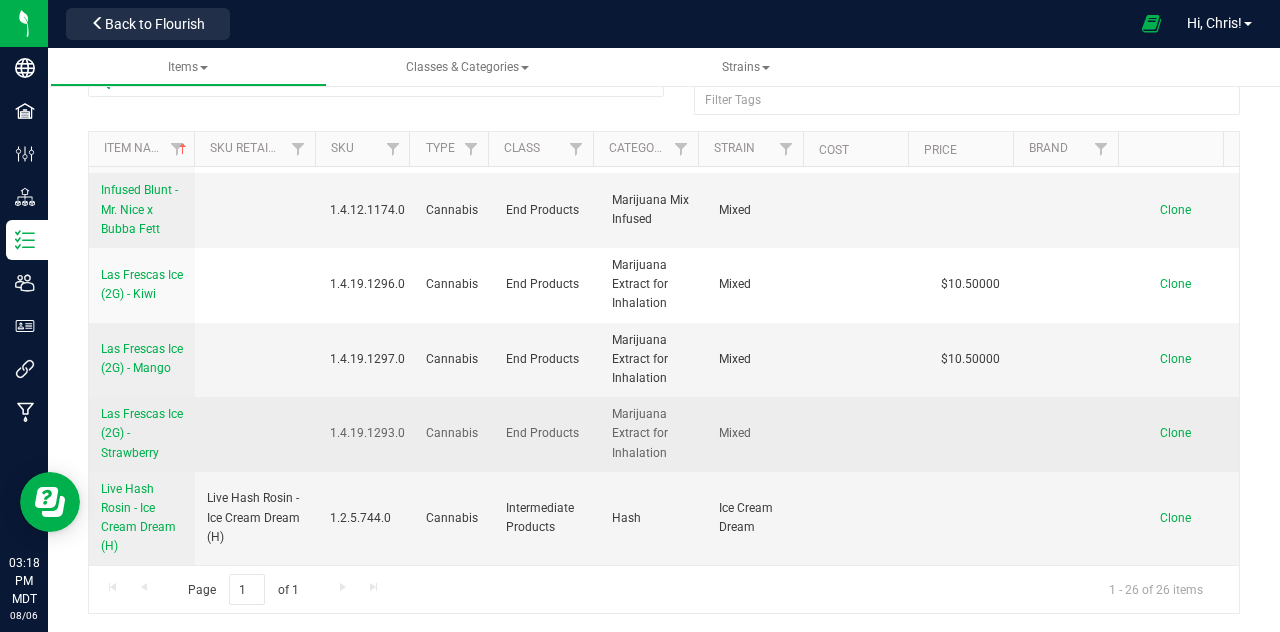 click on "Las Frescas Ice (2G) - Strawberry" at bounding box center [142, 433] 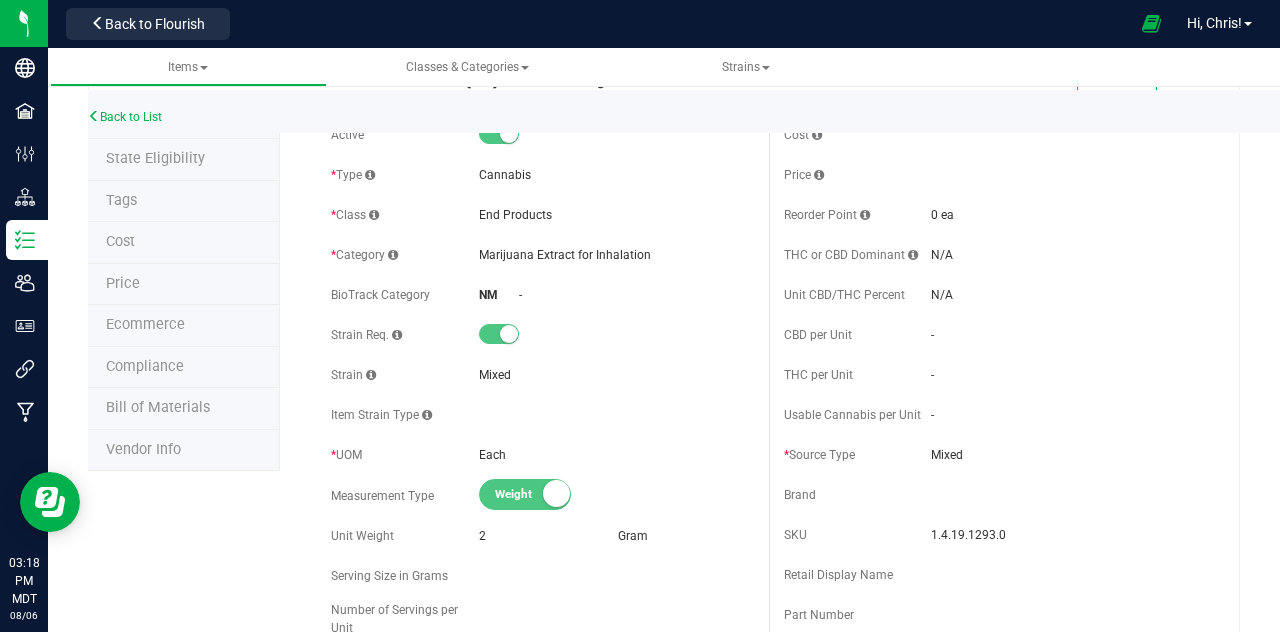 click on "Price" at bounding box center (123, 283) 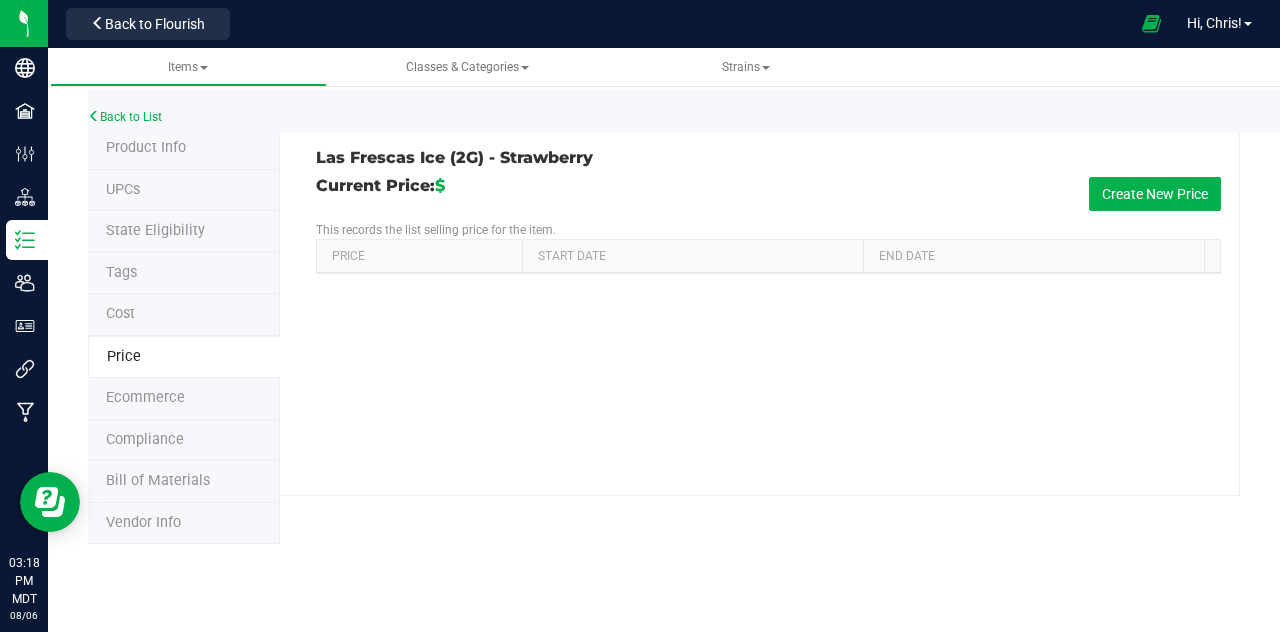 scroll, scrollTop: 0, scrollLeft: 0, axis: both 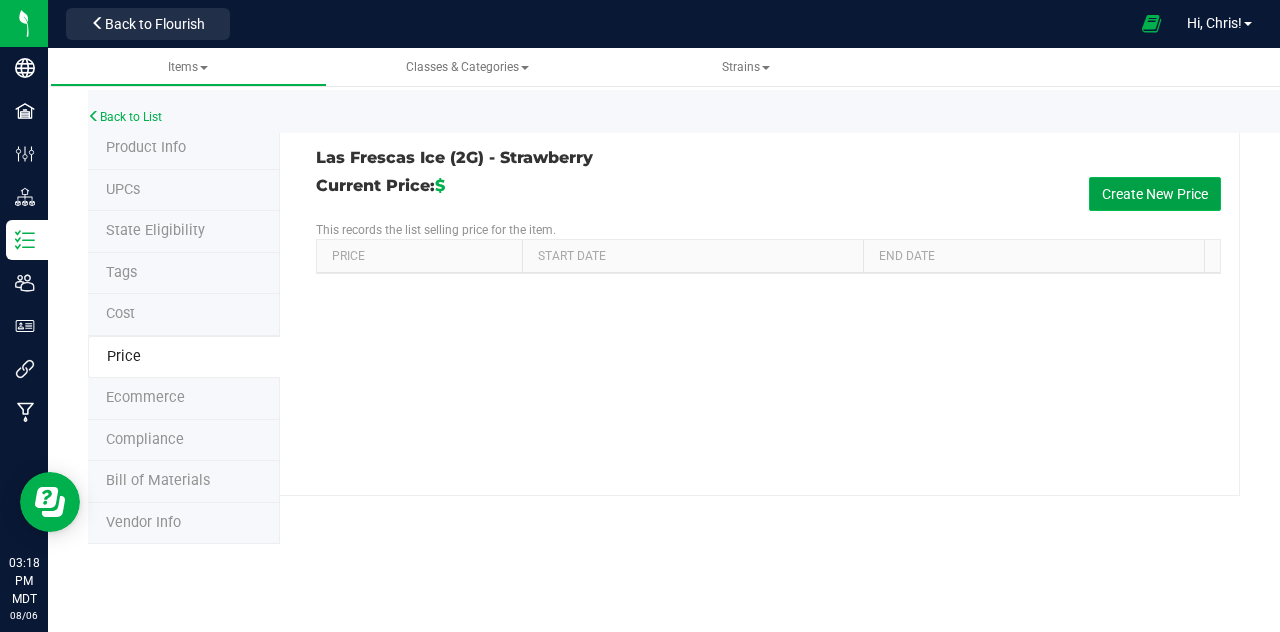 click on "Create New Price" at bounding box center [1155, 194] 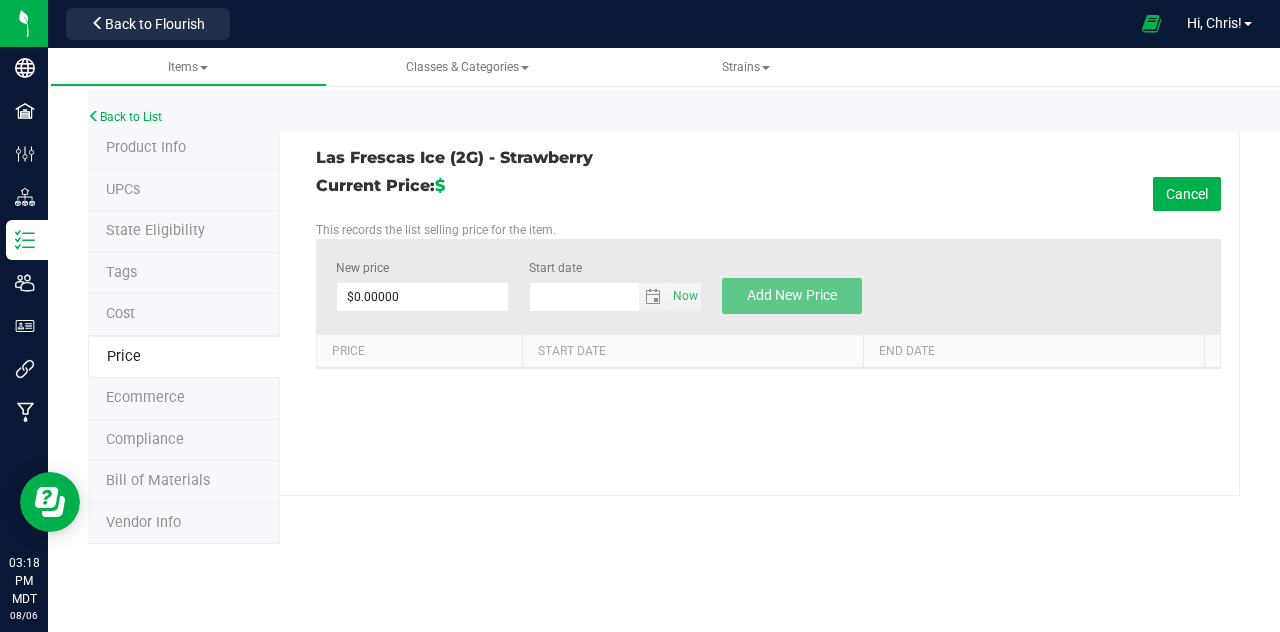 type on "8/6/2025" 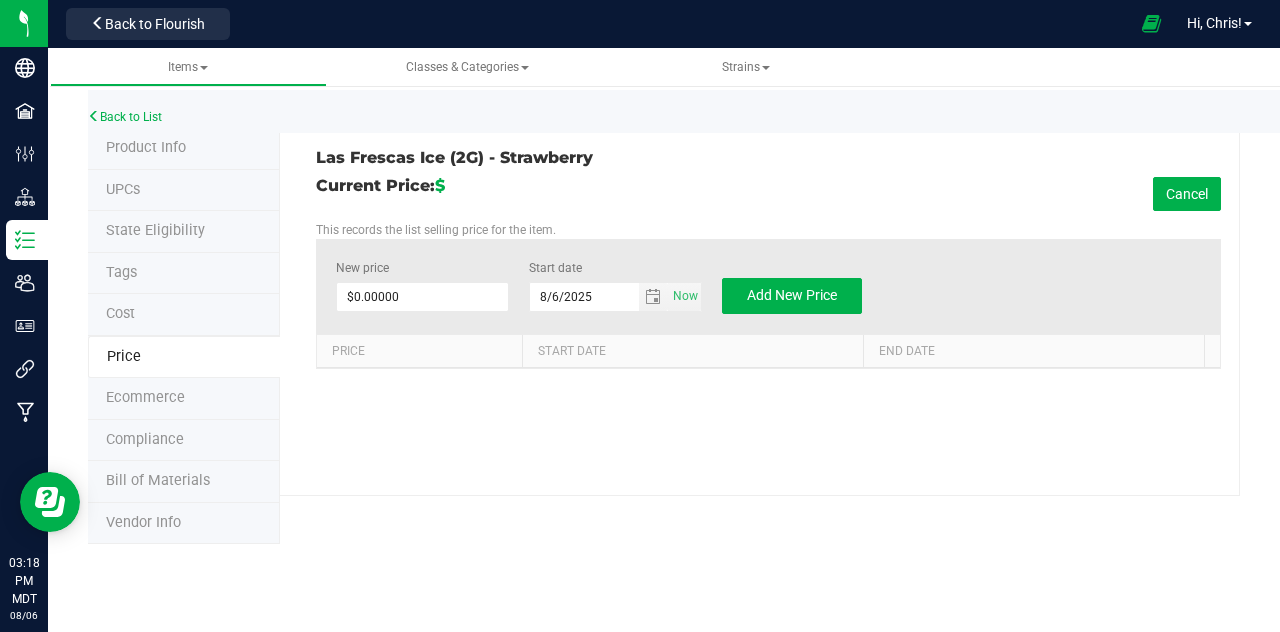 click on "New price
$0.00000 0
Start date
8/6/2025
Now
Add New Price" at bounding box center (768, 286) 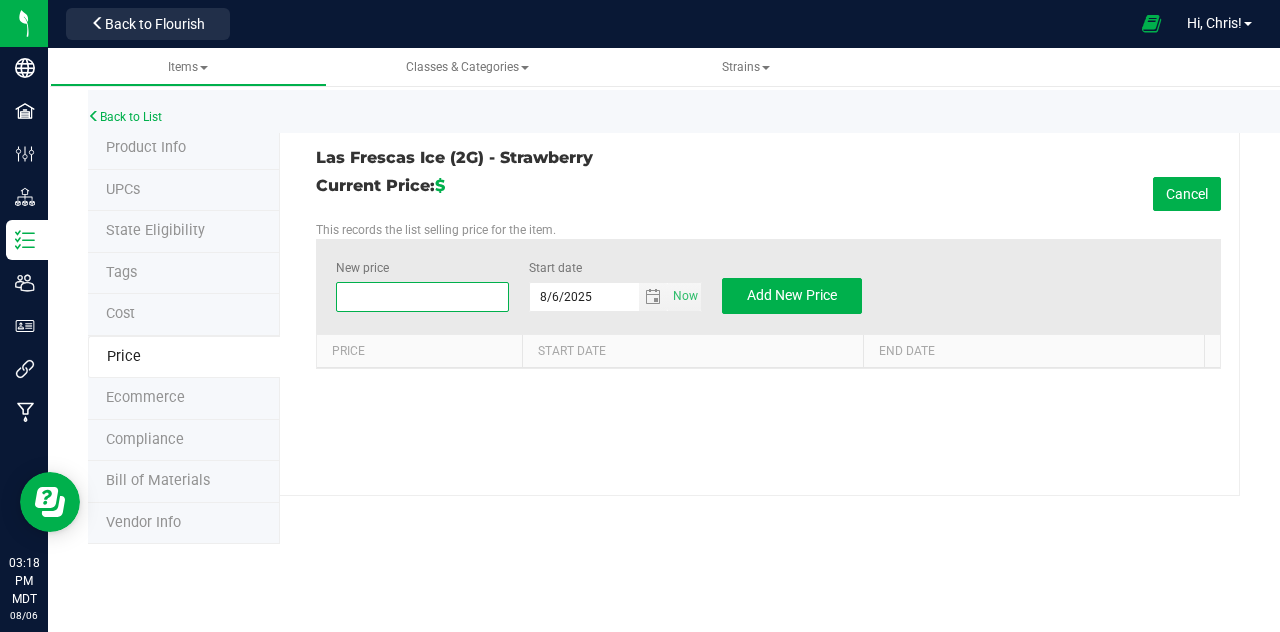 click at bounding box center (422, 297) 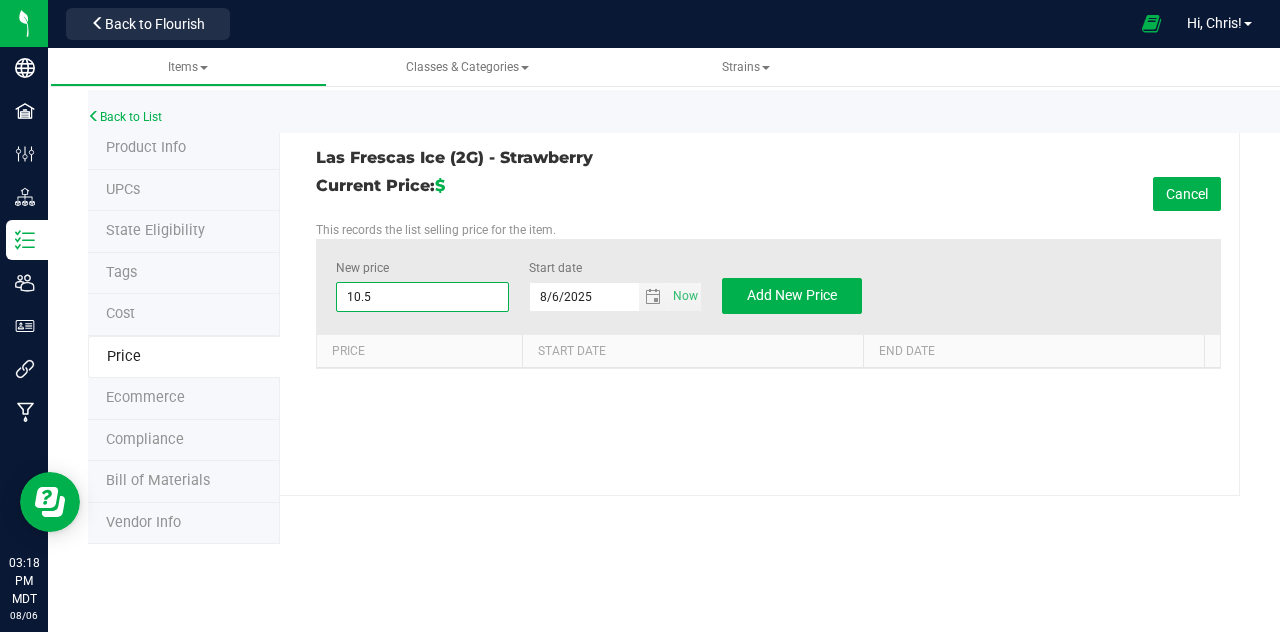 type on "10.50" 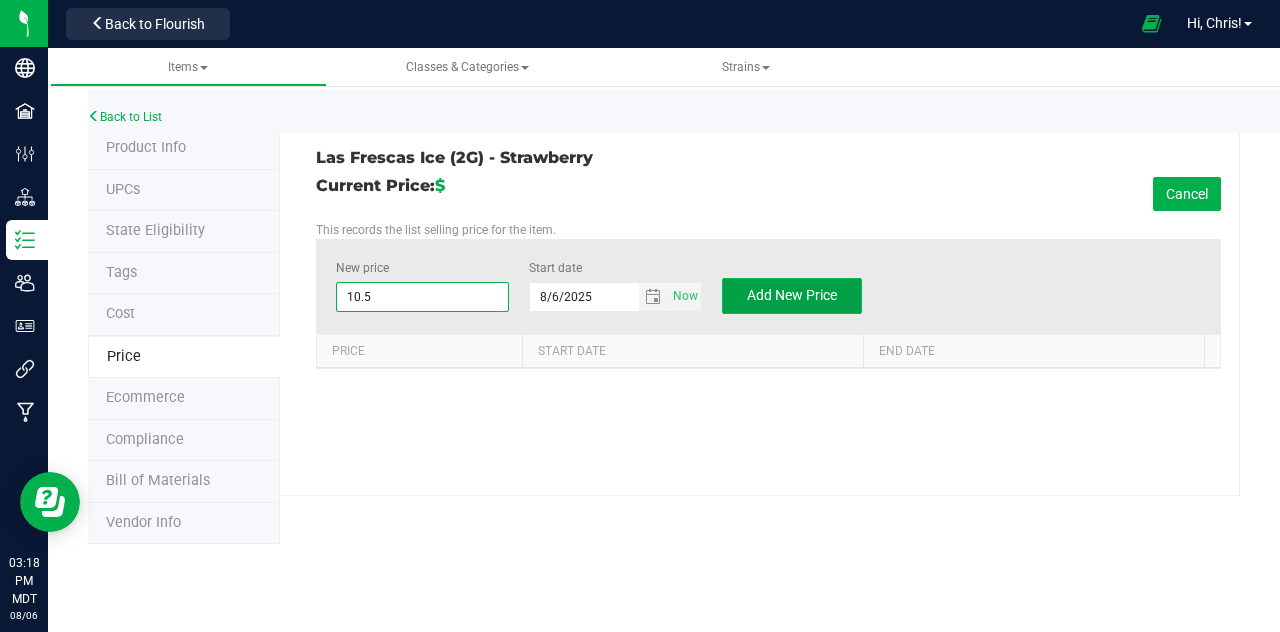 click on "Add New Price" at bounding box center [792, 295] 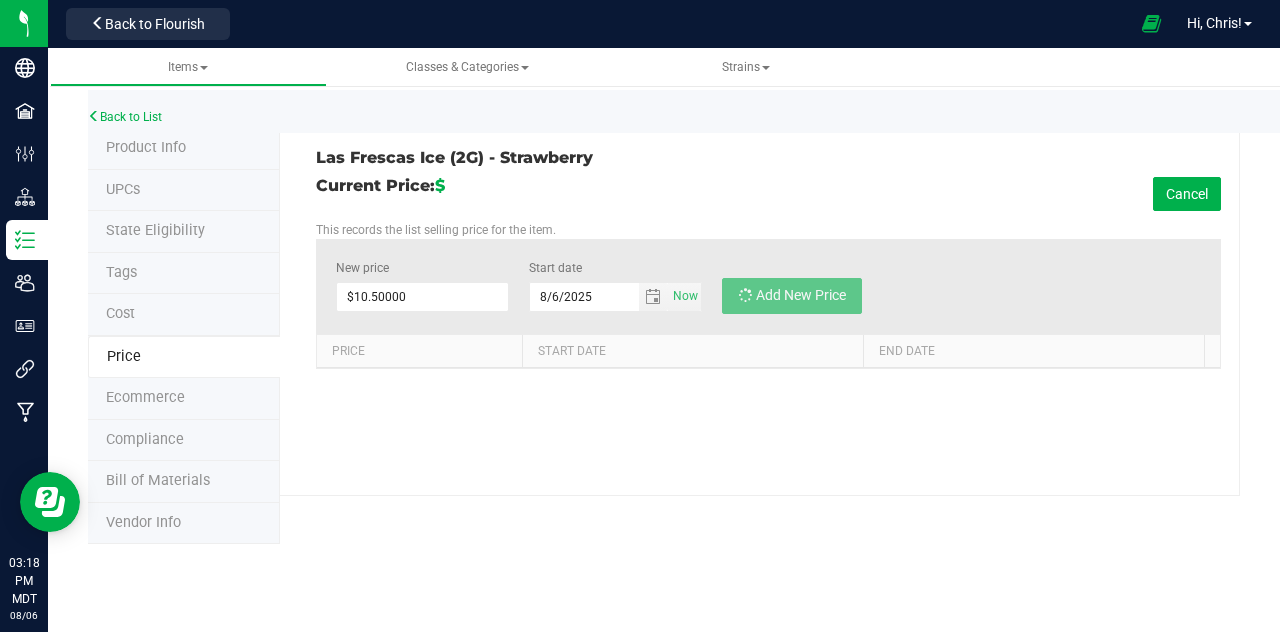 type on "$0.00000" 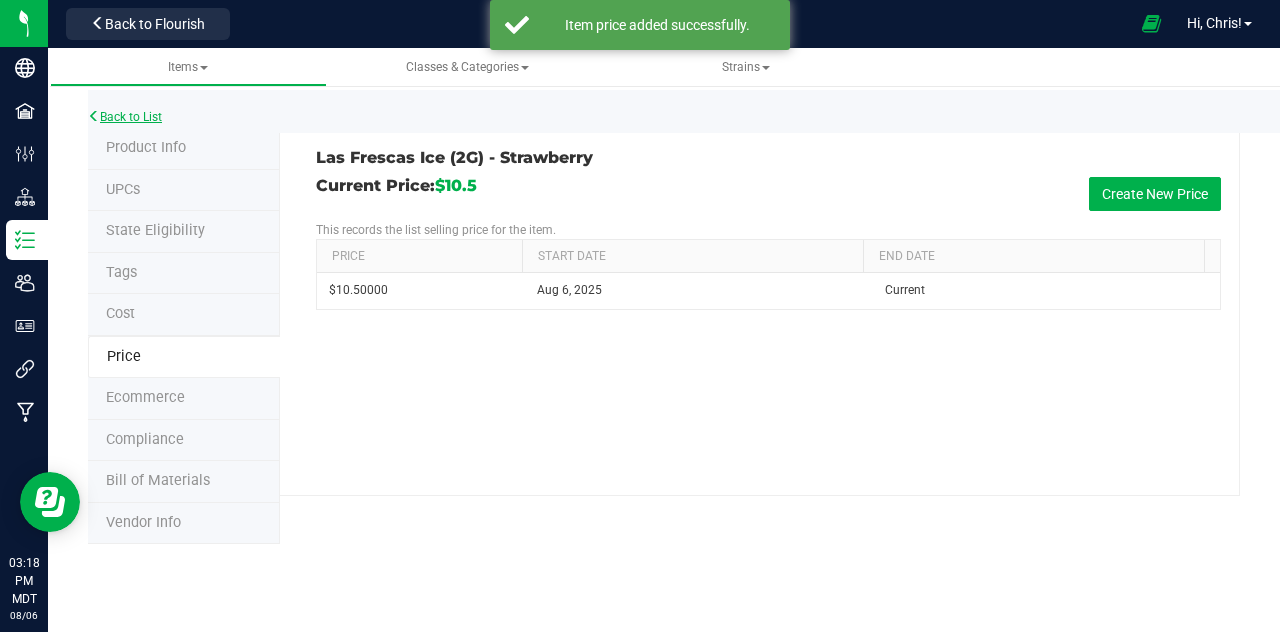 click on "Back to List" at bounding box center [125, 117] 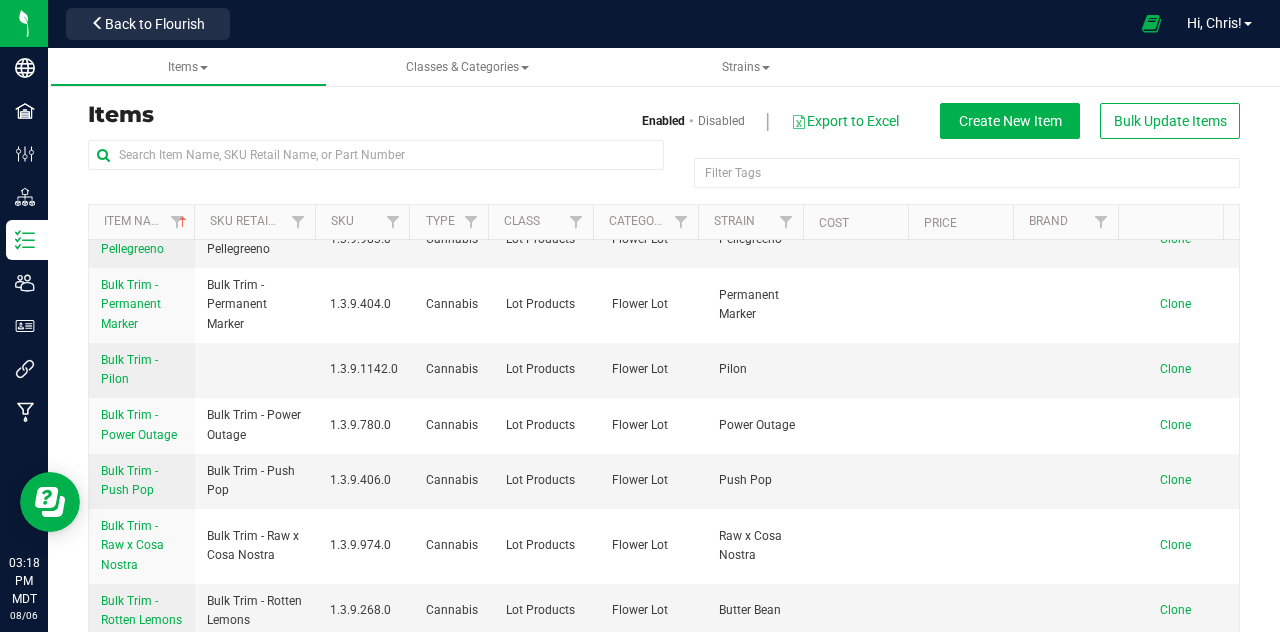 scroll, scrollTop: 0, scrollLeft: 0, axis: both 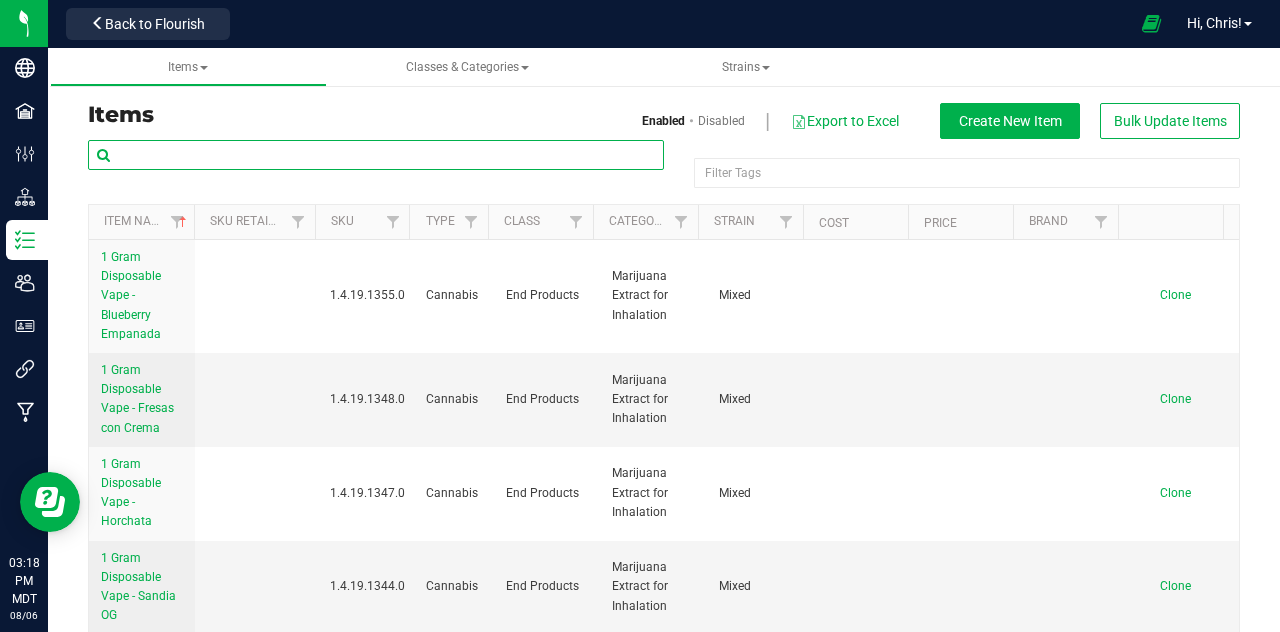 click at bounding box center [376, 155] 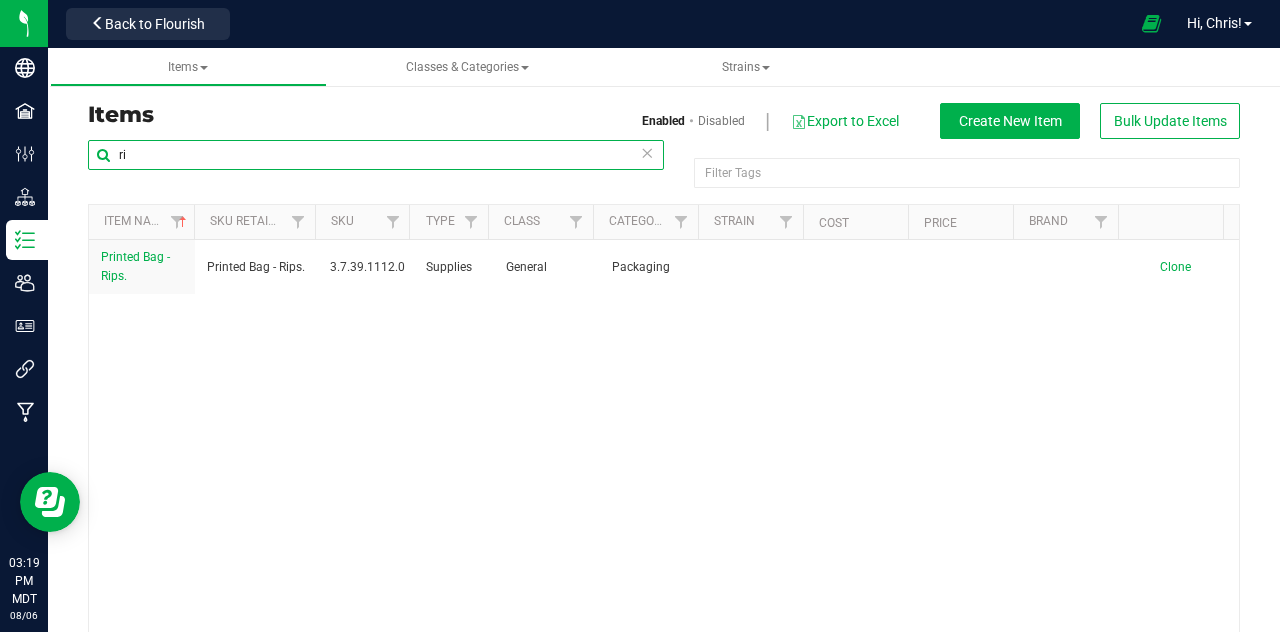 type on "r" 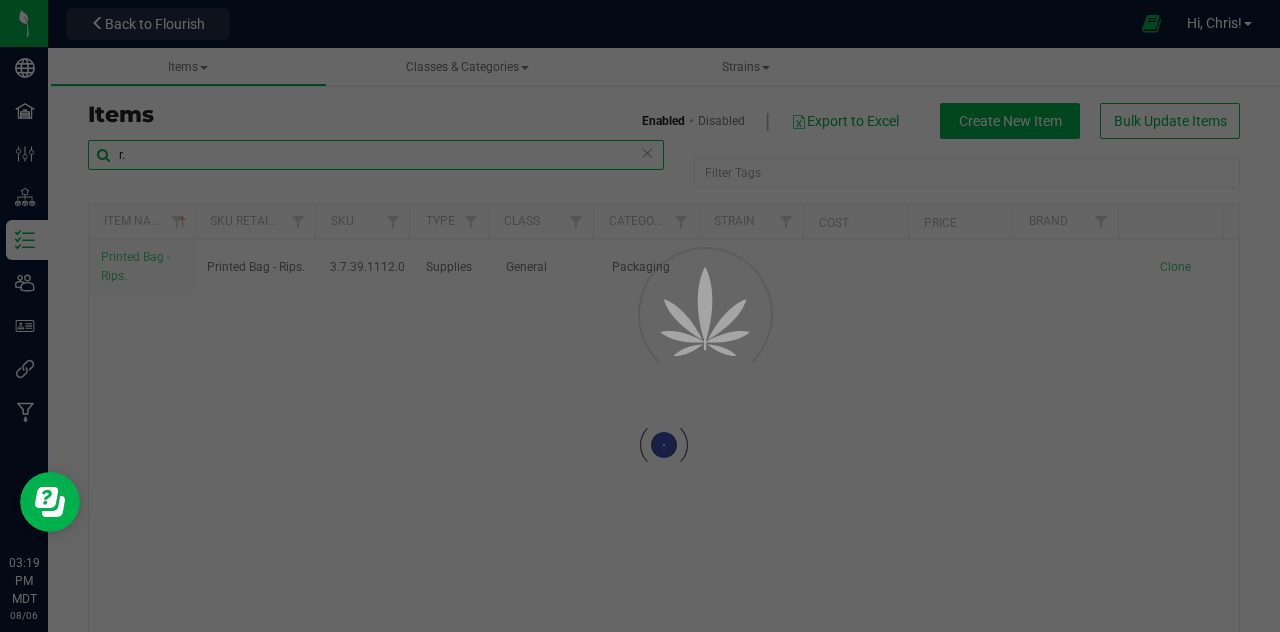 type on "r." 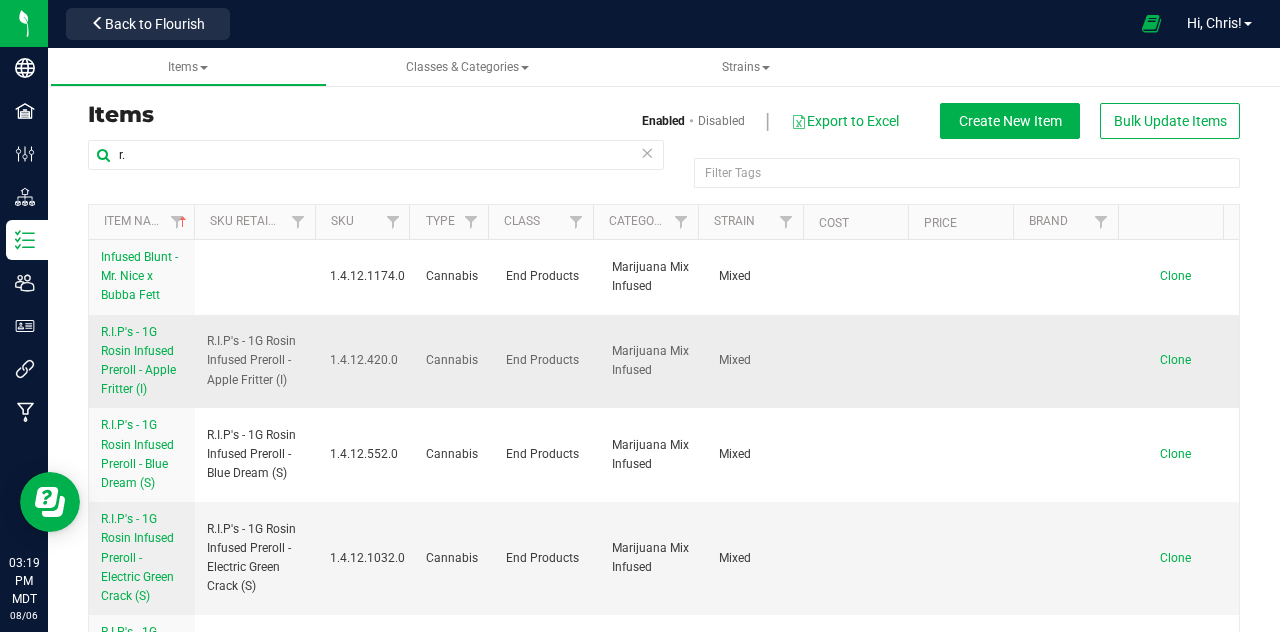 click on "R.I.P's - 1G Rosin Infused Preroll - Apple Fritter (I)" at bounding box center (138, 361) 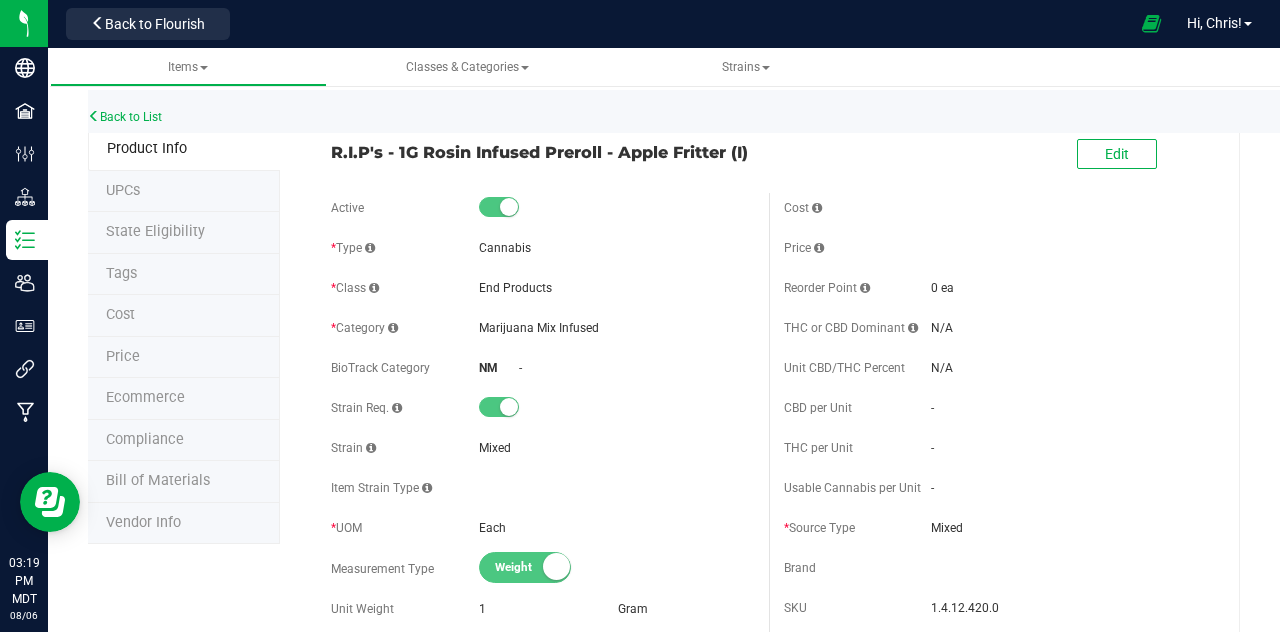 click on "Price" at bounding box center (184, 358) 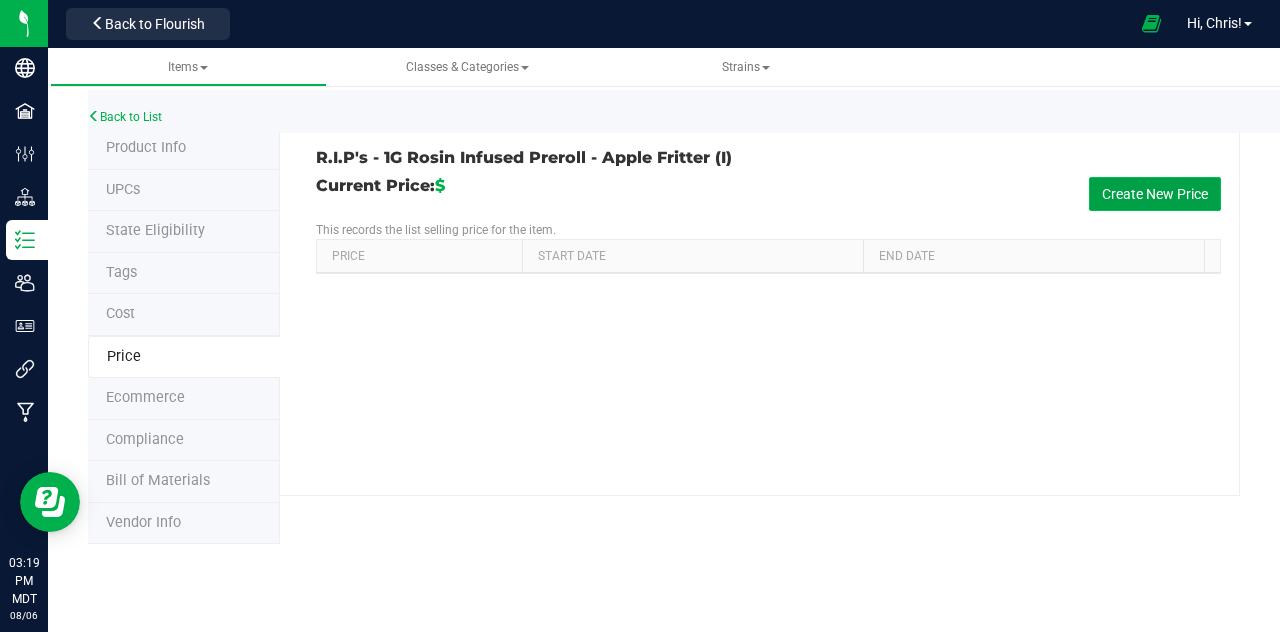 click on "Create New Price" at bounding box center (1155, 194) 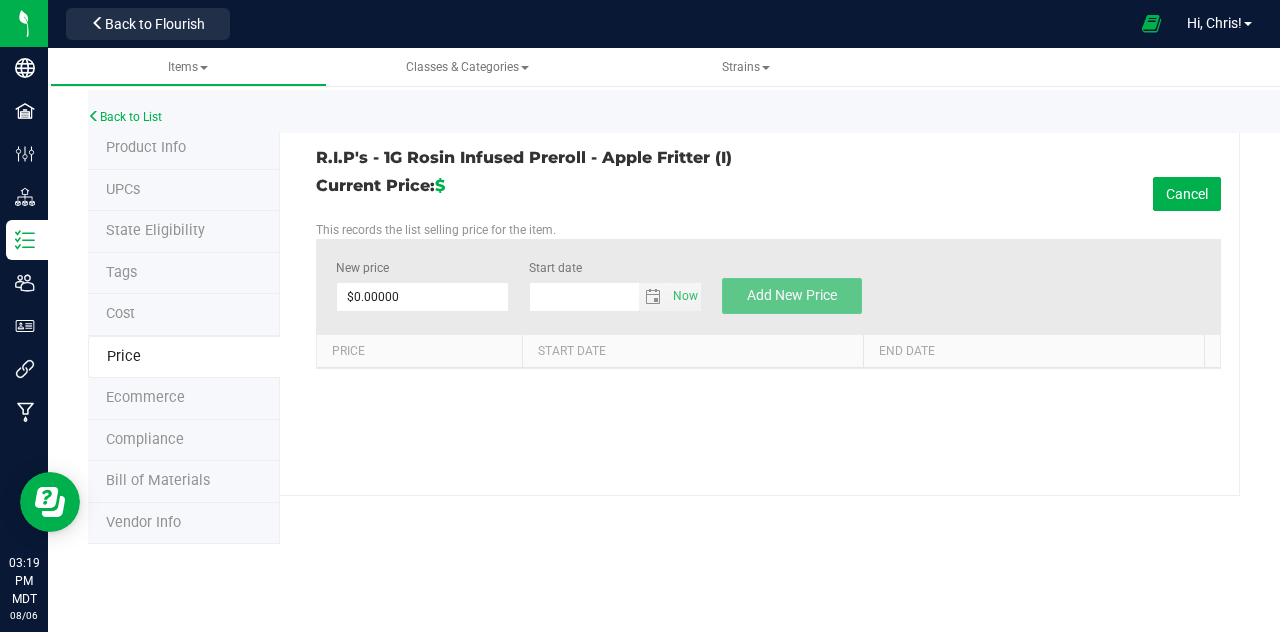 type on "8/6/2025" 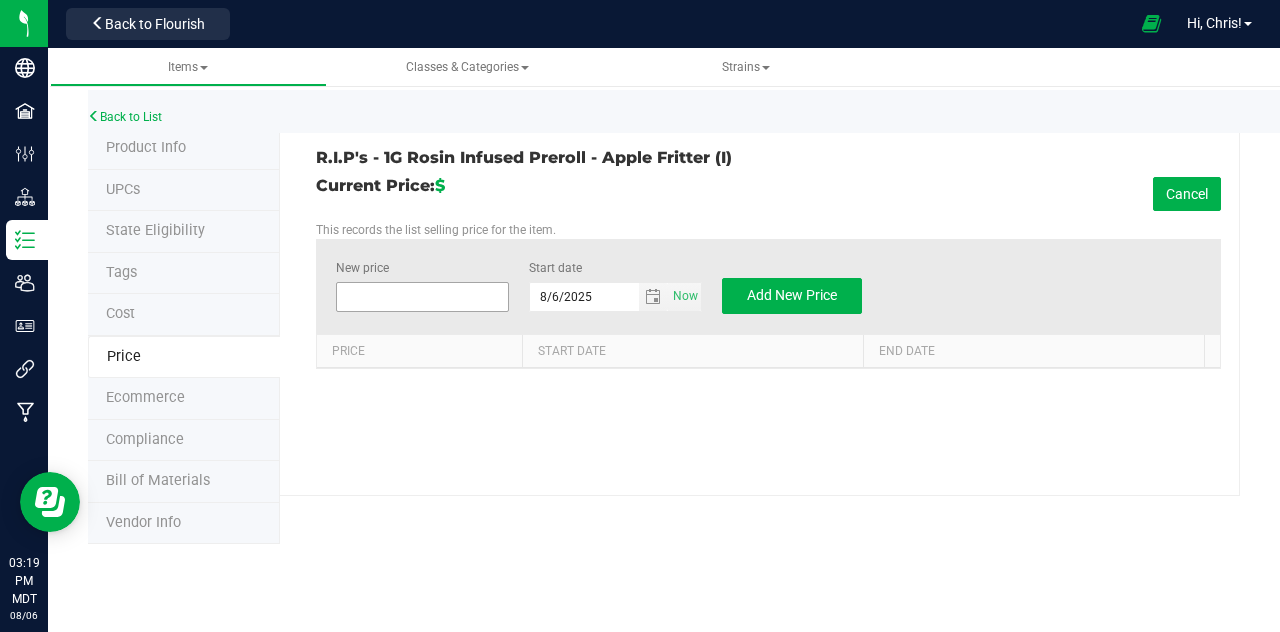 click at bounding box center (422, 297) 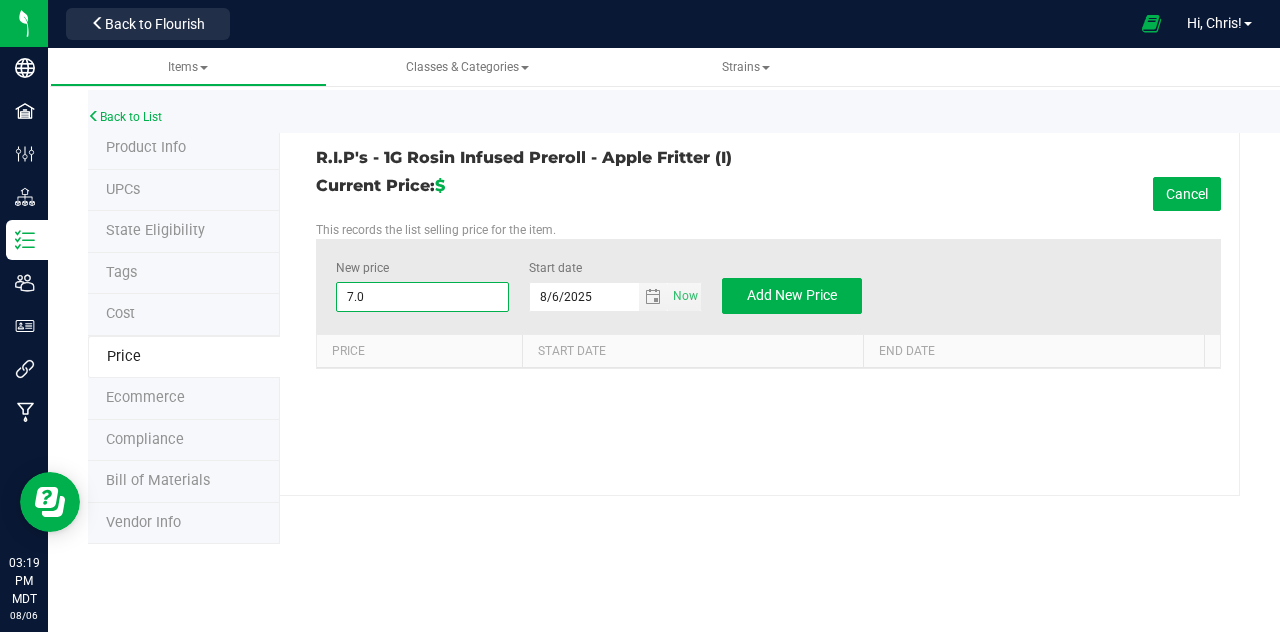 type on "7.00" 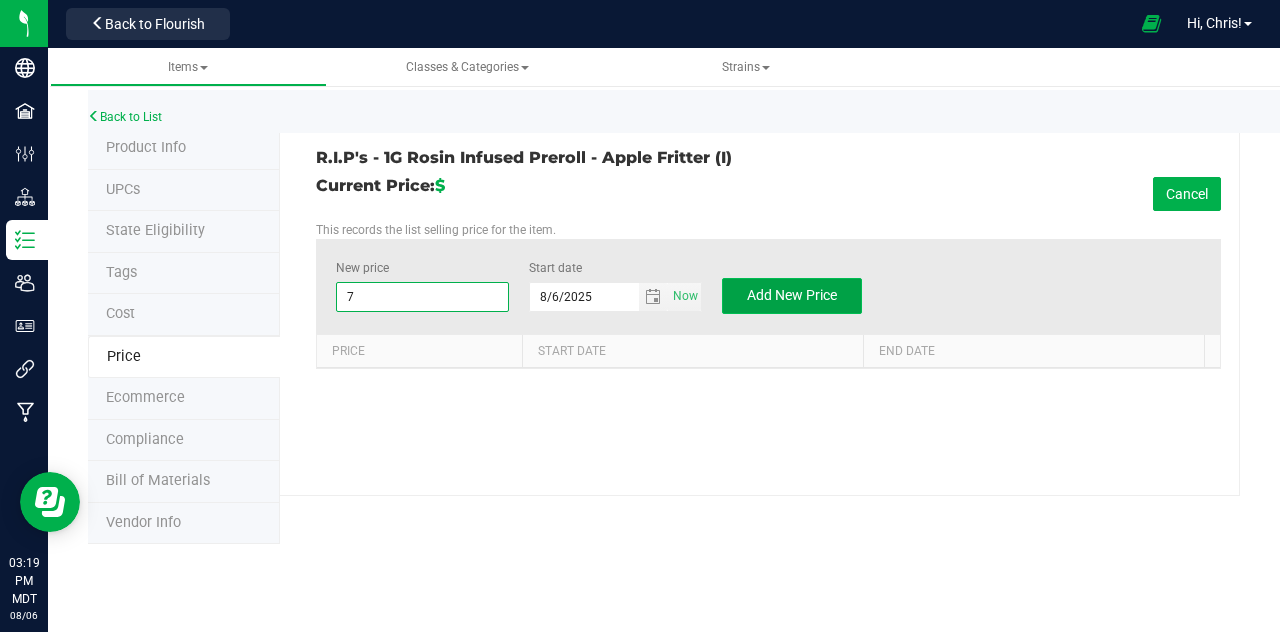 click on "Add New Price" at bounding box center [792, 296] 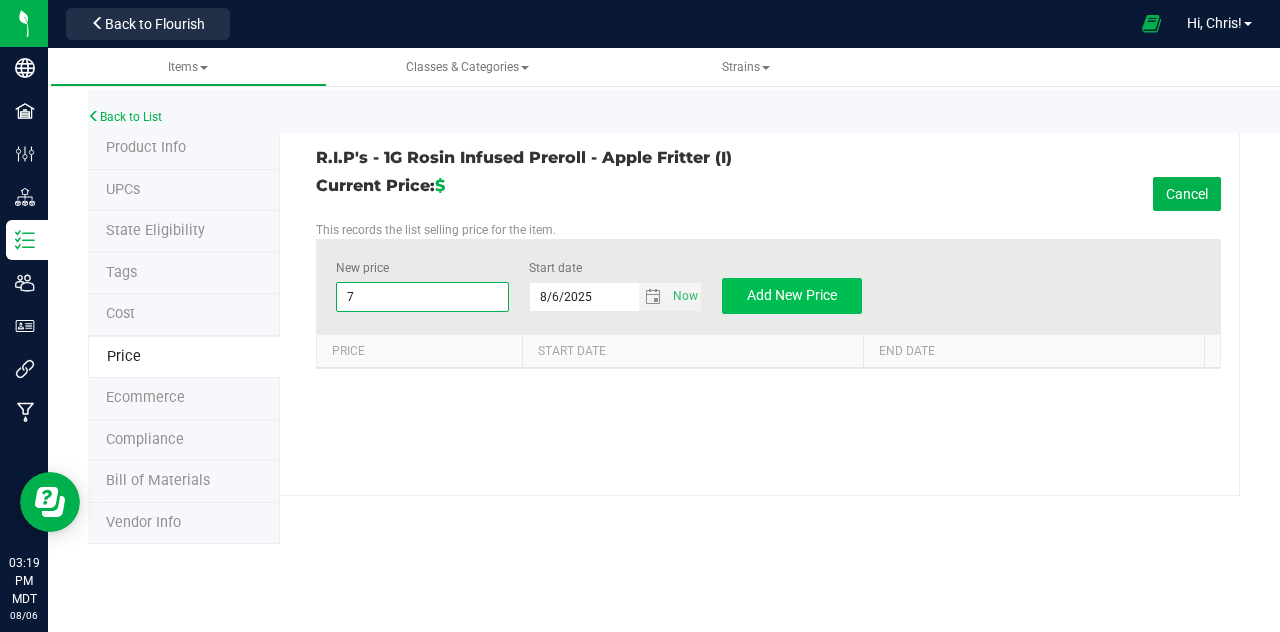 type on "$0.00000" 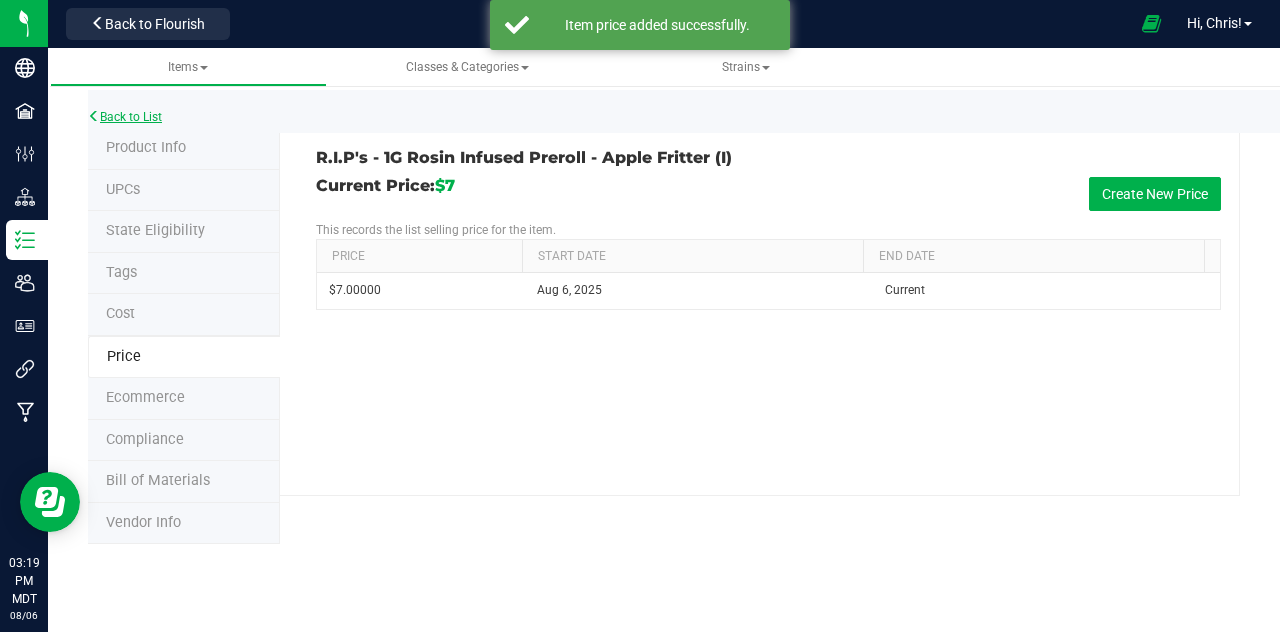 click on "Back to List" at bounding box center (125, 117) 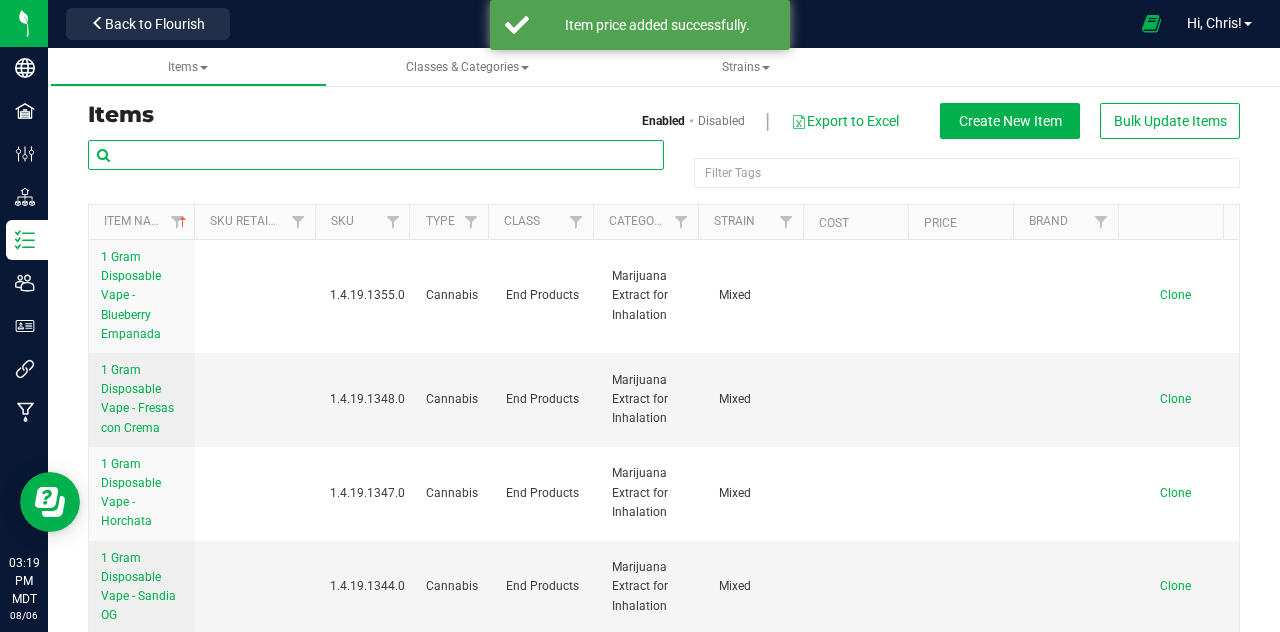 click at bounding box center [376, 155] 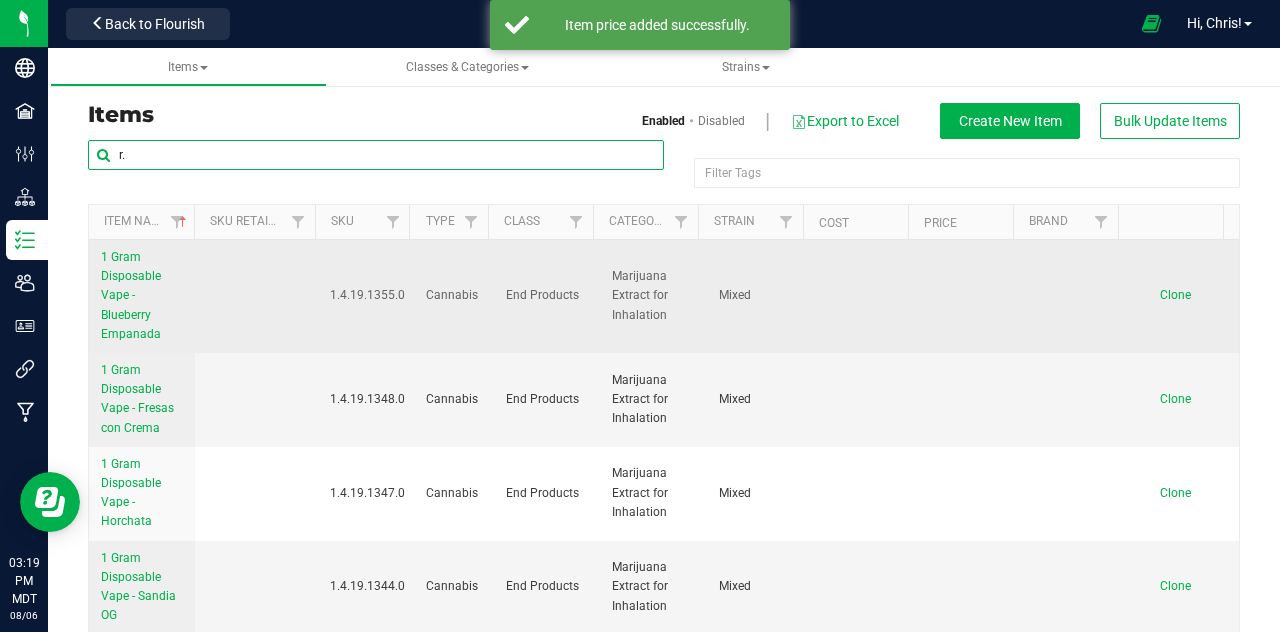 type on "r." 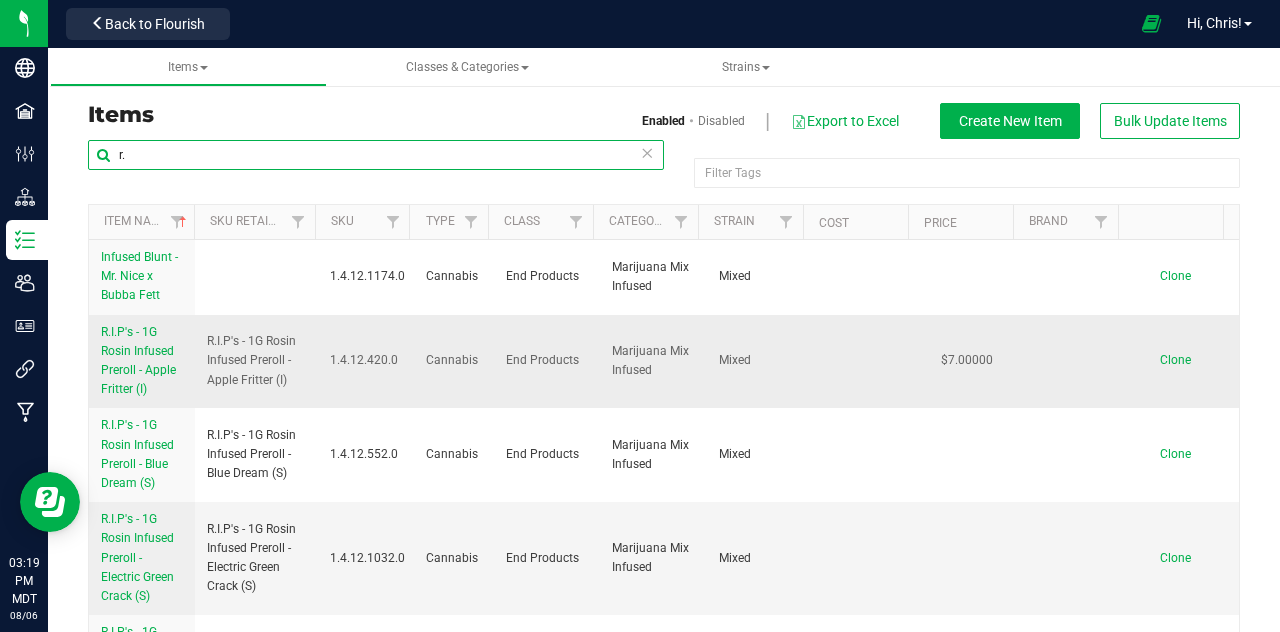 scroll, scrollTop: 100, scrollLeft: 0, axis: vertical 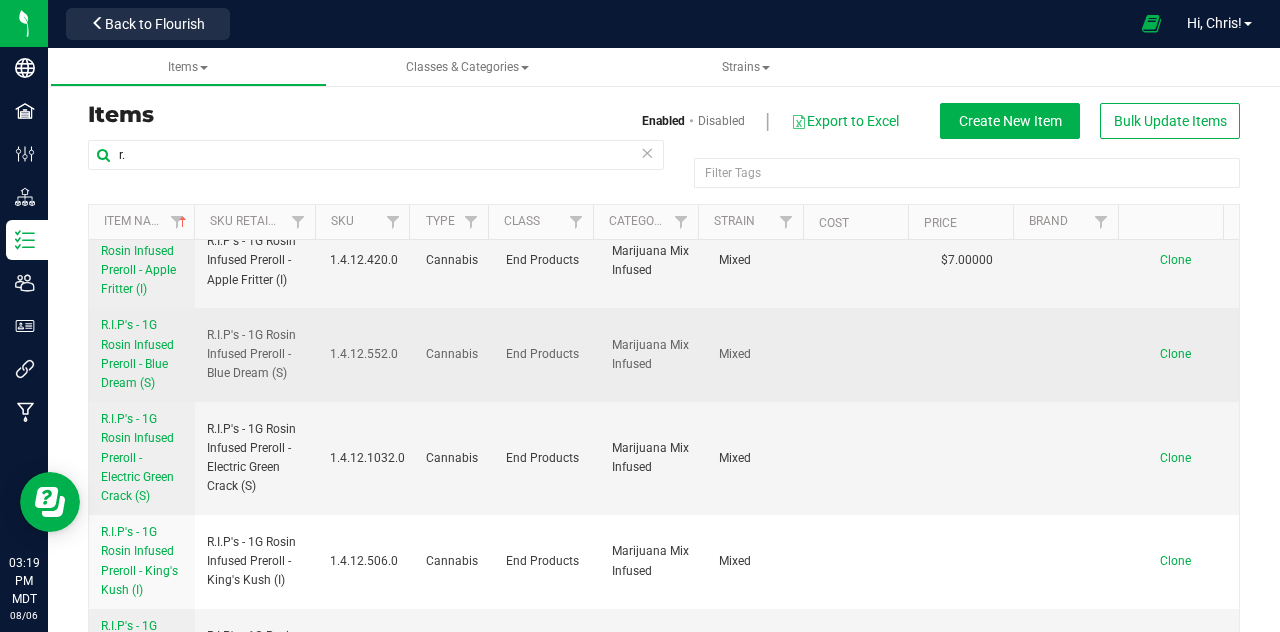 click on "R.I.P's - 1G Rosin Infused Preroll - Blue Dream (S)" at bounding box center [137, 354] 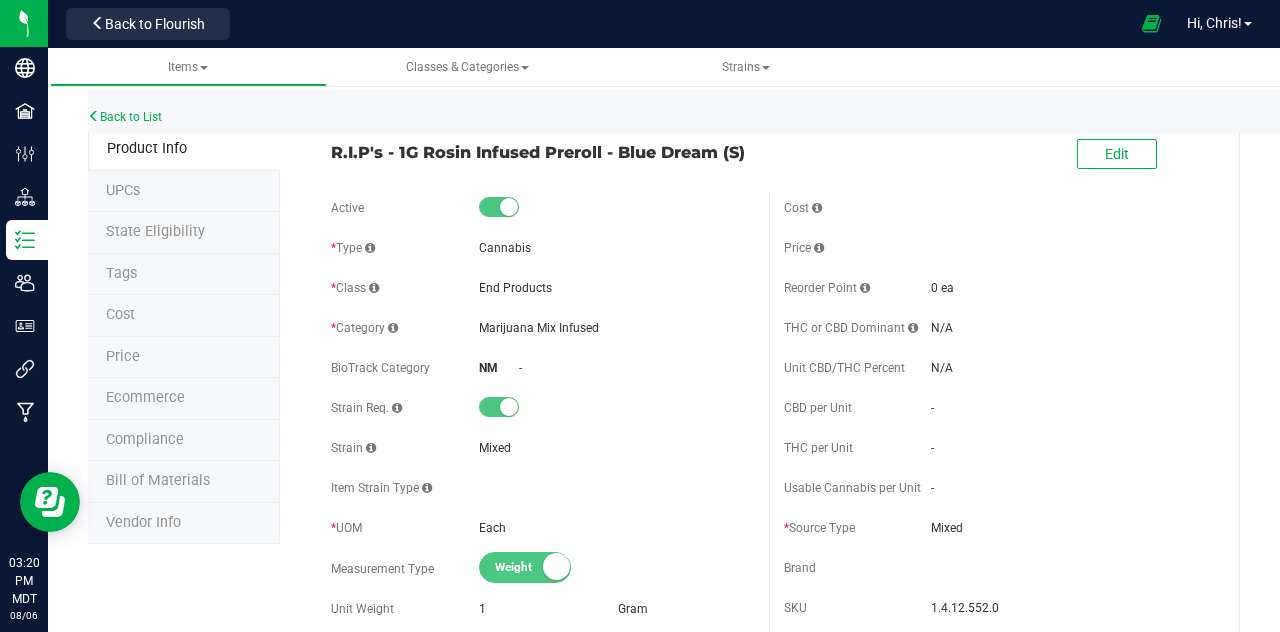 click on "Price" at bounding box center (123, 356) 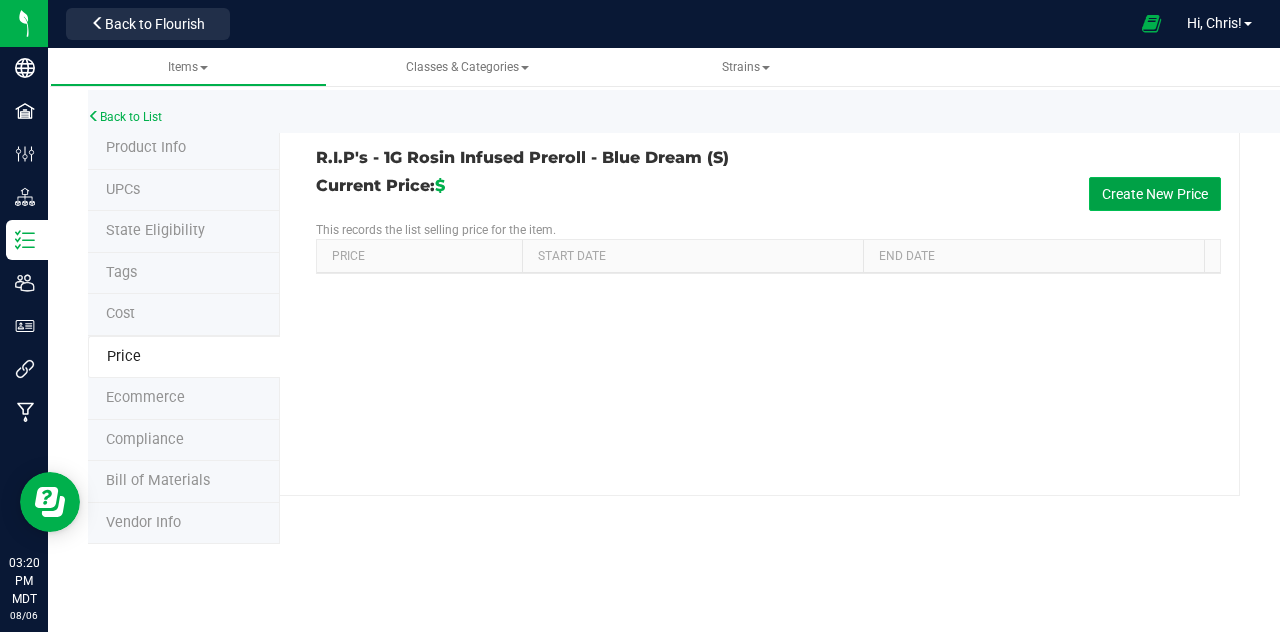 click on "Create New Price" at bounding box center [1155, 194] 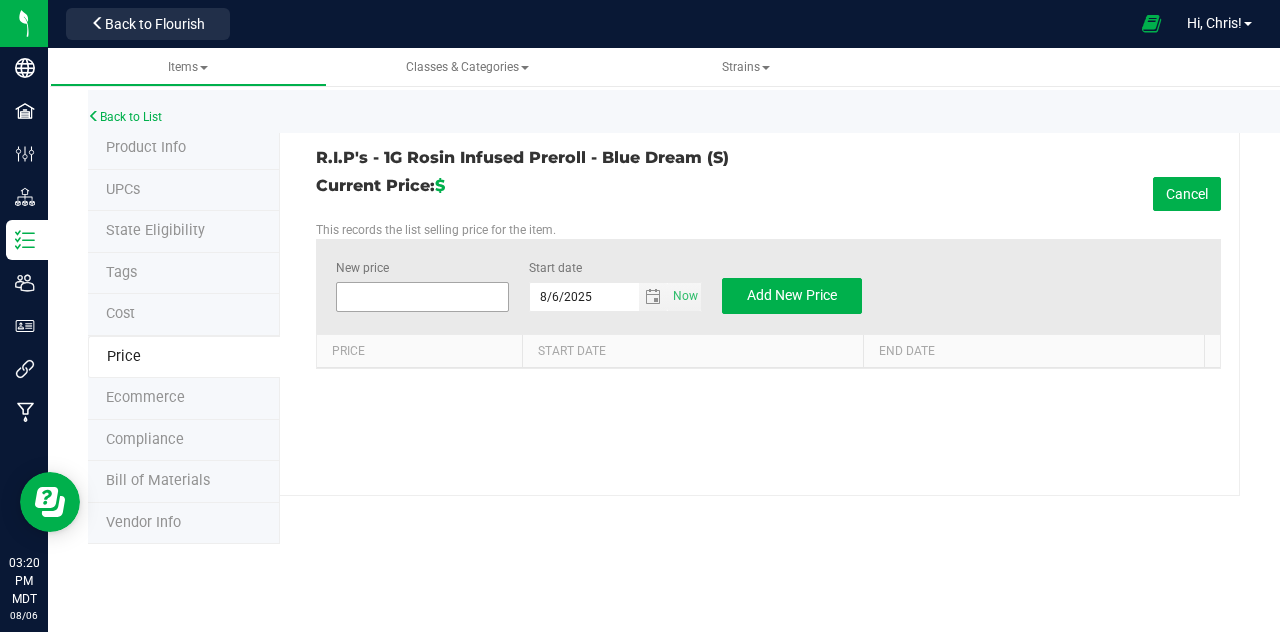 click at bounding box center (422, 297) 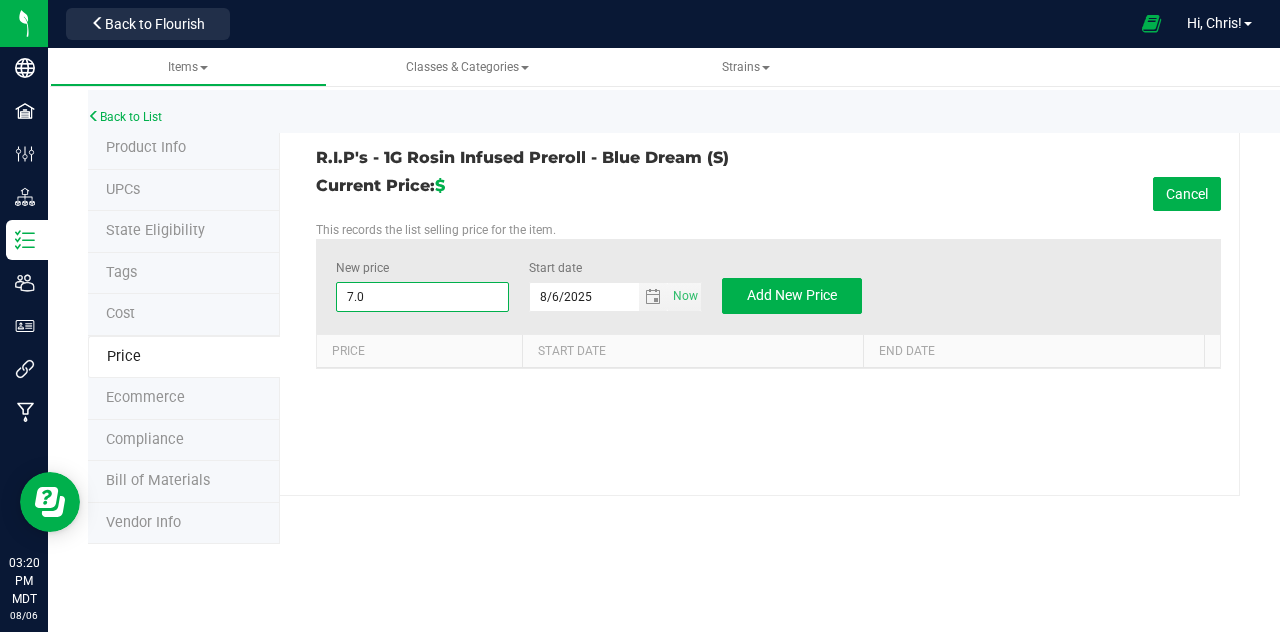 type on "7.00" 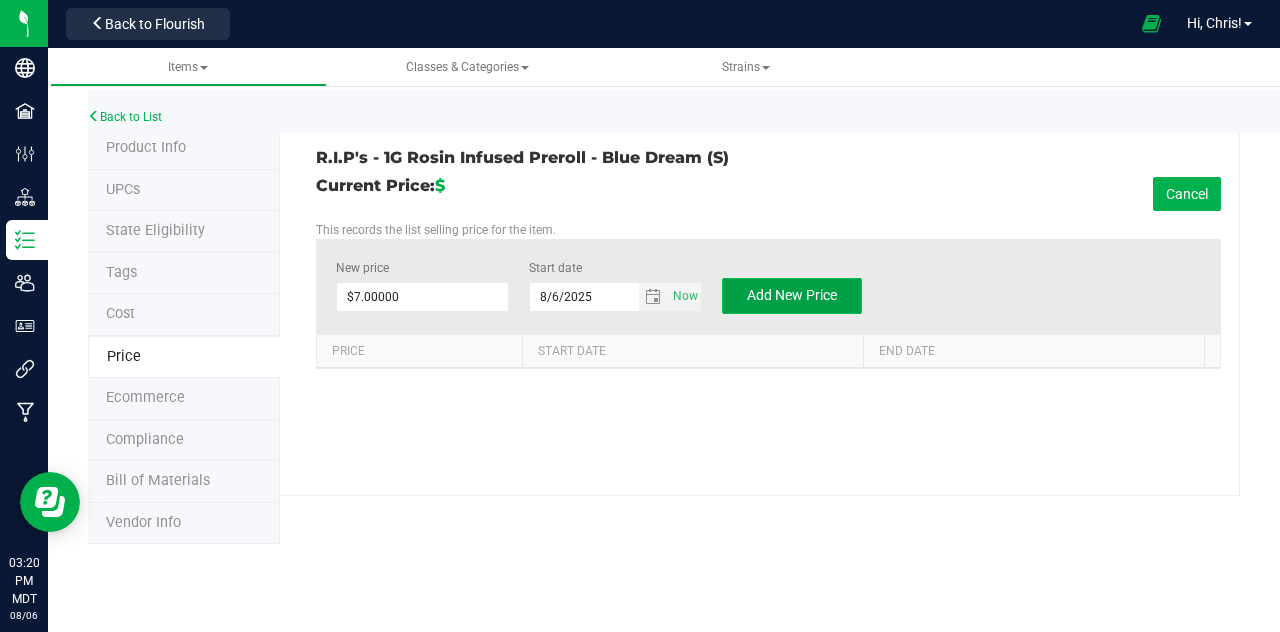 click on "Add New Price" at bounding box center (792, 295) 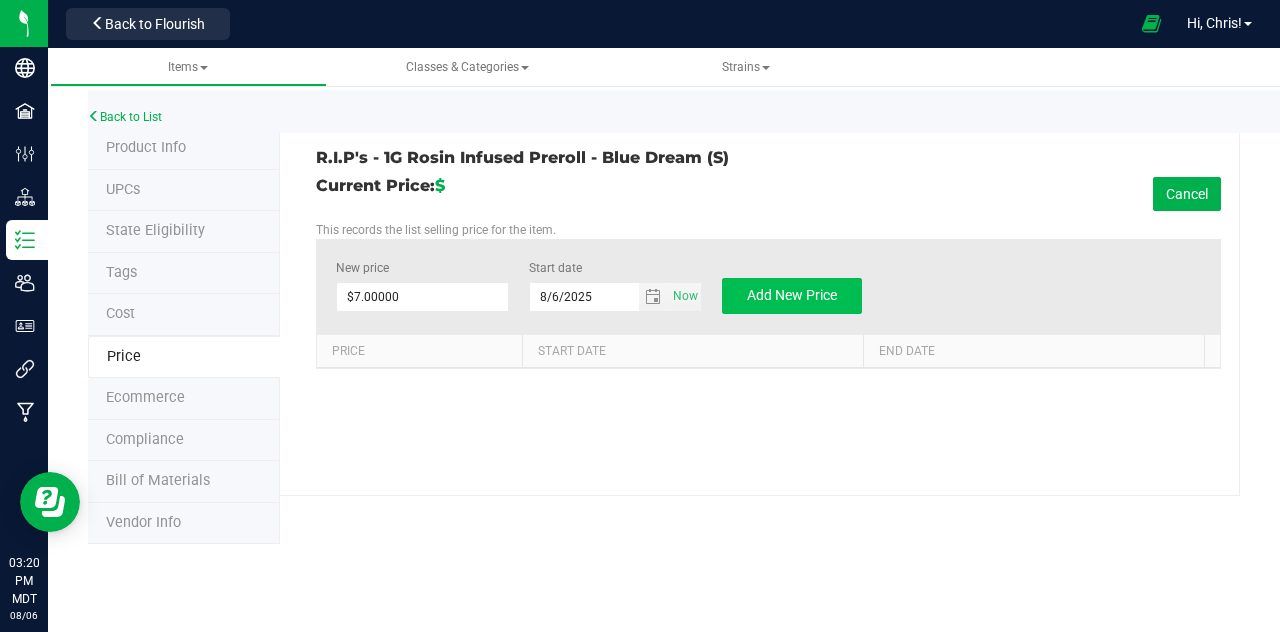 type on "$0.00000" 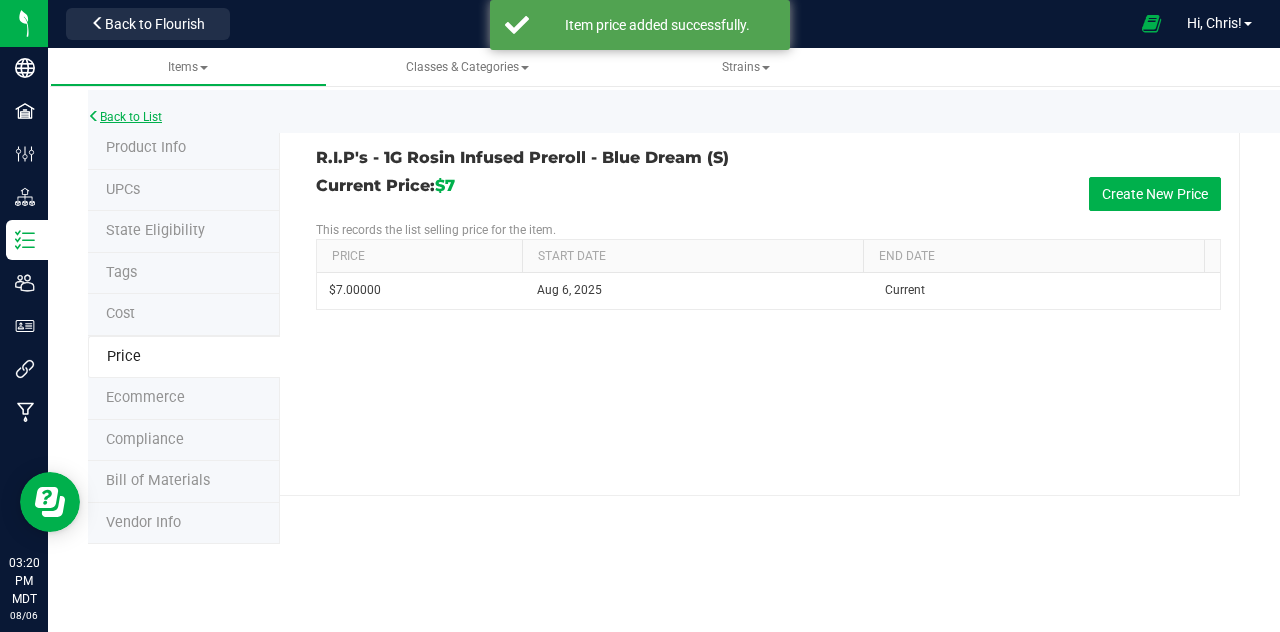 click on "Back to List" at bounding box center [125, 117] 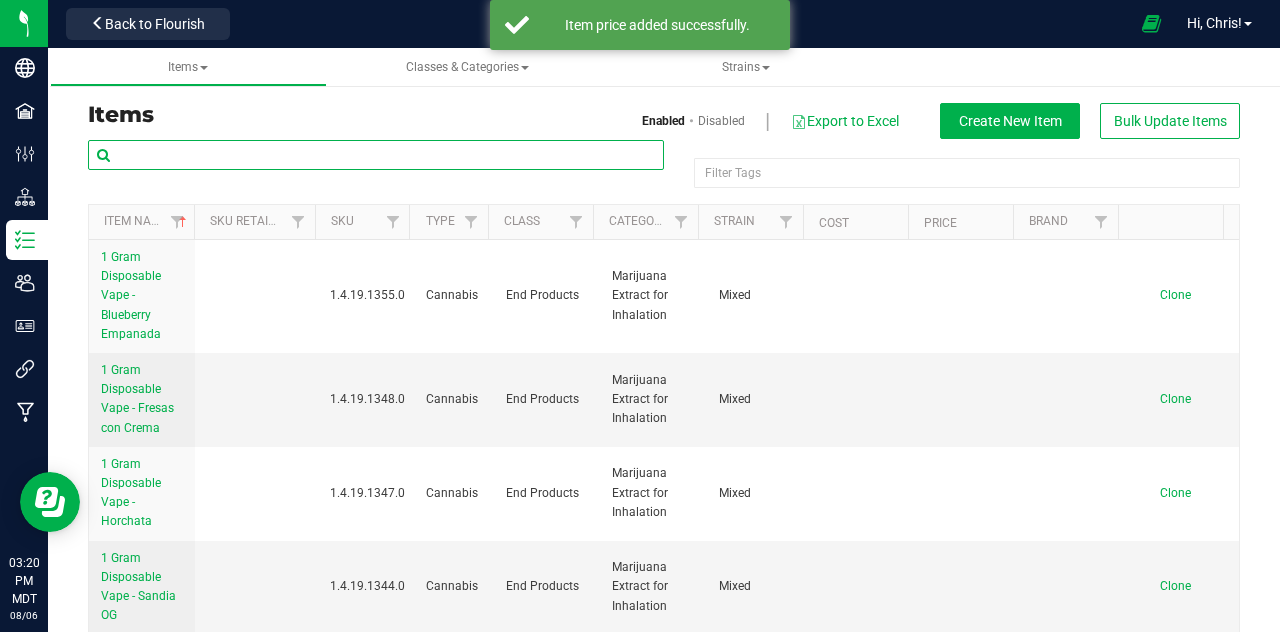 click at bounding box center [376, 155] 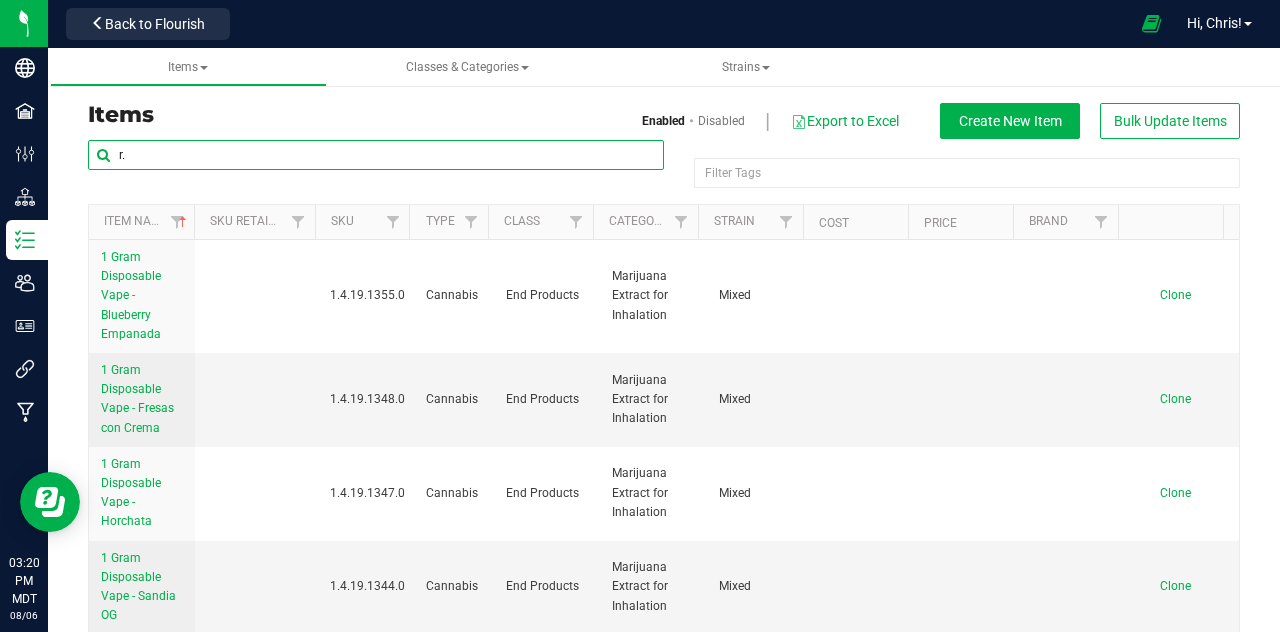 type on "r." 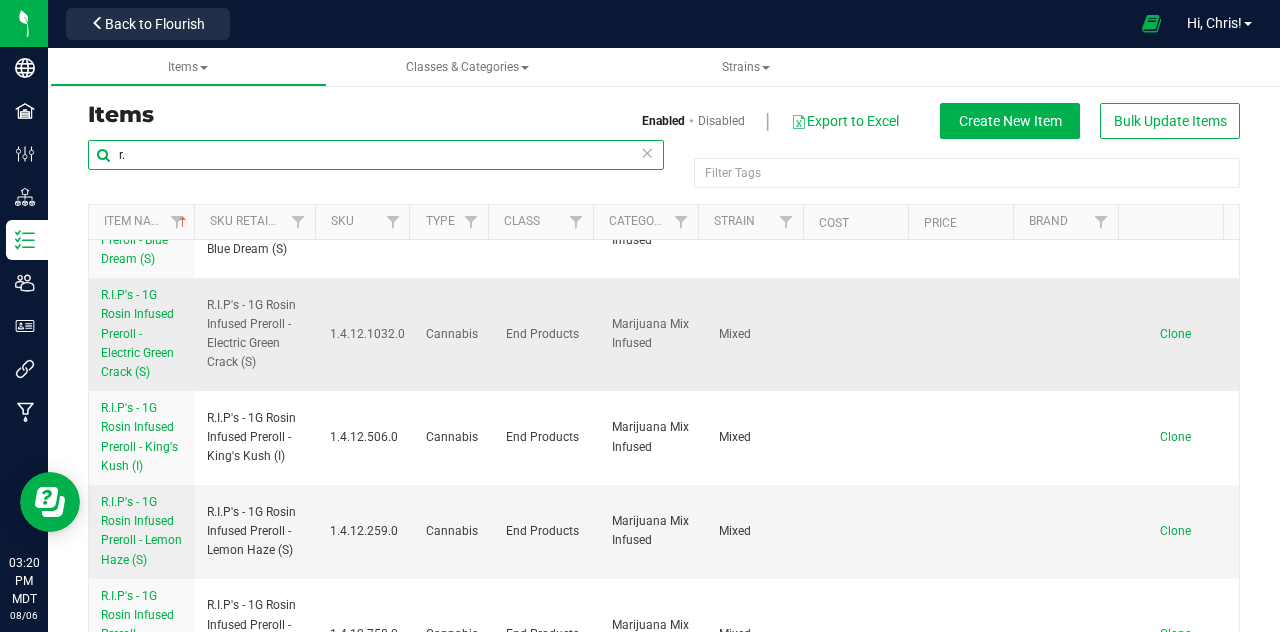 scroll, scrollTop: 193, scrollLeft: 0, axis: vertical 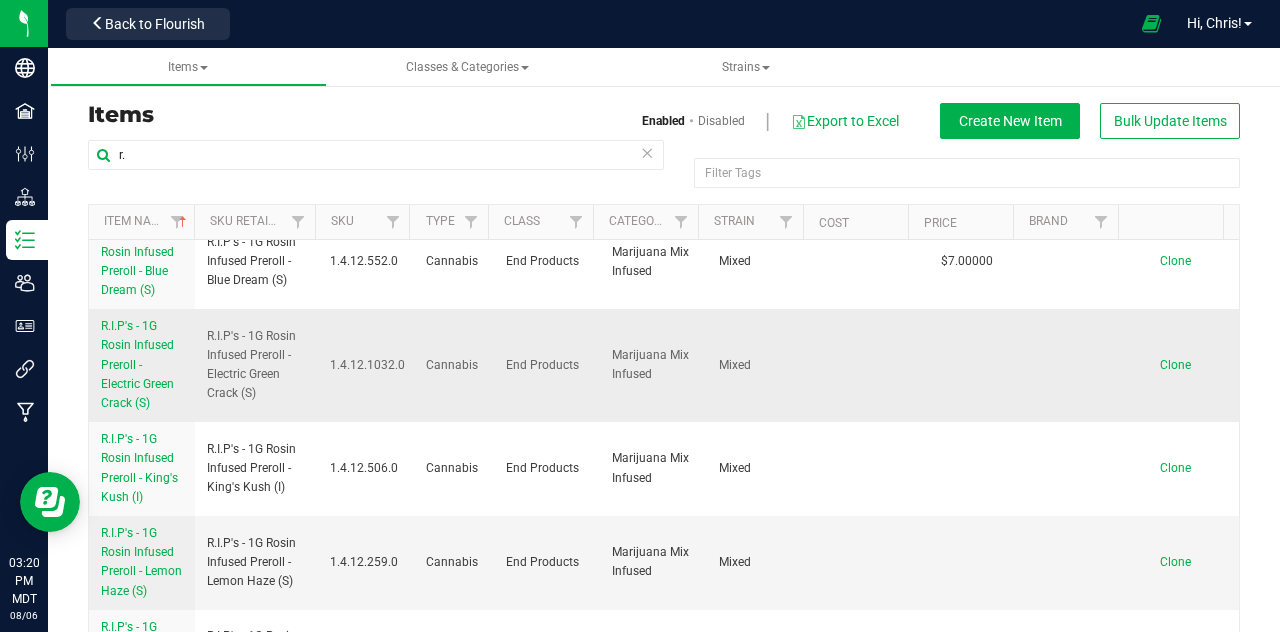 click on "R.I.P's - 1G Rosin Infused Preroll - Electric Green Crack (S)" at bounding box center [137, 364] 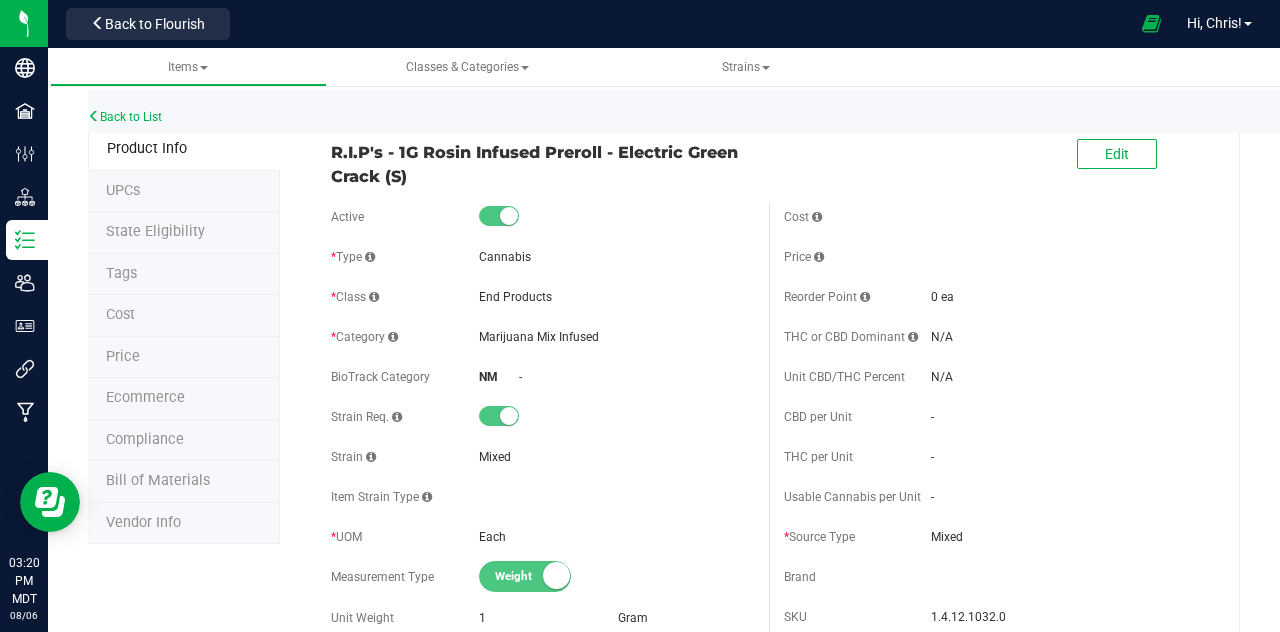 click on "Price" at bounding box center [123, 356] 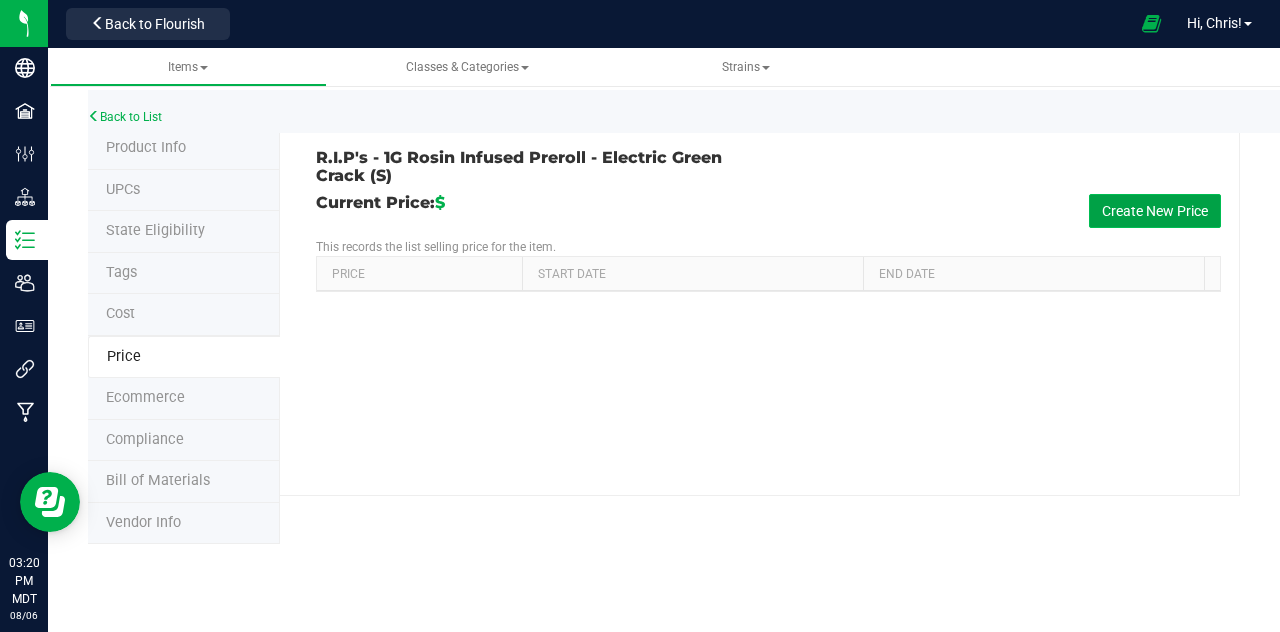 click on "Create New Price" at bounding box center (1155, 211) 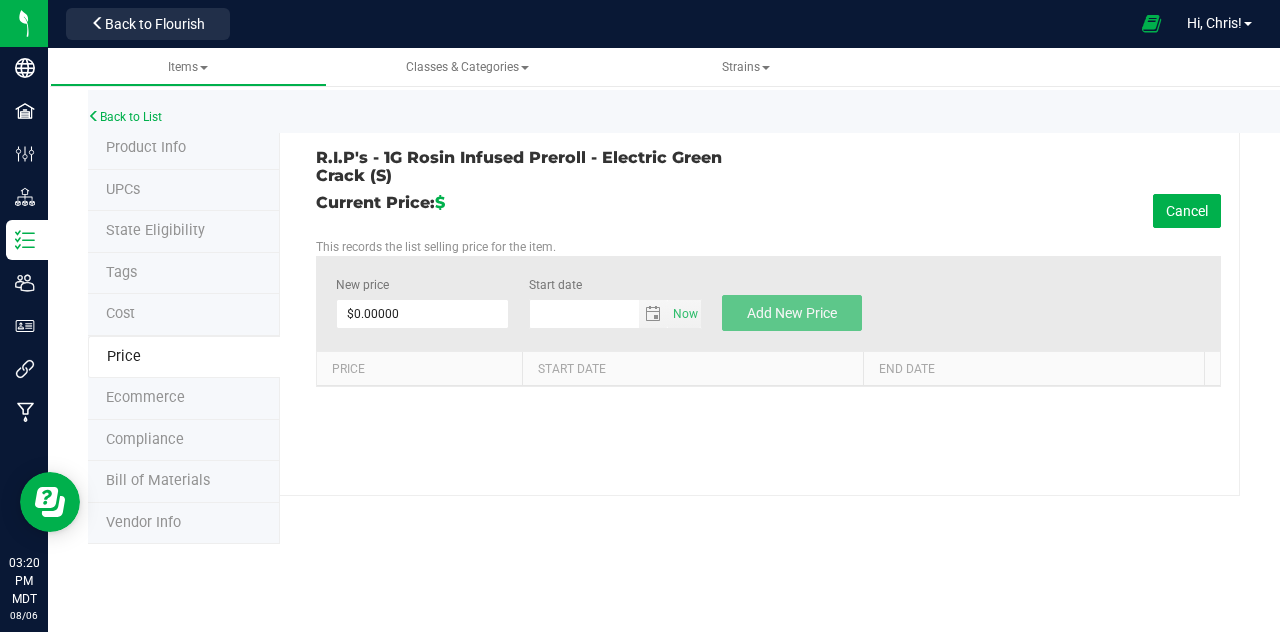 type on "8/6/2025" 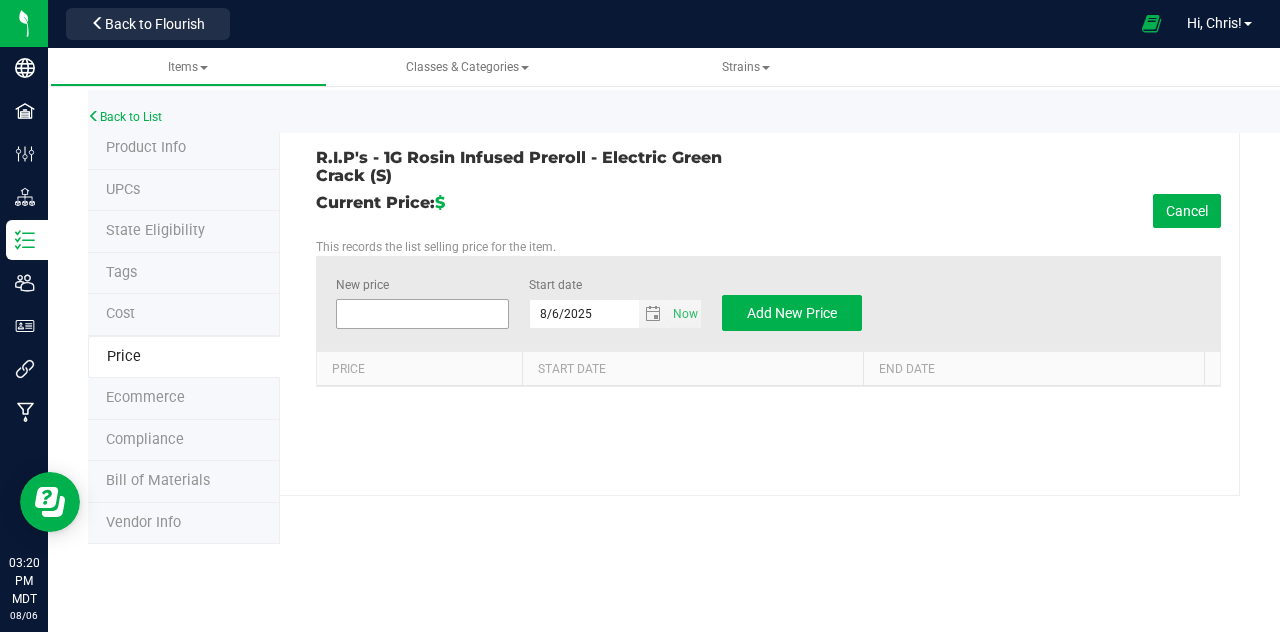 click at bounding box center [422, 314] 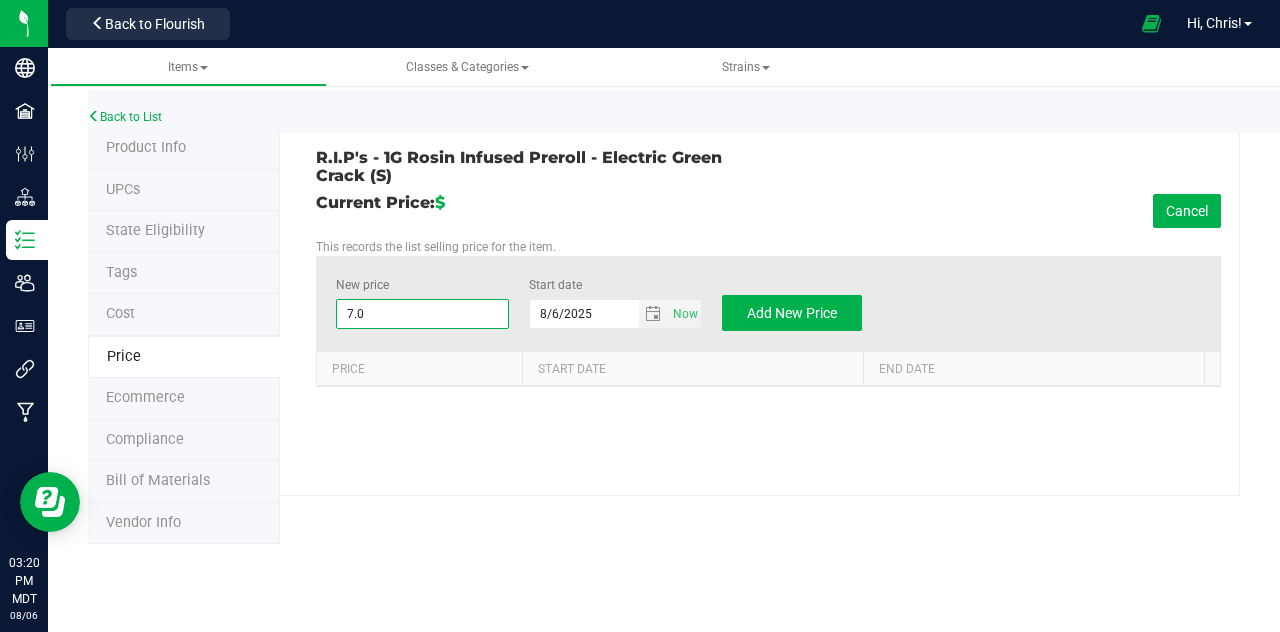 type on "7.00" 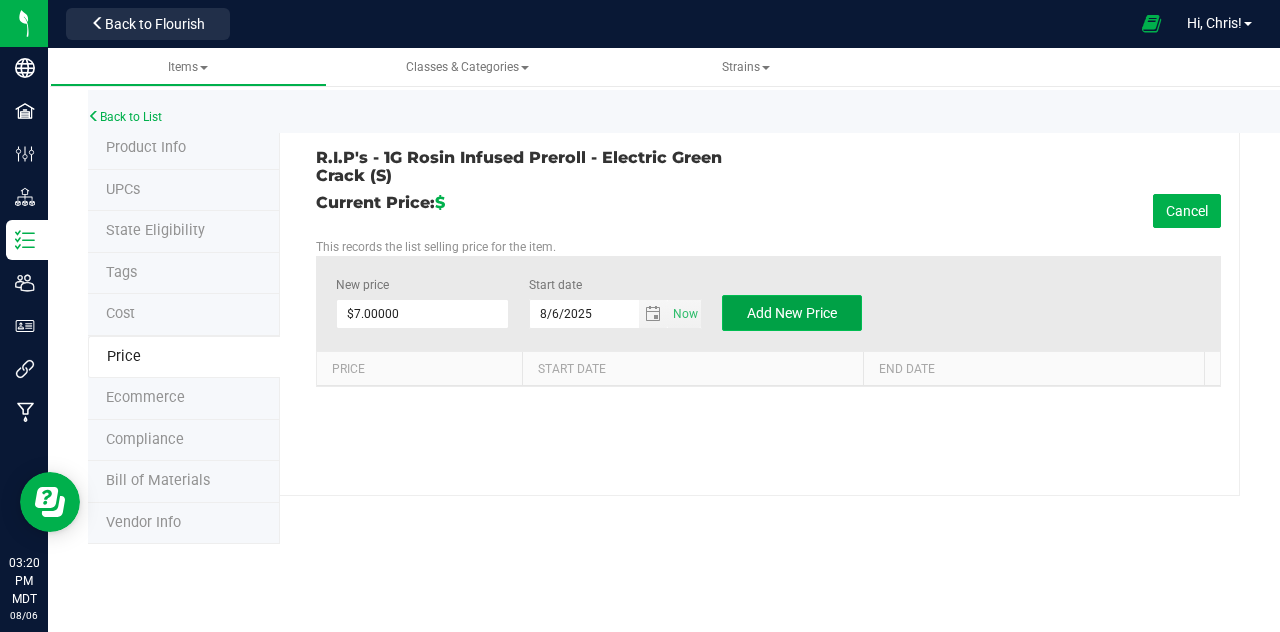 click on "Add New Price" at bounding box center (792, 313) 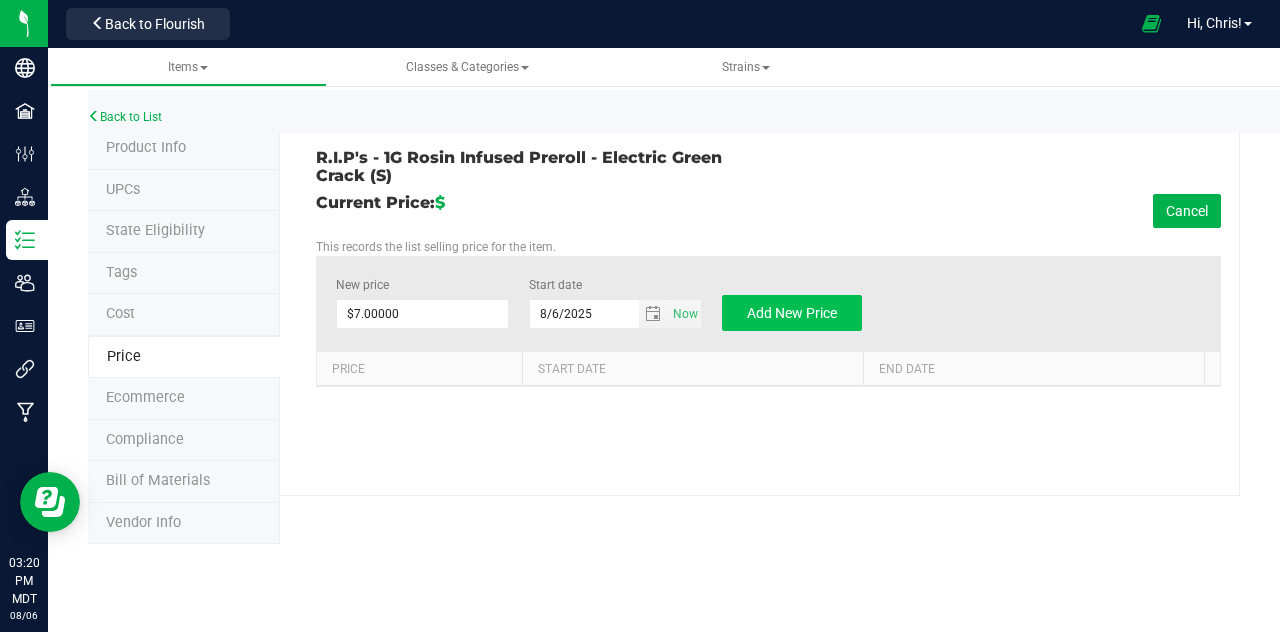type on "$0.00000" 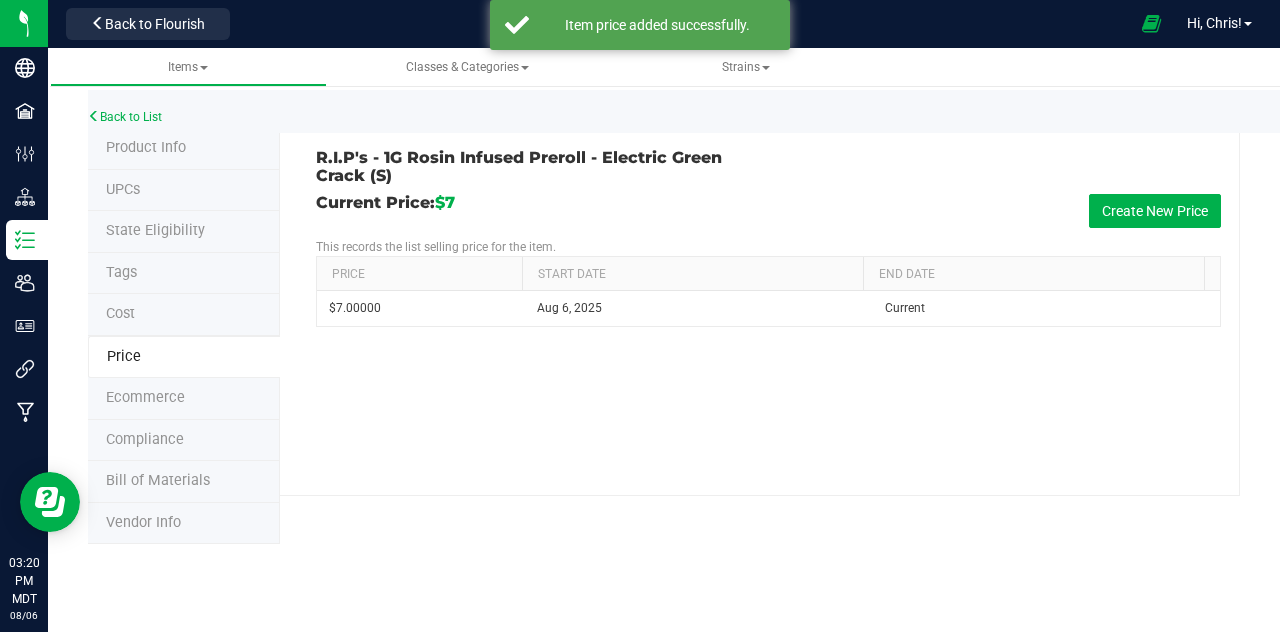 click on "Back to List" at bounding box center (728, 111) 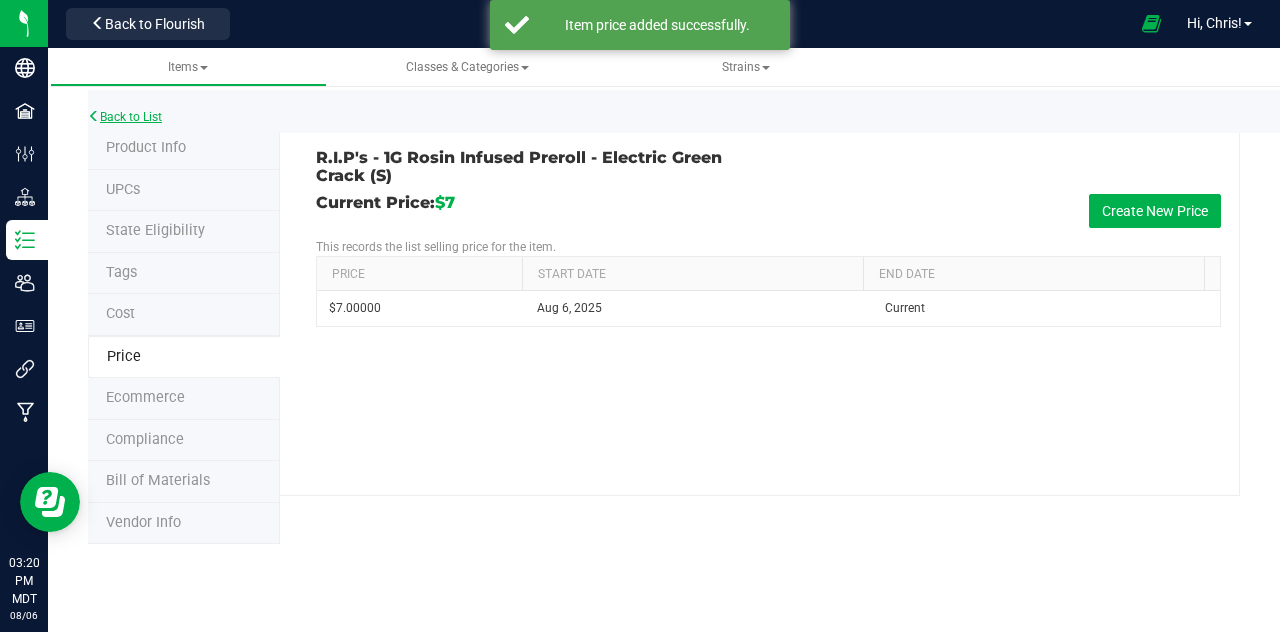 click on "Back to List" at bounding box center (125, 117) 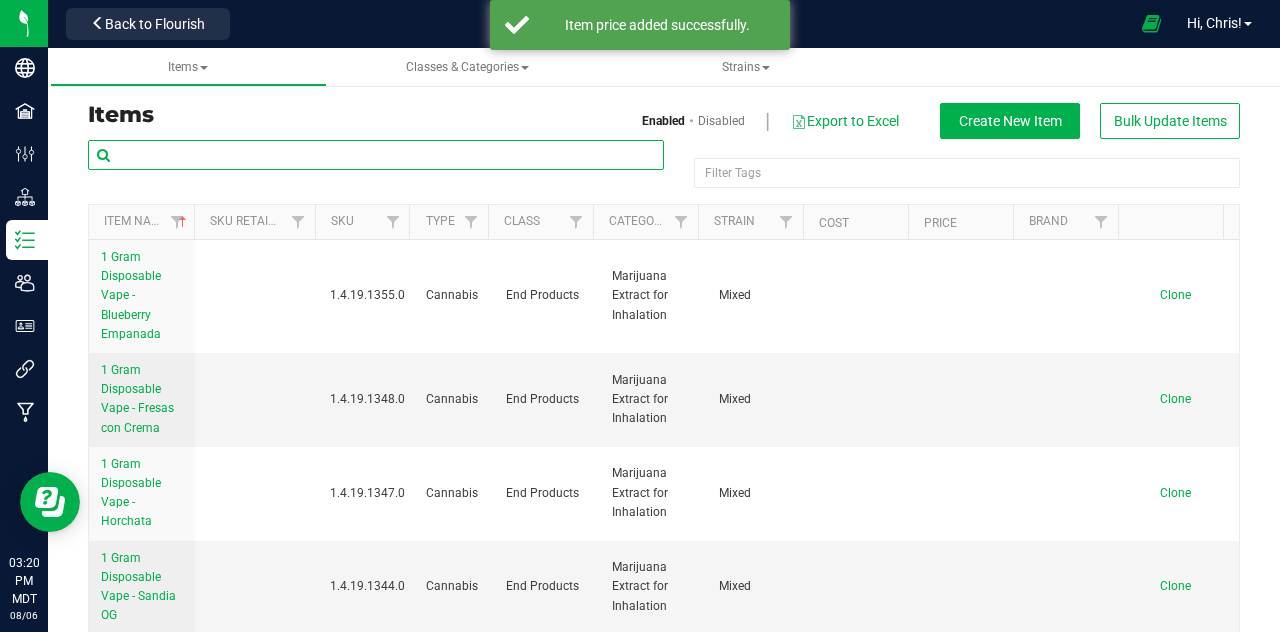 click at bounding box center (376, 155) 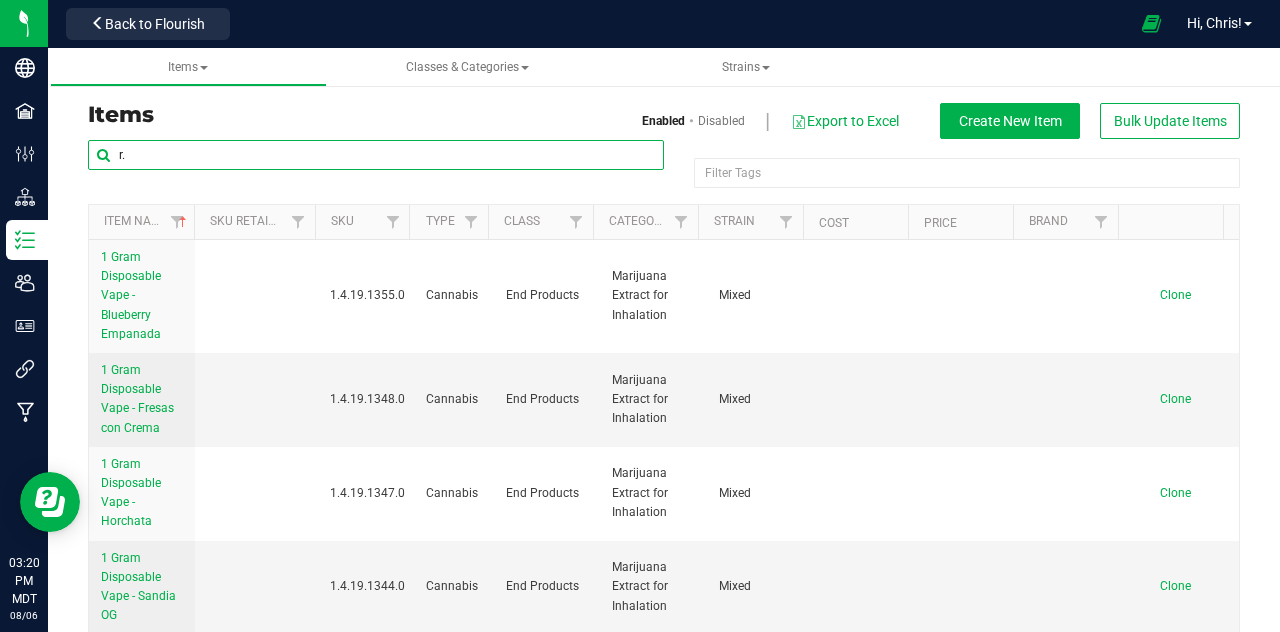 type on "r." 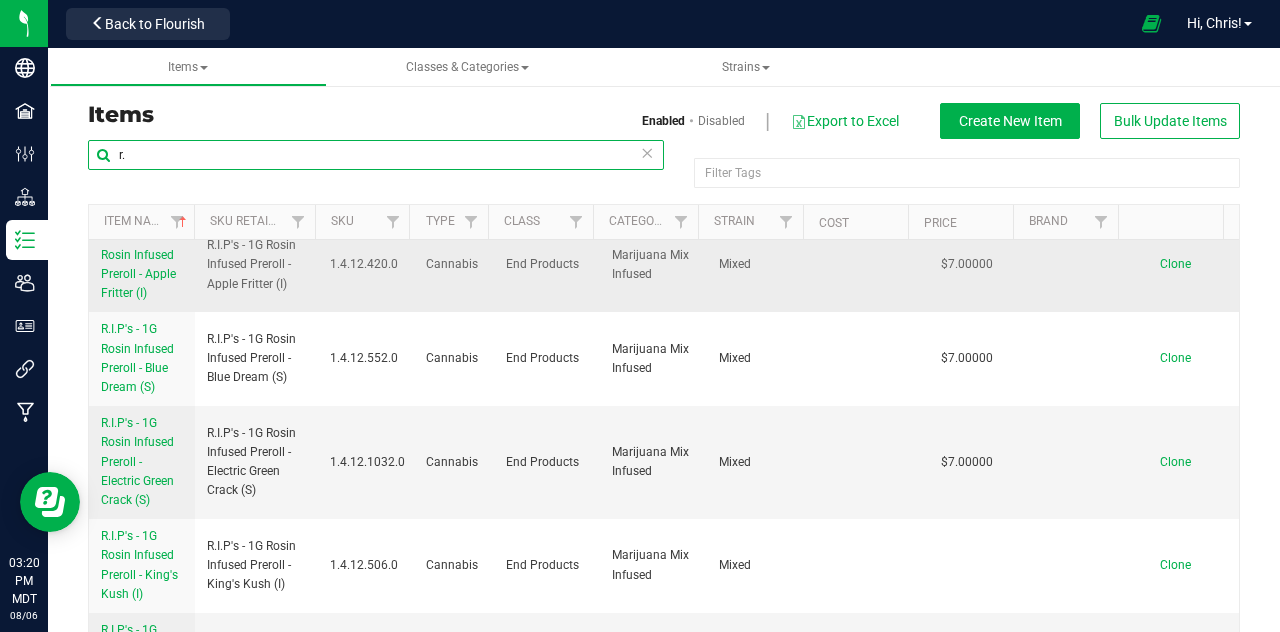scroll, scrollTop: 293, scrollLeft: 0, axis: vertical 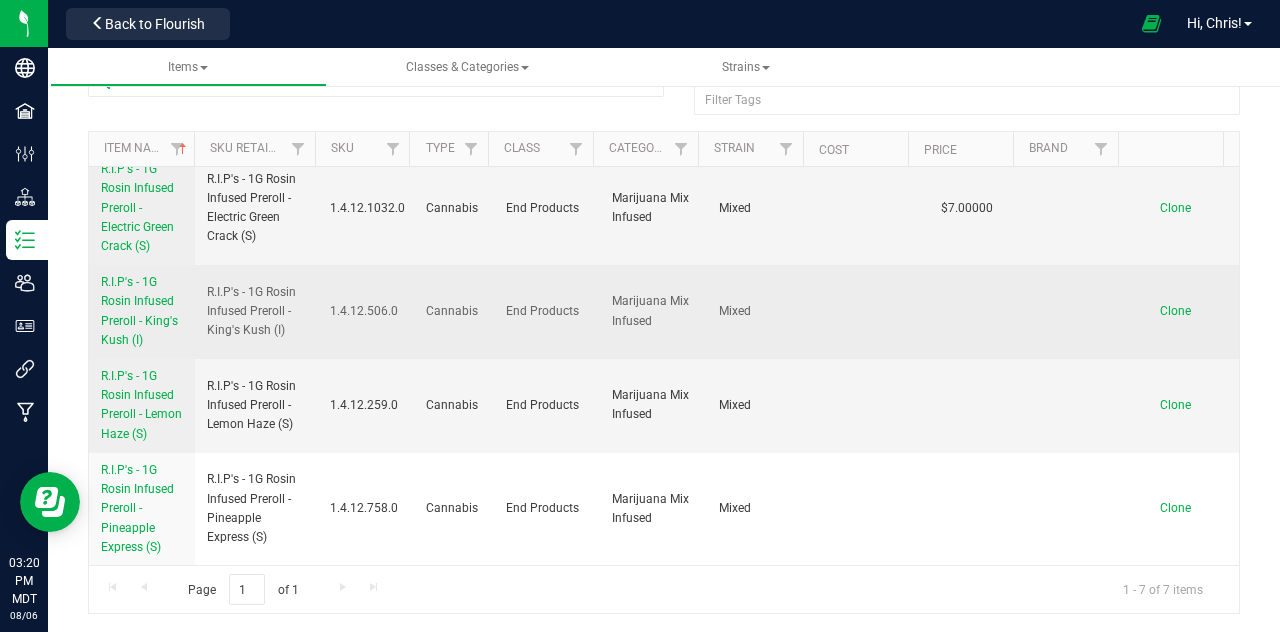 click on "R.I.P's - 1G Rosin Infused Preroll - King's Kush (I)" at bounding box center (139, 311) 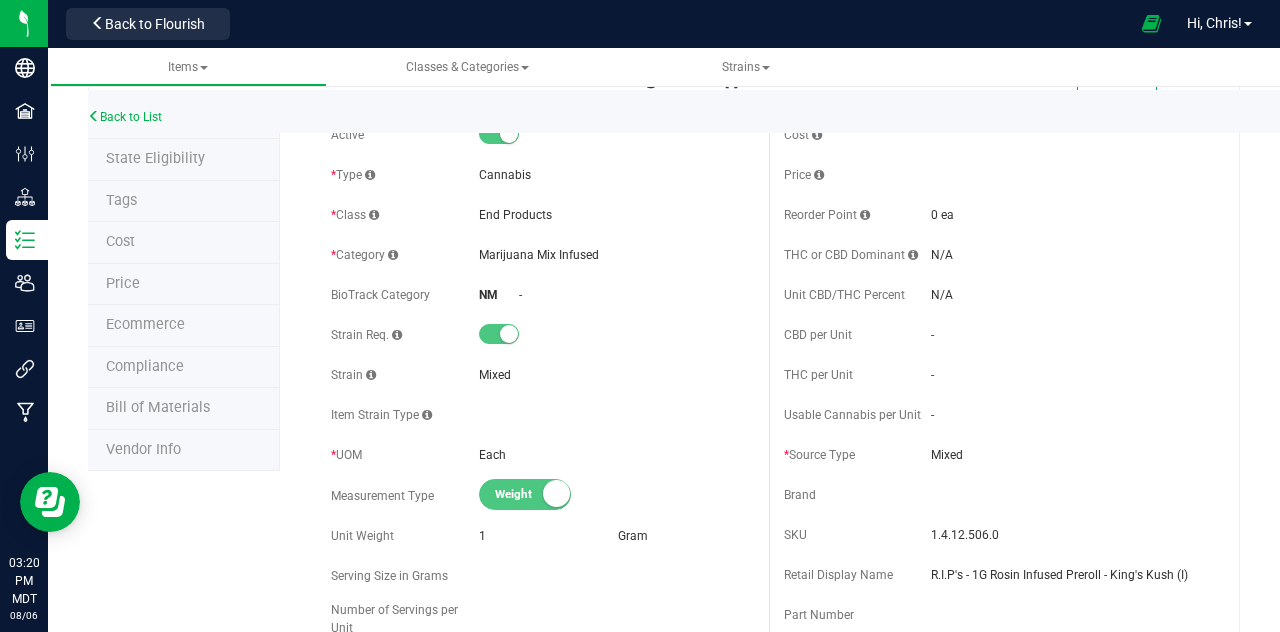 click on "Price" at bounding box center [123, 283] 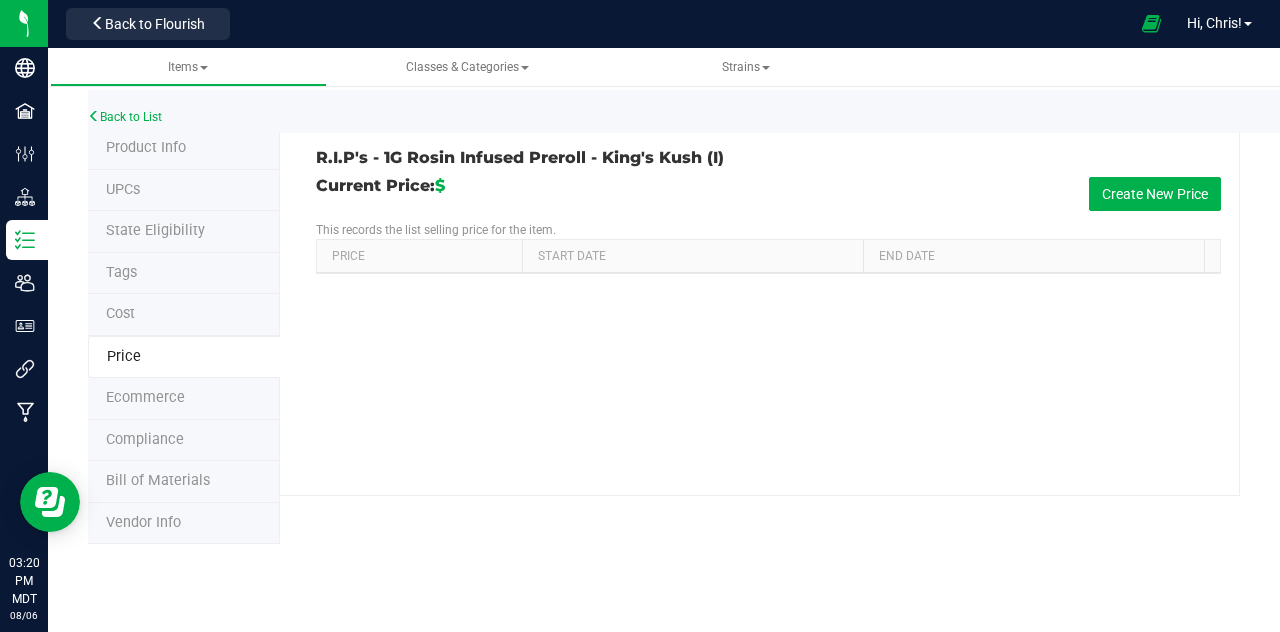 scroll, scrollTop: 0, scrollLeft: 0, axis: both 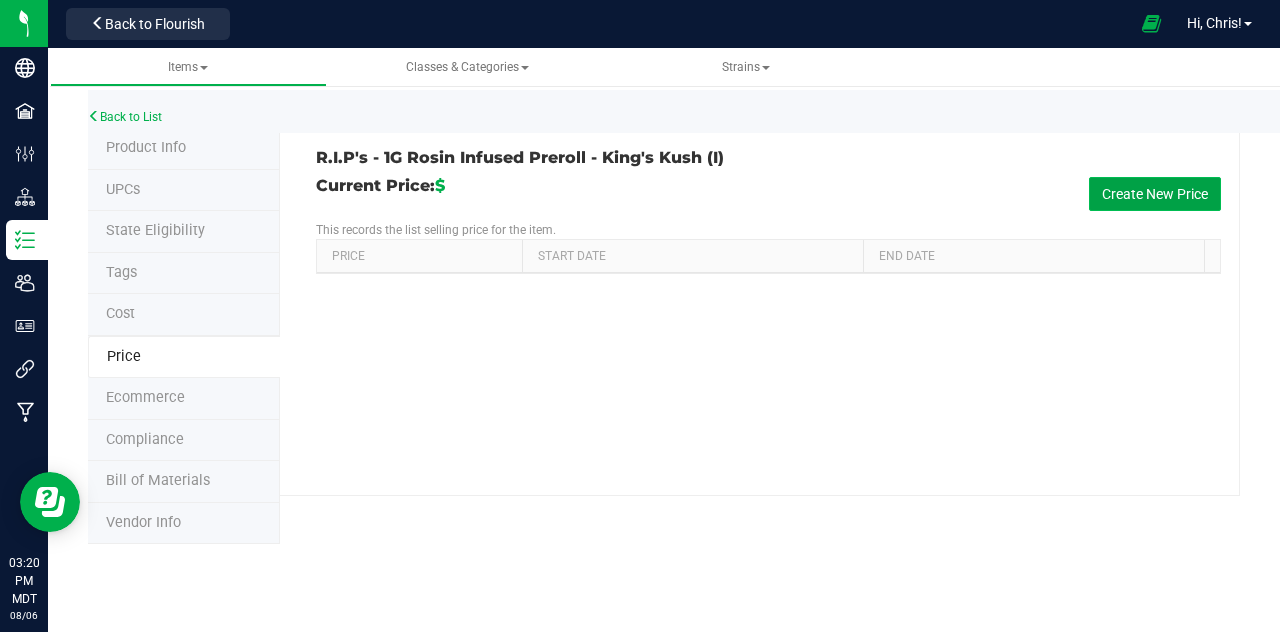 click on "Create New Price" at bounding box center [1155, 194] 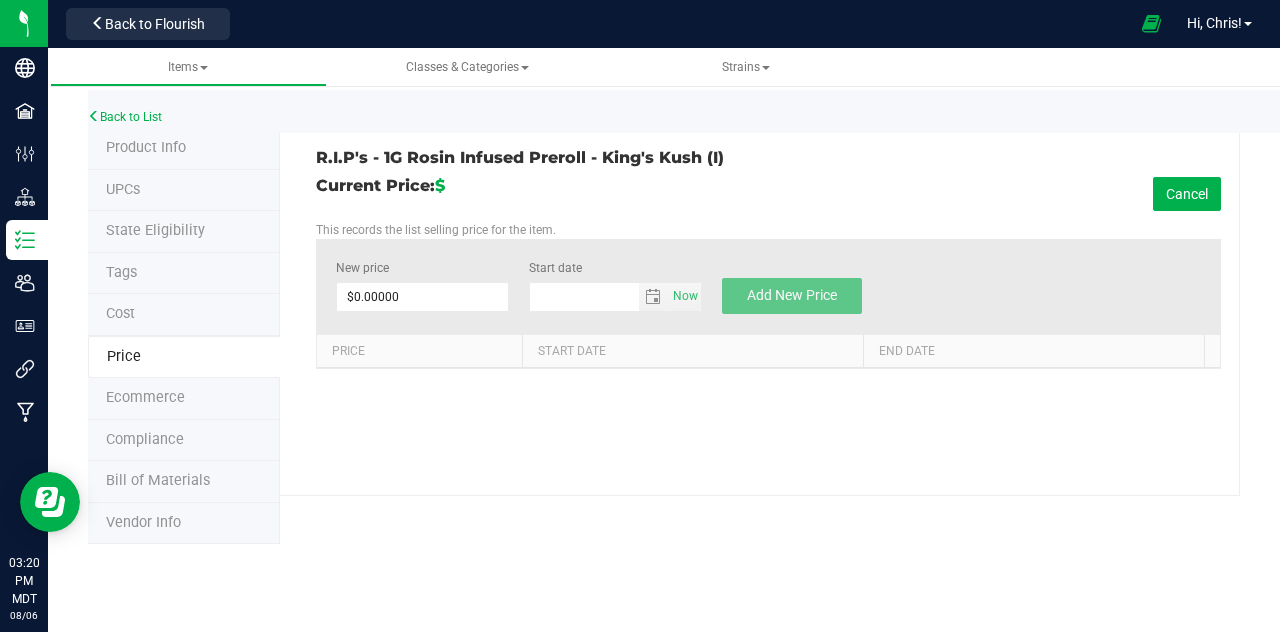 type on "8/6/2025" 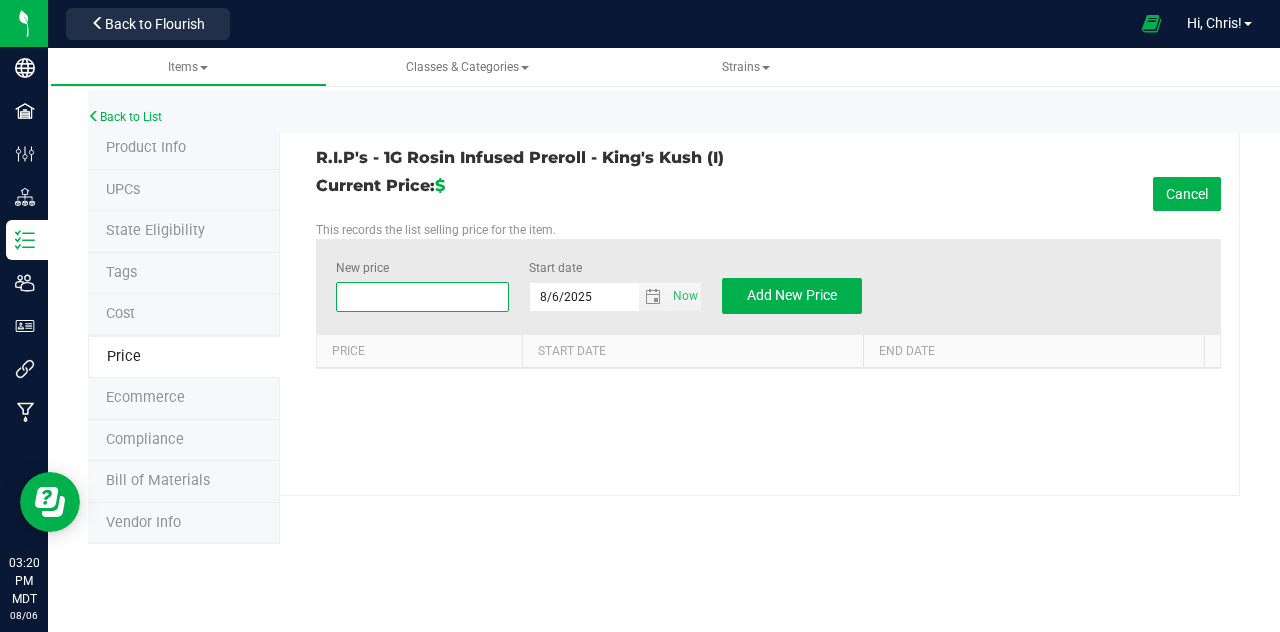 click at bounding box center (422, 297) 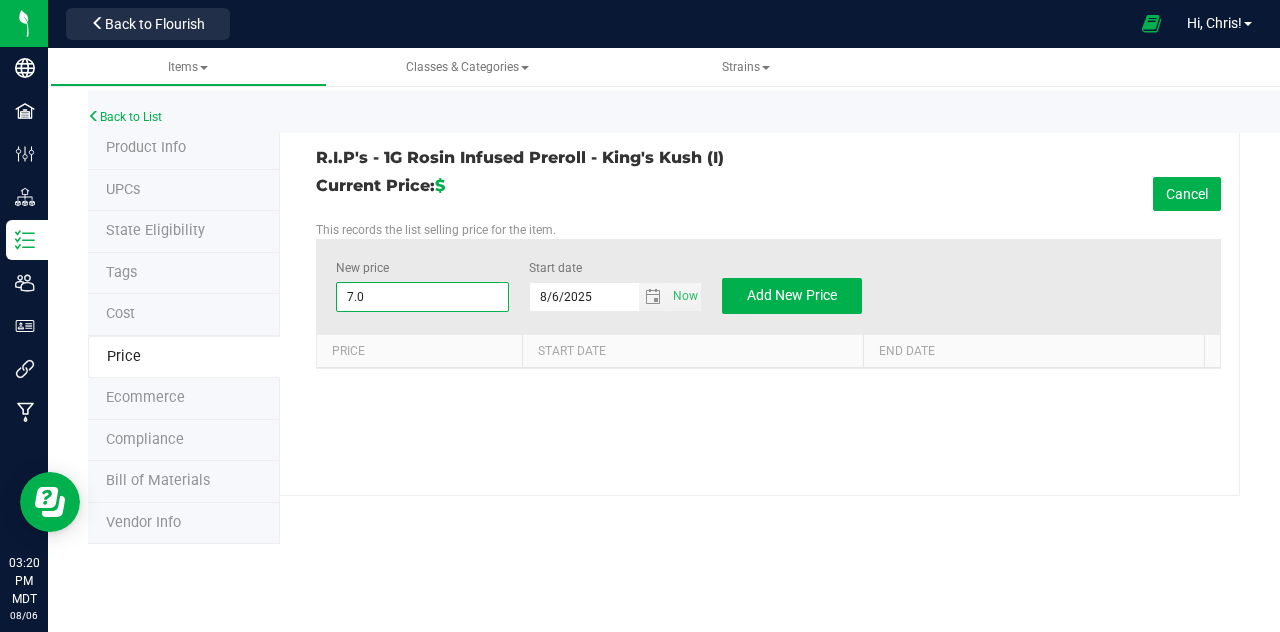 type on "7.00" 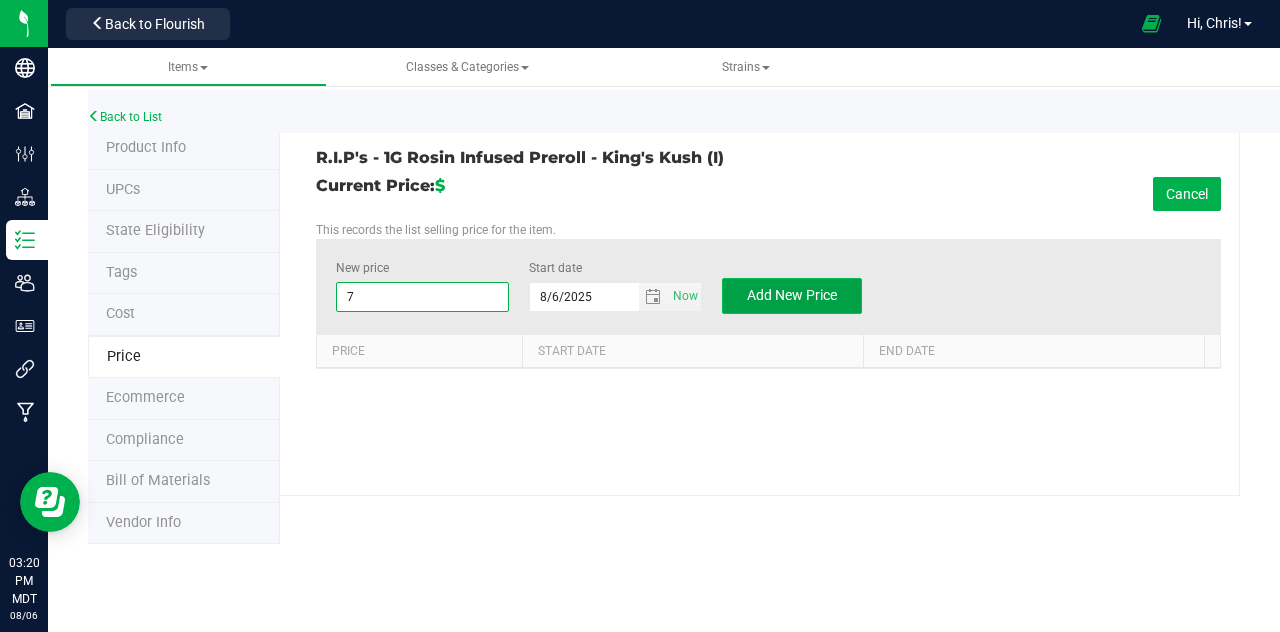 click on "Add New Price" at bounding box center (792, 295) 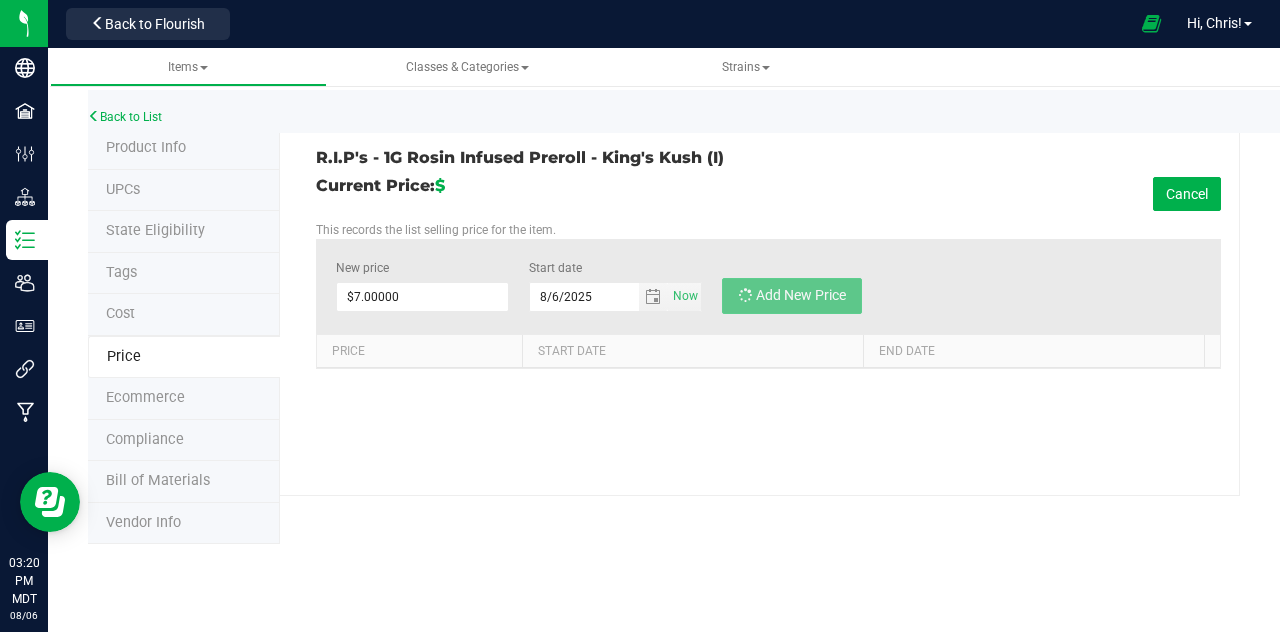type on "$0.00000" 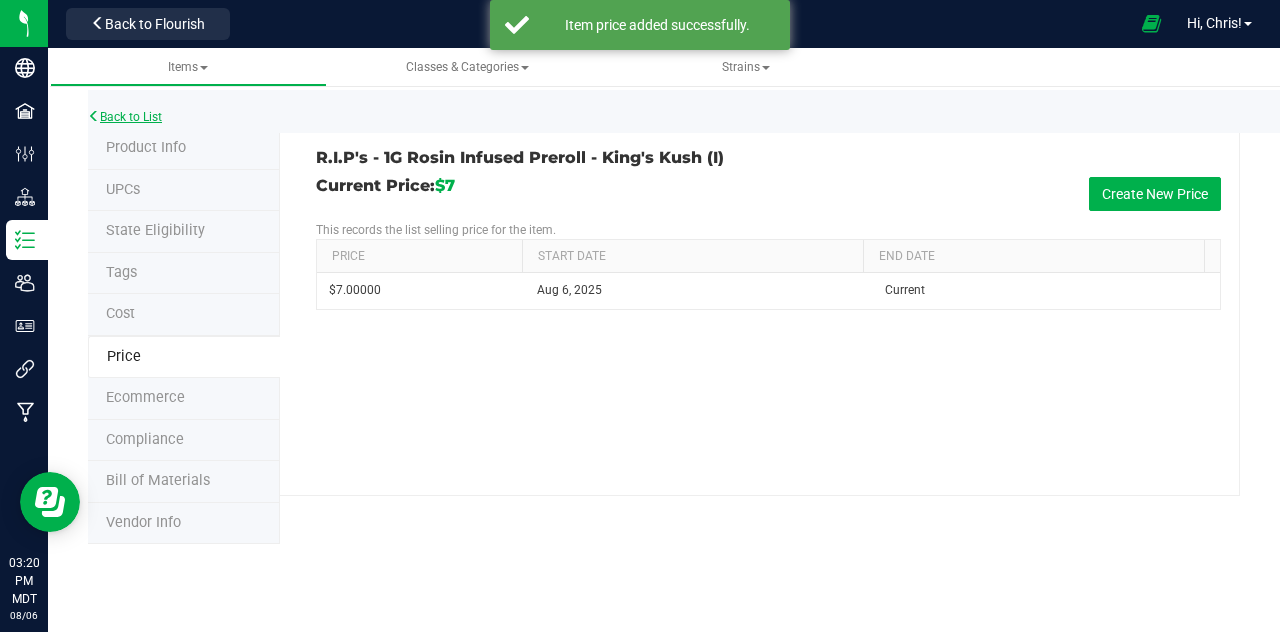 click on "Back to List" at bounding box center (125, 117) 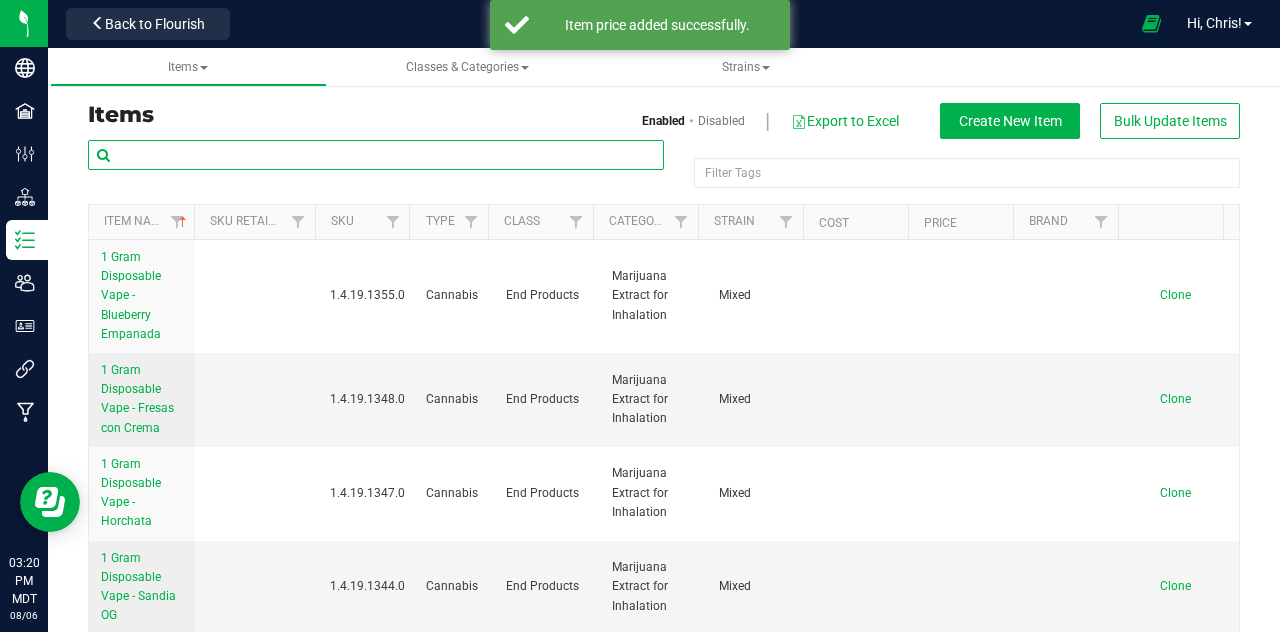 click at bounding box center (376, 155) 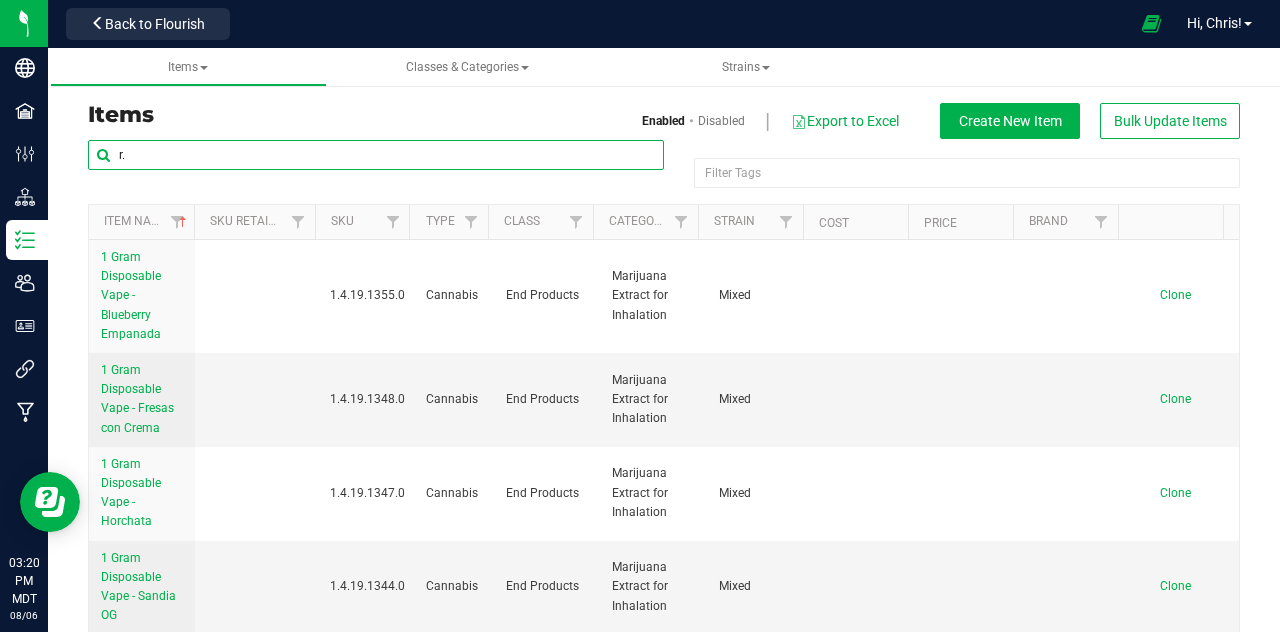 type on "r." 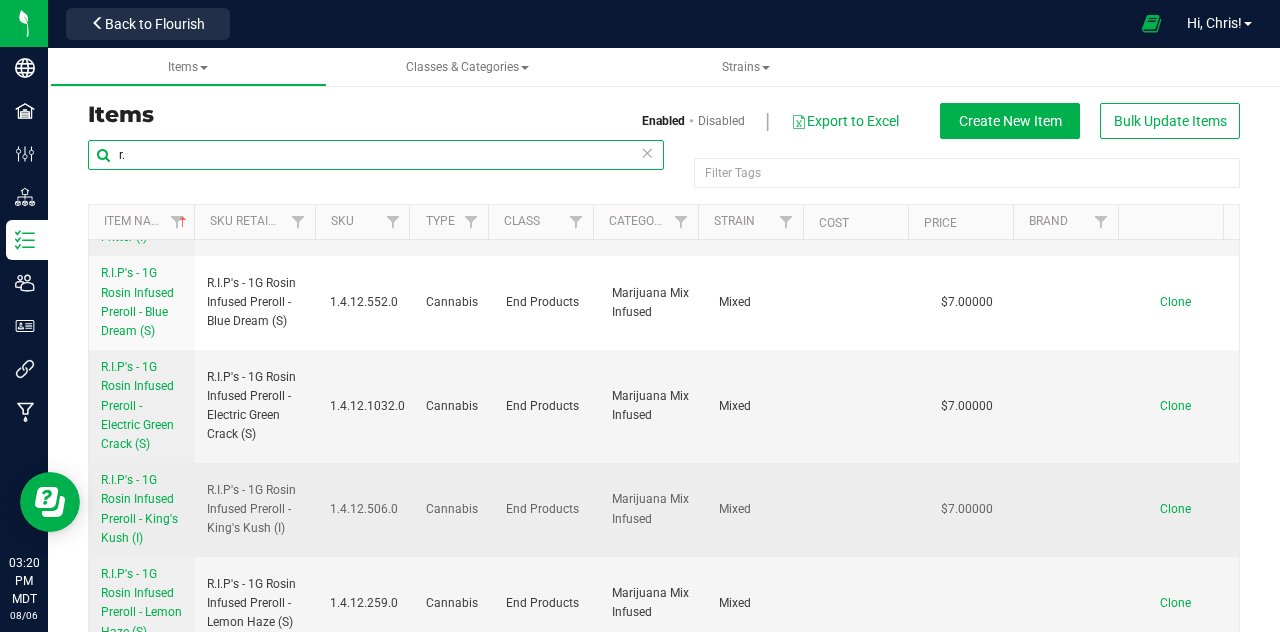 scroll, scrollTop: 293, scrollLeft: 0, axis: vertical 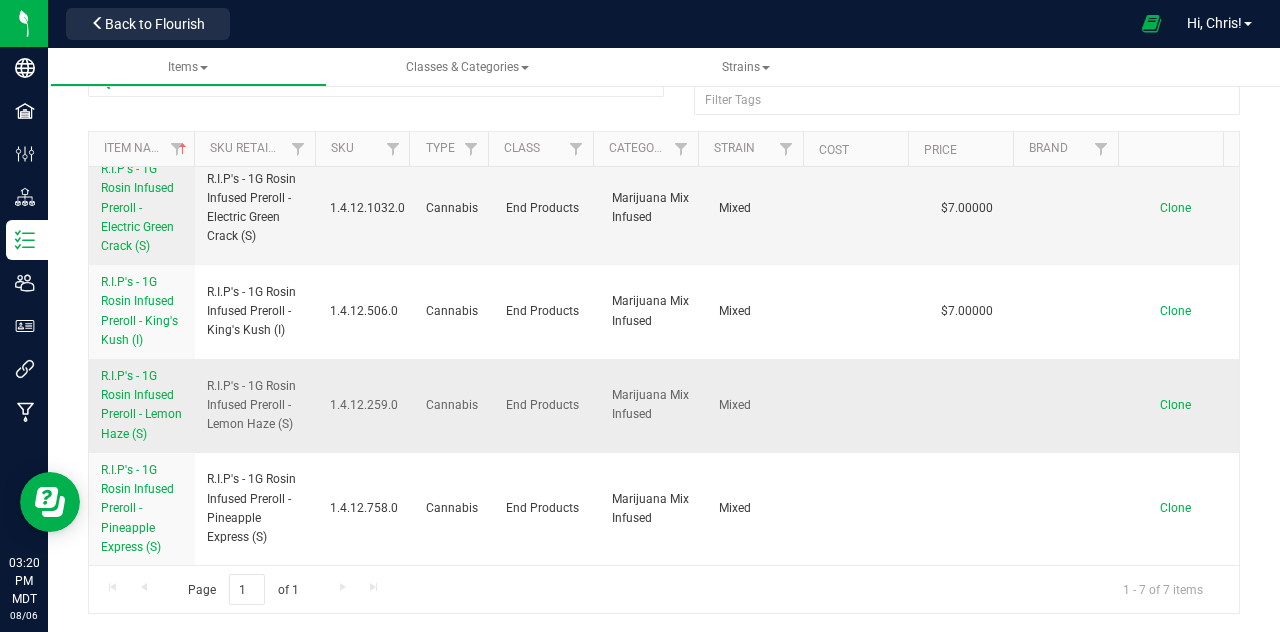click on "R.I.P's - 1G Rosin Infused Preroll - Lemon Haze (S)" at bounding box center (141, 405) 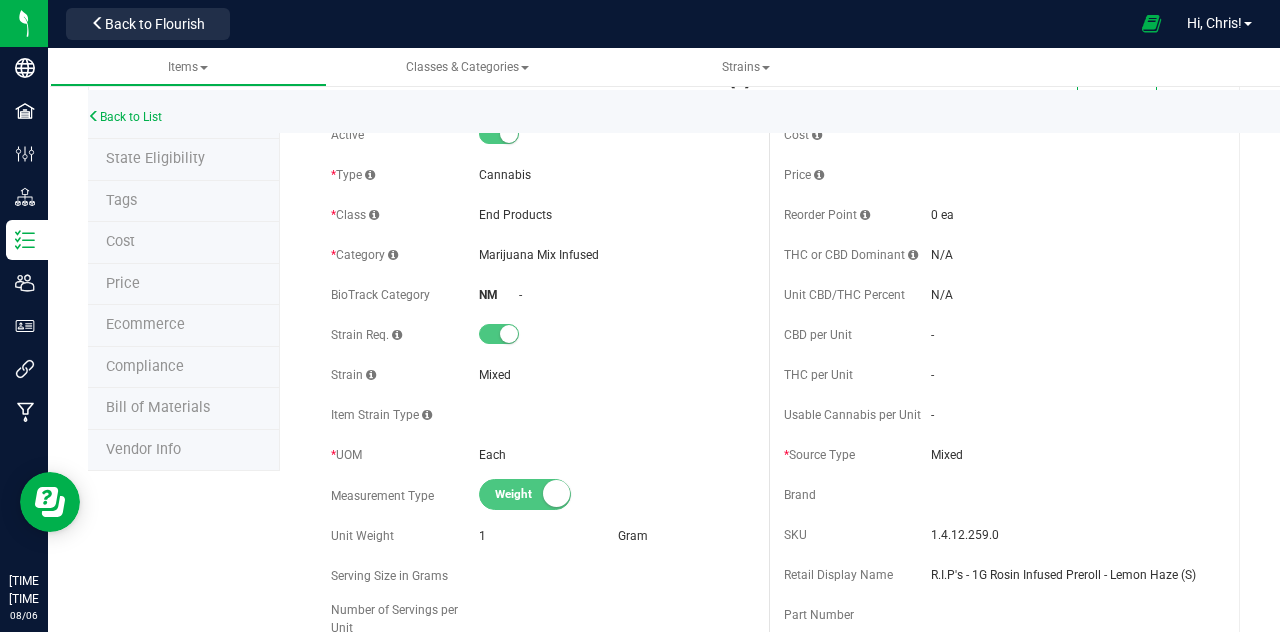 click on "Price" at bounding box center (184, 285) 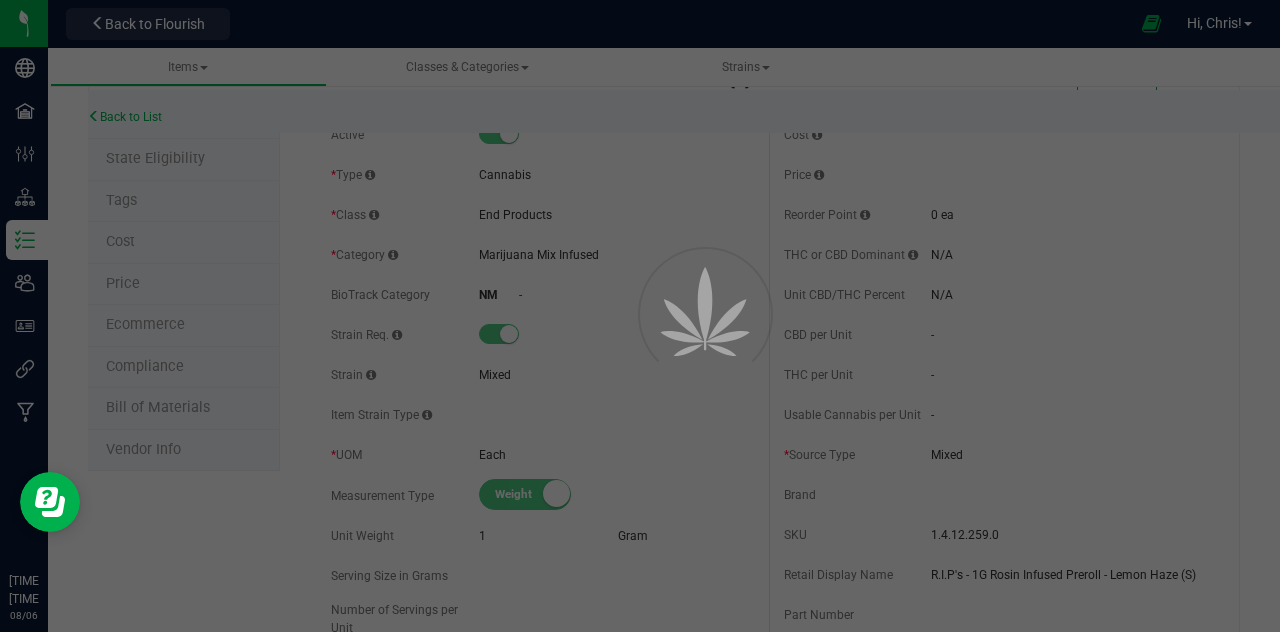 scroll, scrollTop: 0, scrollLeft: 0, axis: both 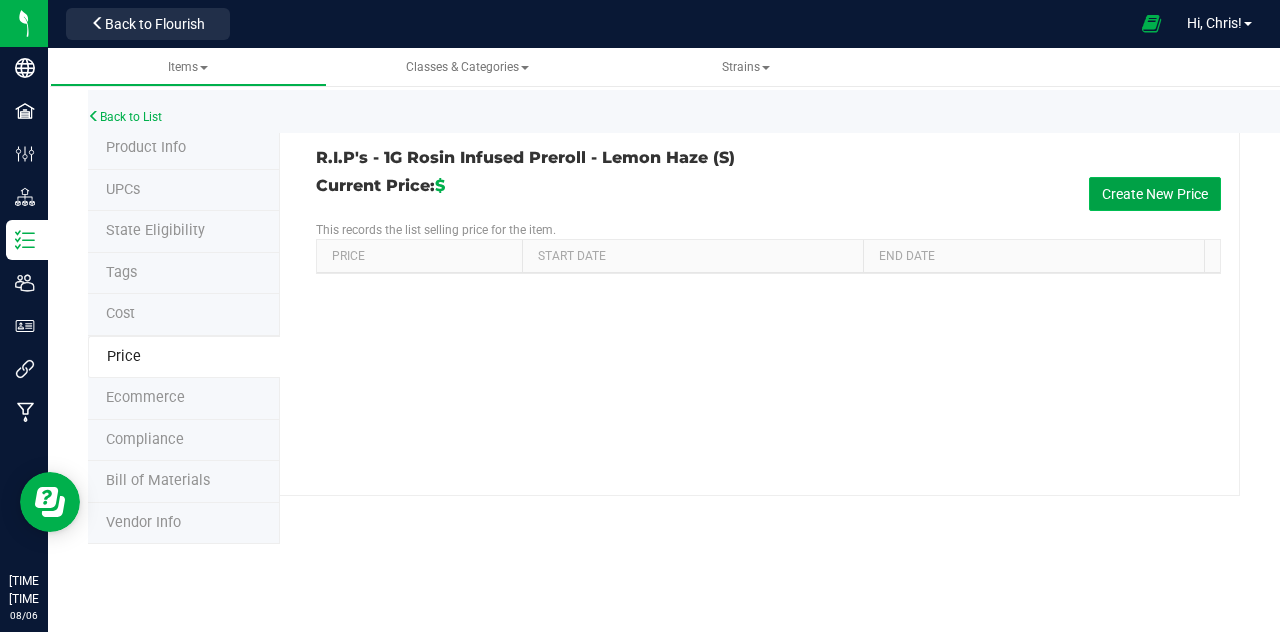 click on "Create New Price" at bounding box center (1155, 194) 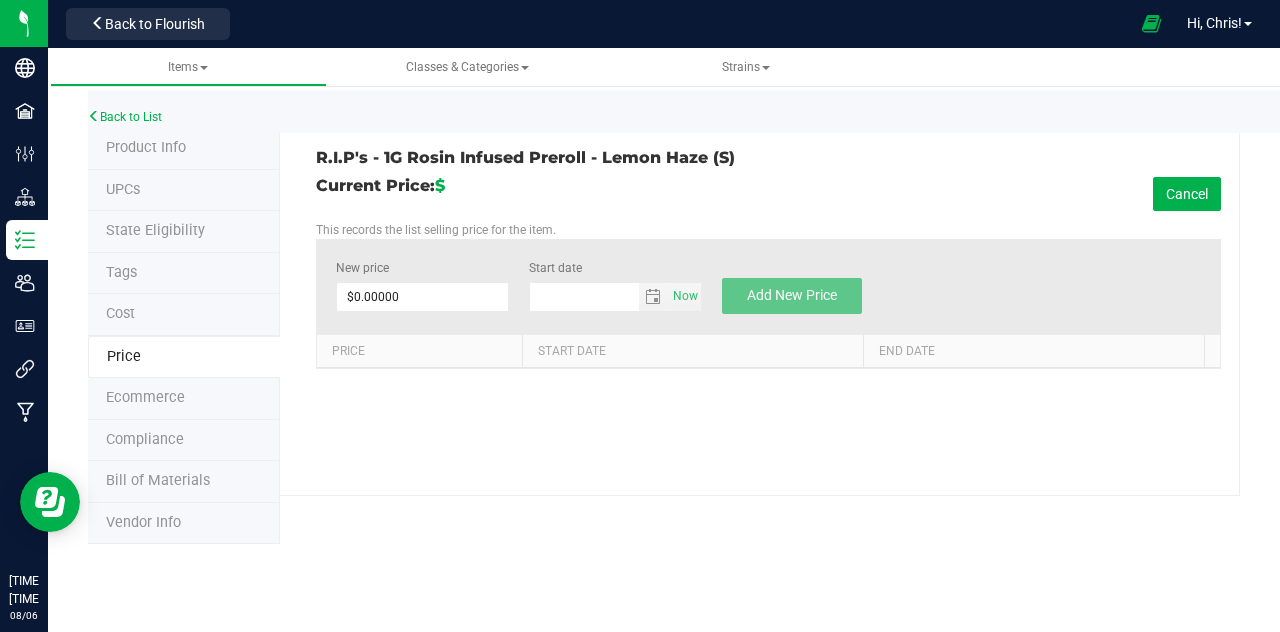 type on "8/6/2025" 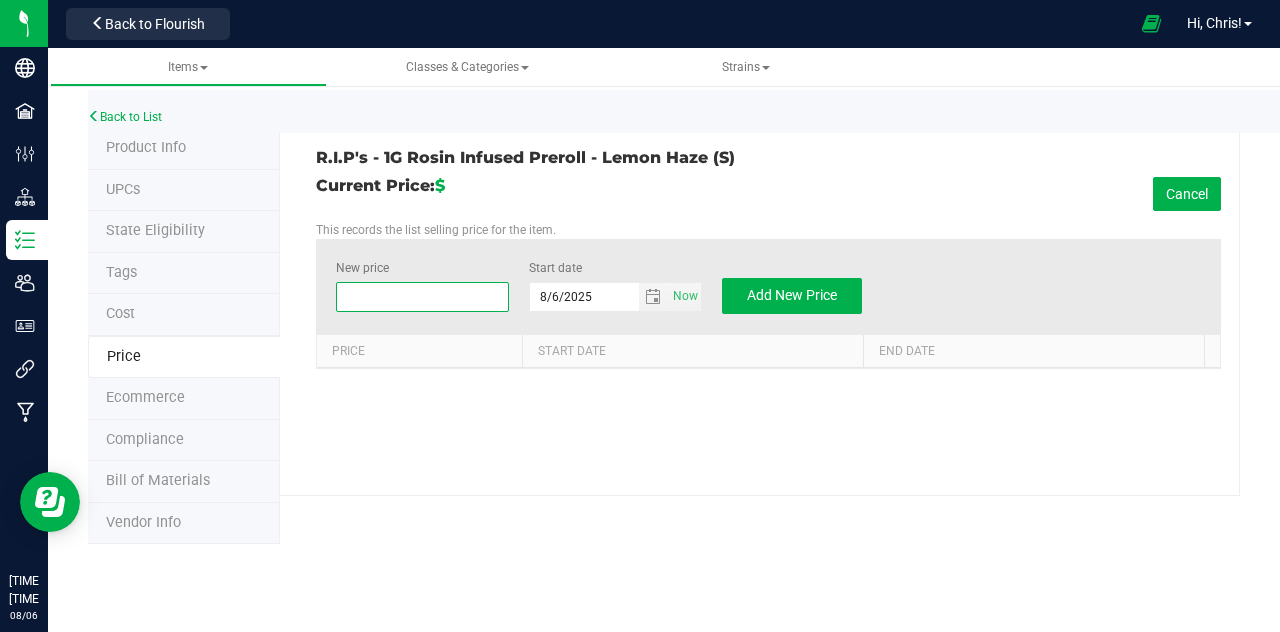 click at bounding box center [422, 297] 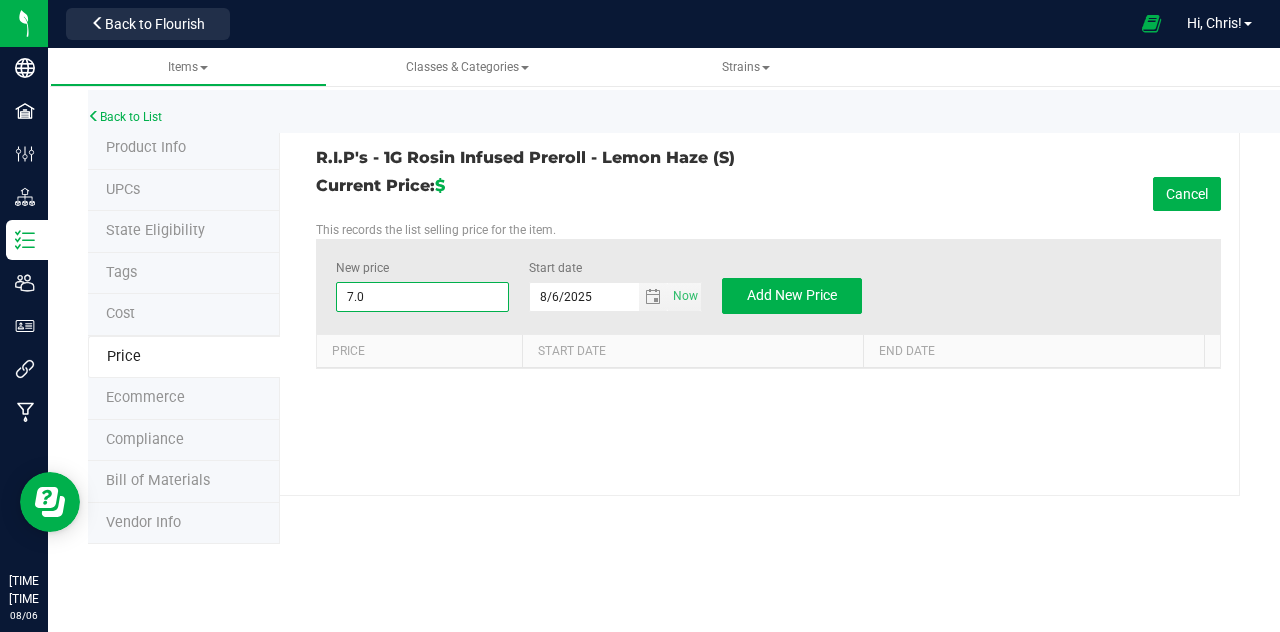 type on "7.00" 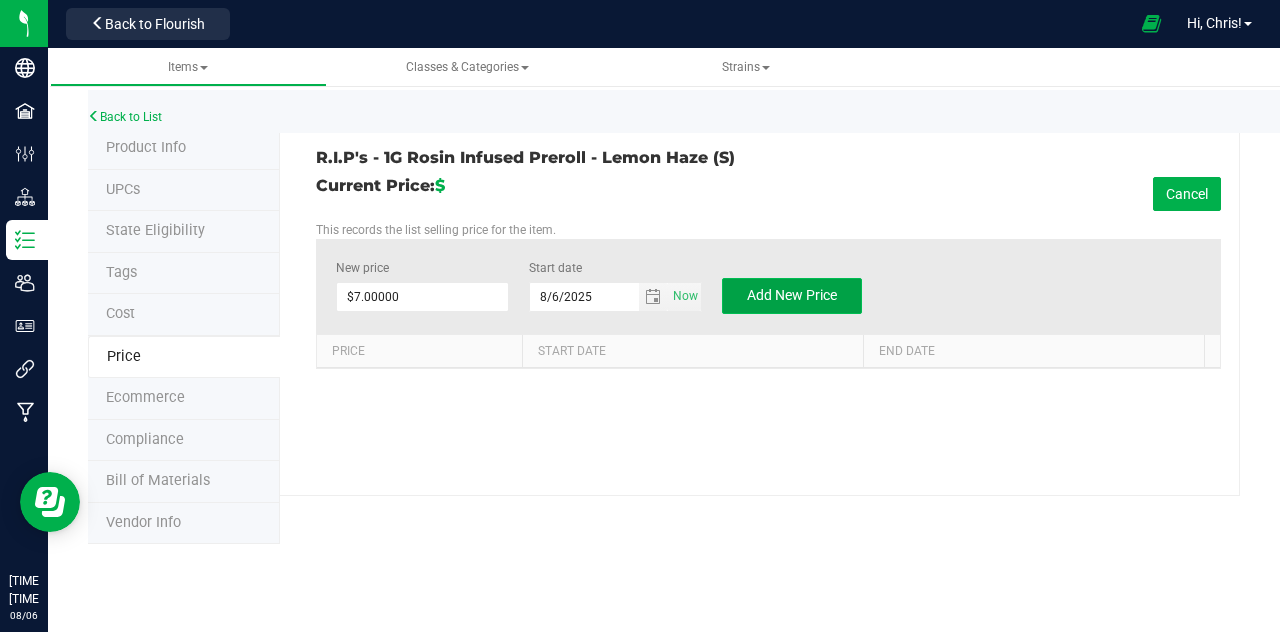 click on "Add New Price" at bounding box center (792, 295) 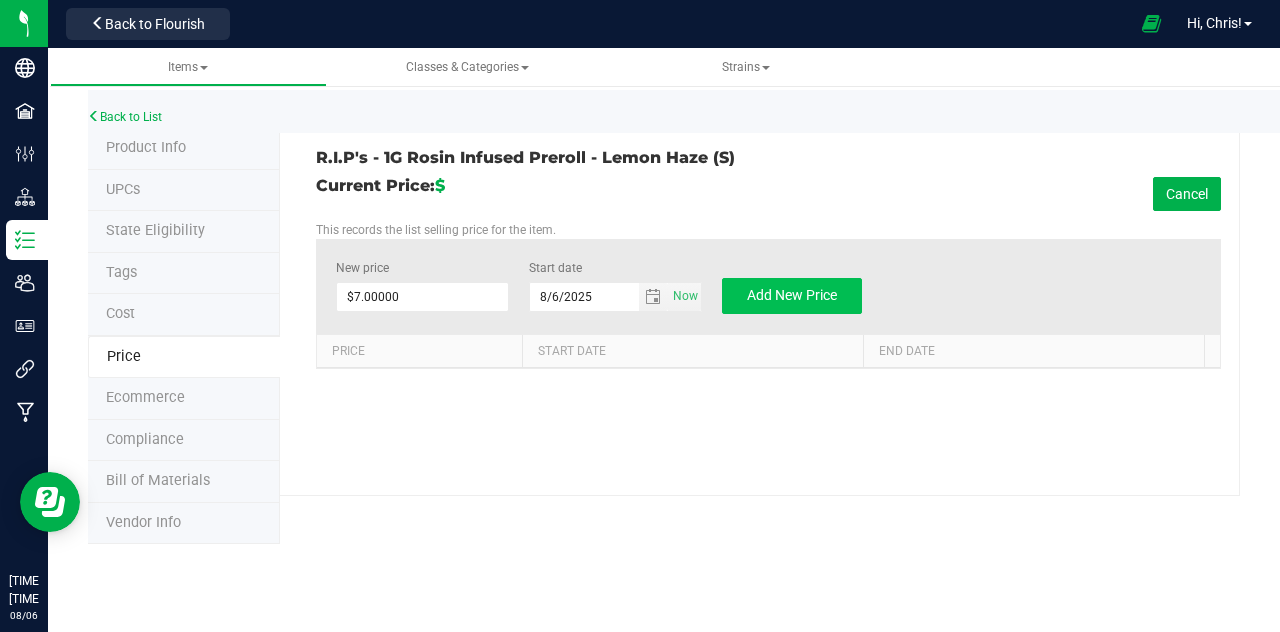 type on "$0.00000" 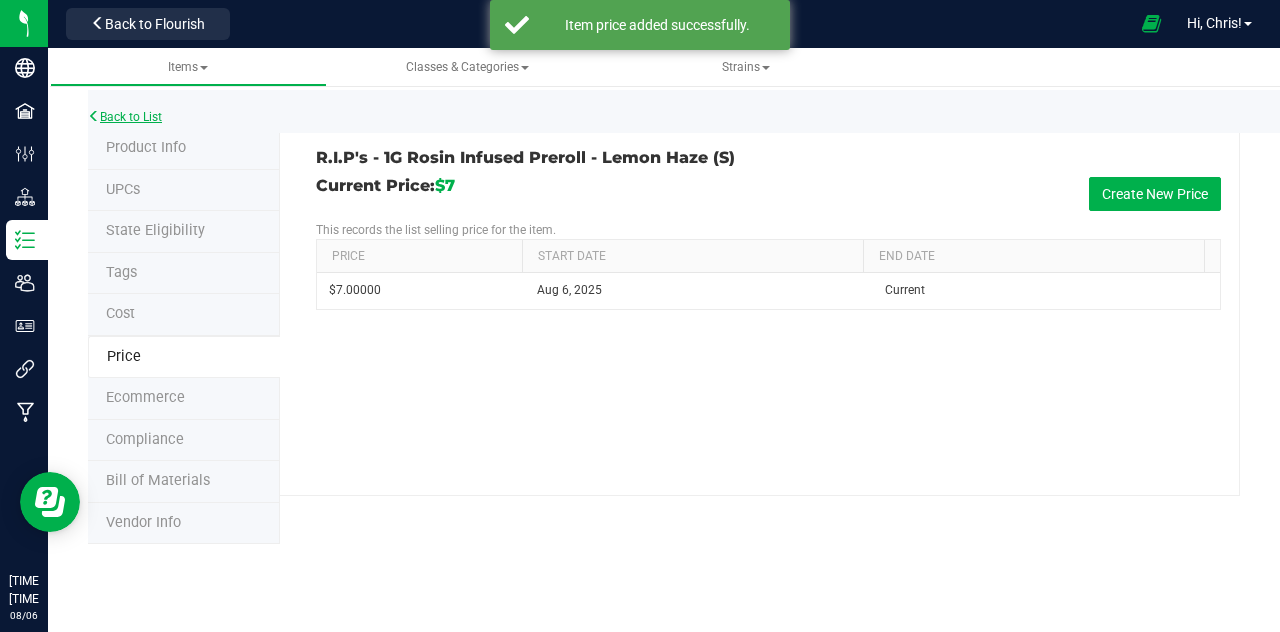 click on "Back to List" at bounding box center [125, 117] 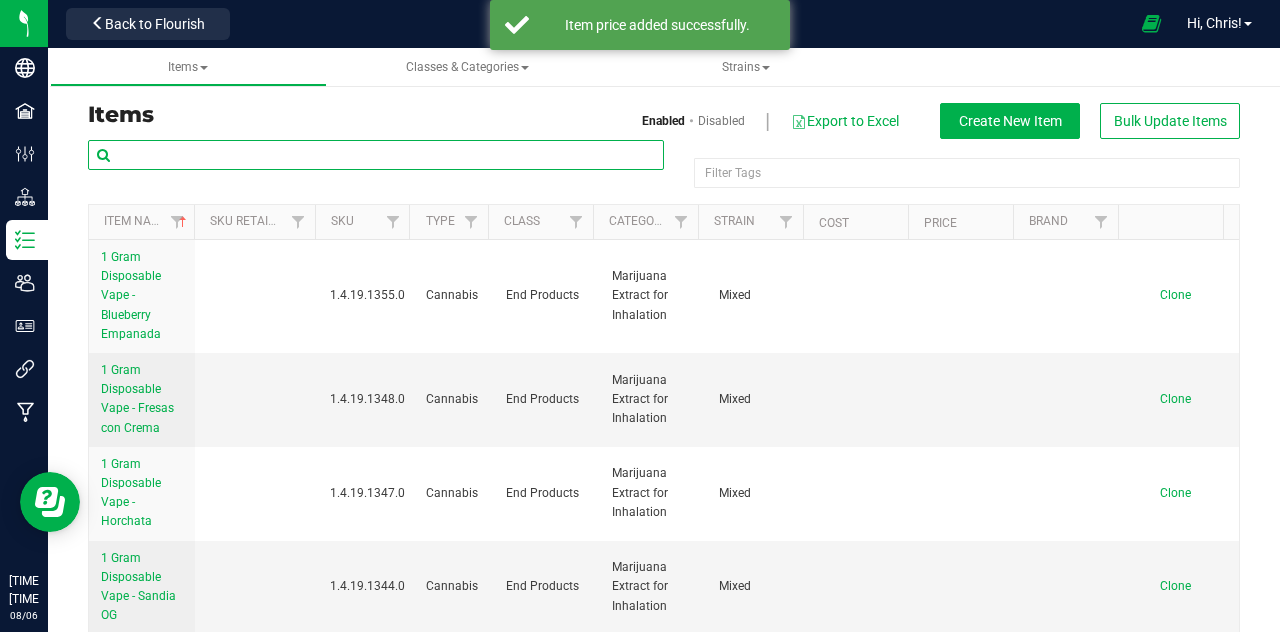 click at bounding box center (376, 155) 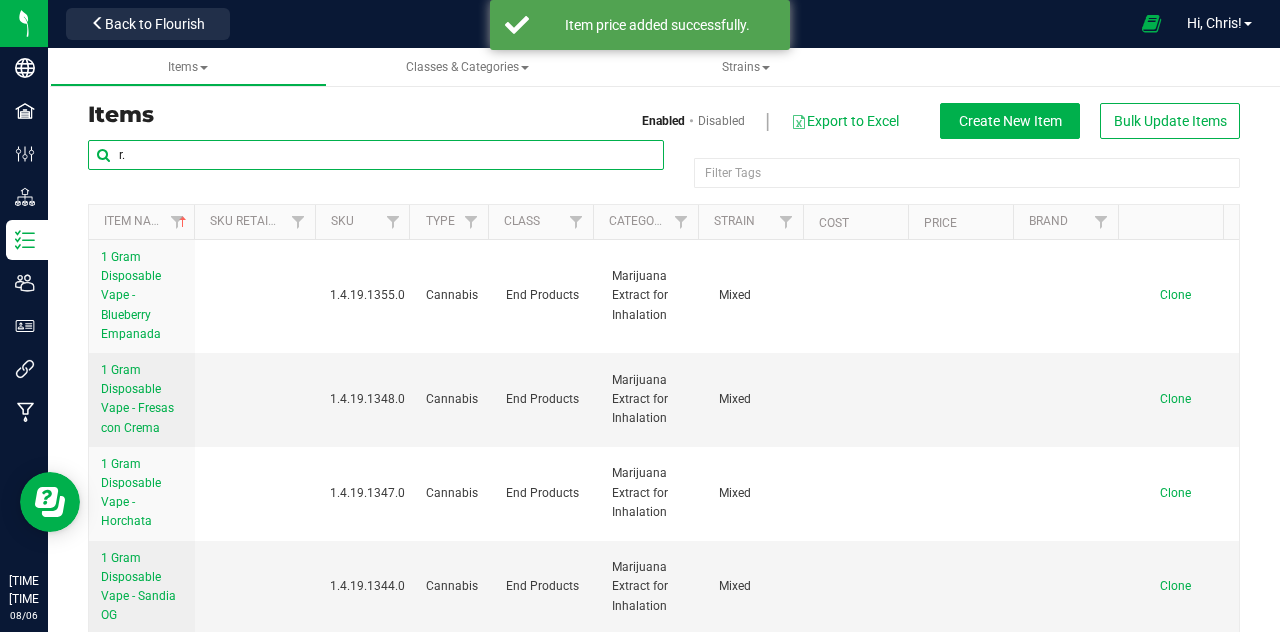 type on "r." 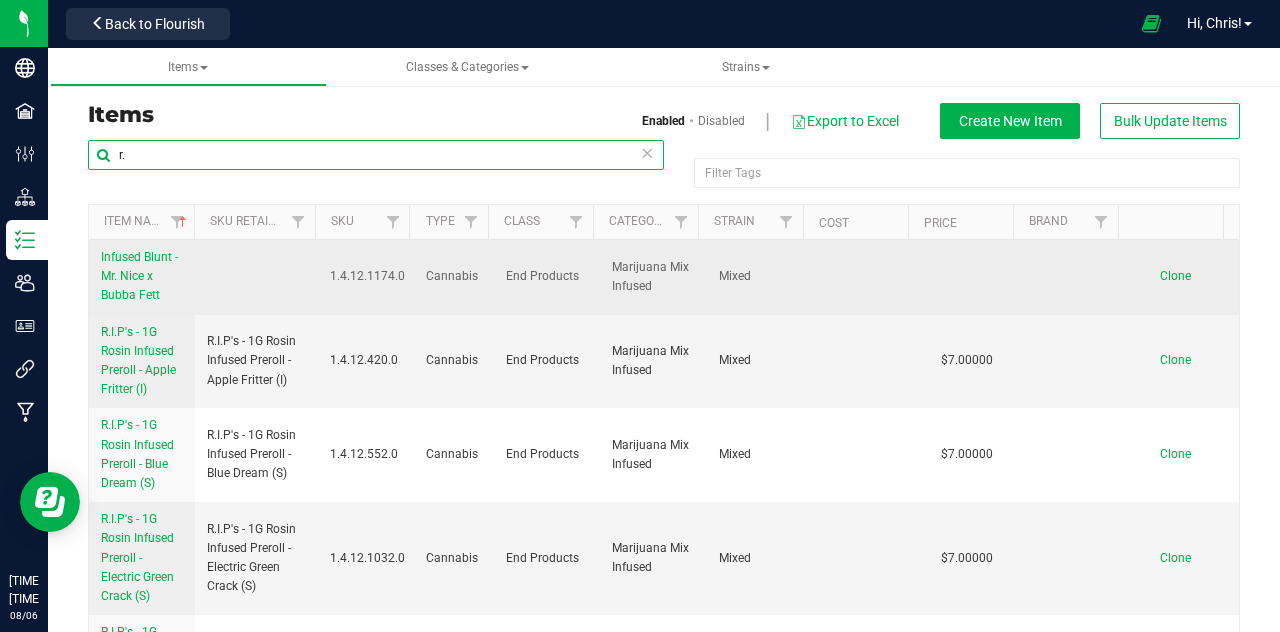 scroll, scrollTop: 73, scrollLeft: 0, axis: vertical 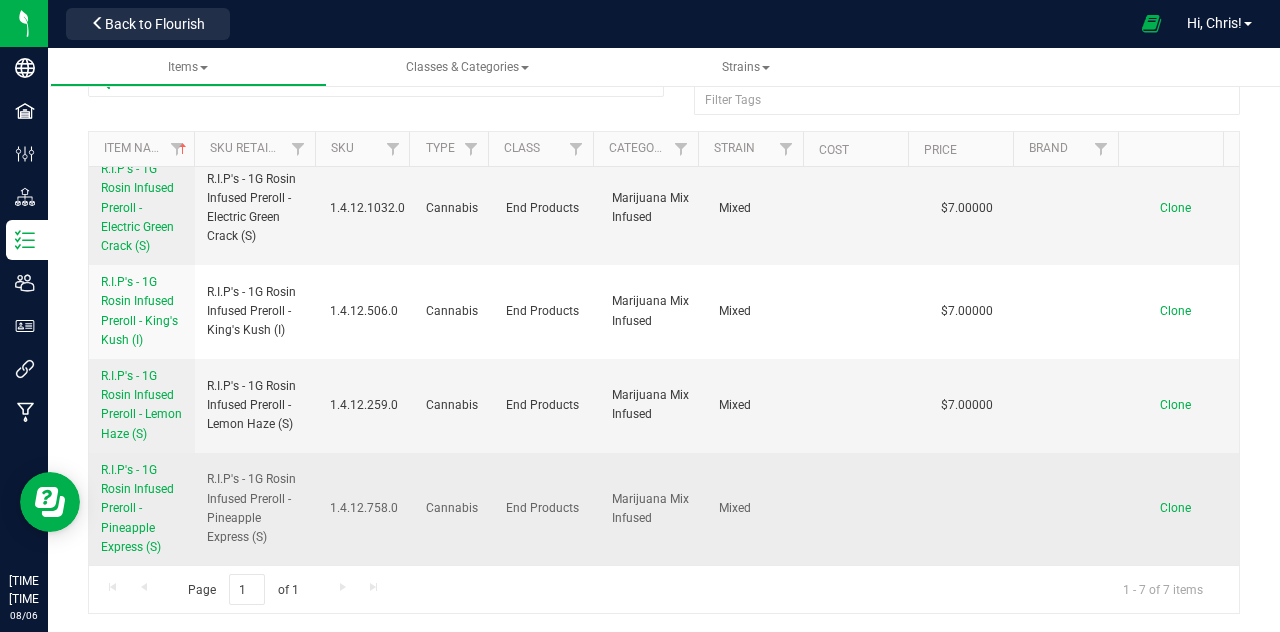 click on "R.I.P's - 1G Rosin Infused Preroll - Pineapple Express (S)" at bounding box center (137, 508) 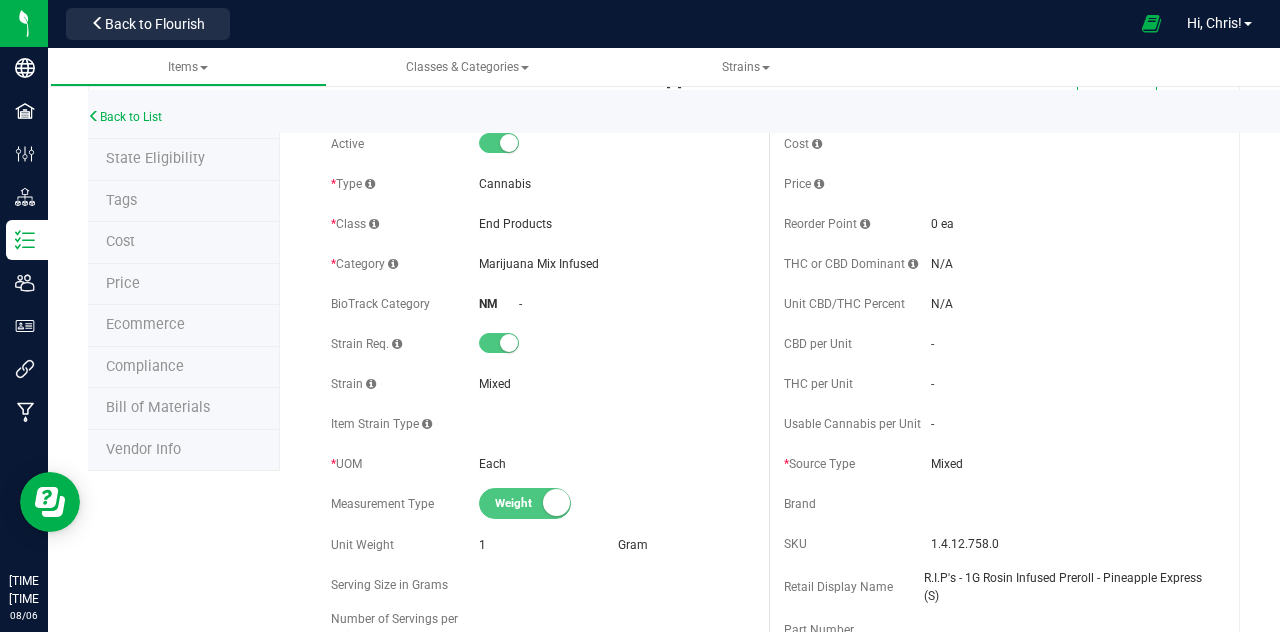 click on "Price" at bounding box center (123, 283) 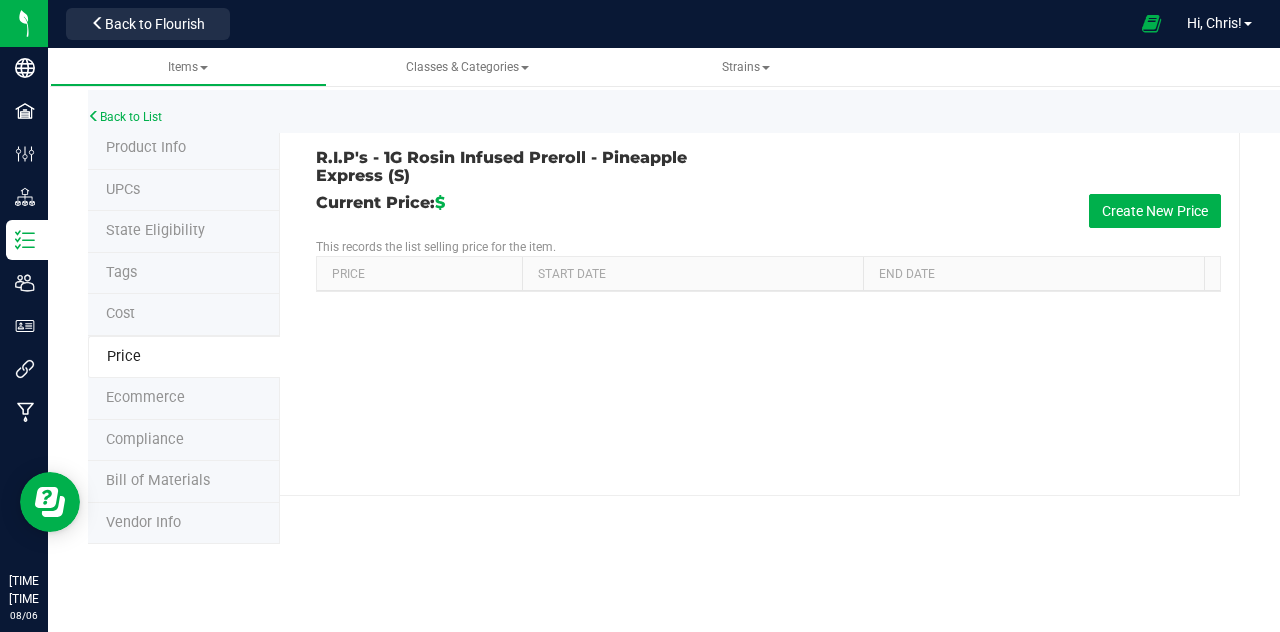 scroll, scrollTop: 0, scrollLeft: 0, axis: both 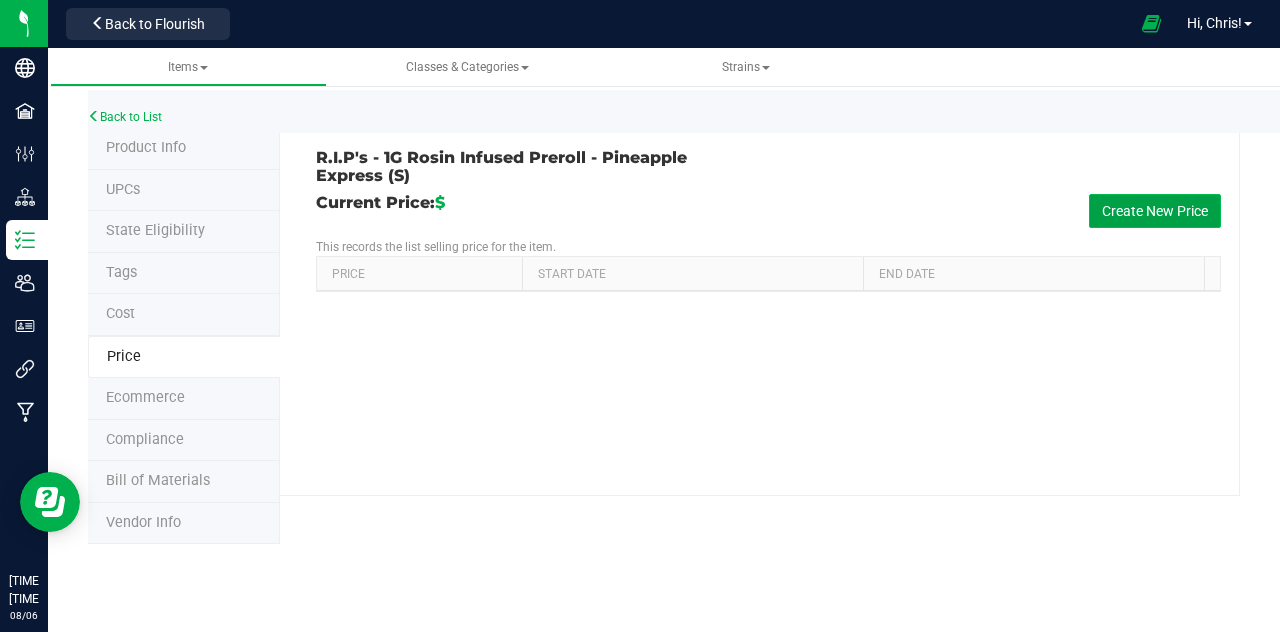 click on "Create New Price" at bounding box center [1155, 211] 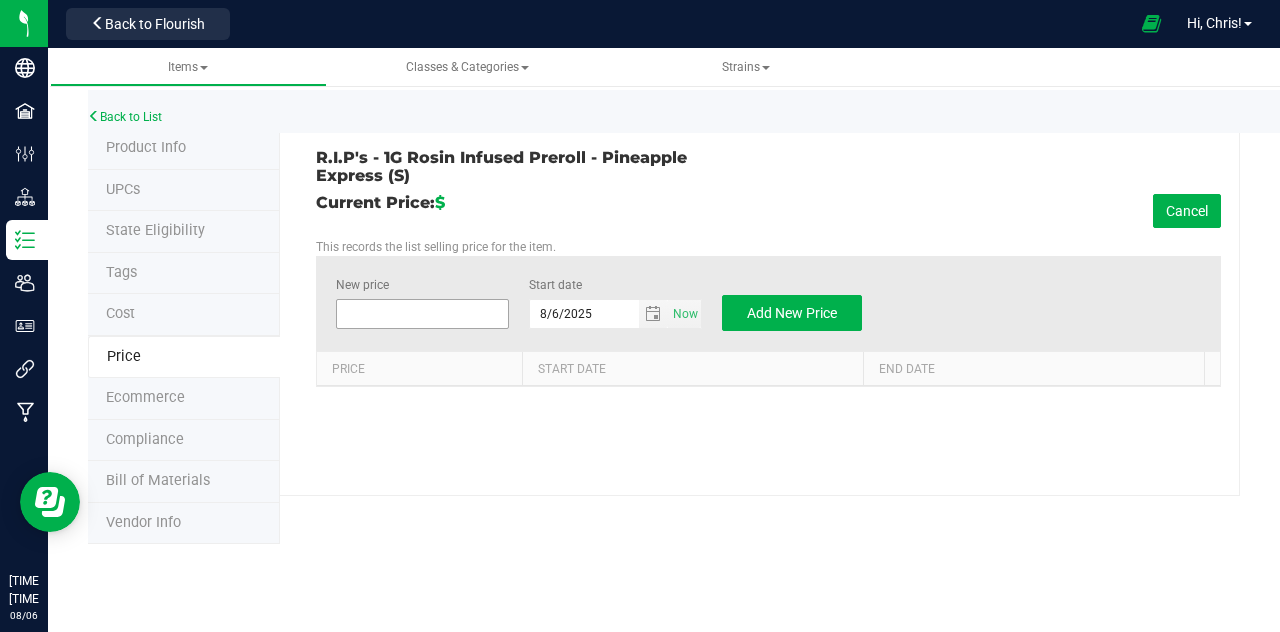 click at bounding box center (422, 314) 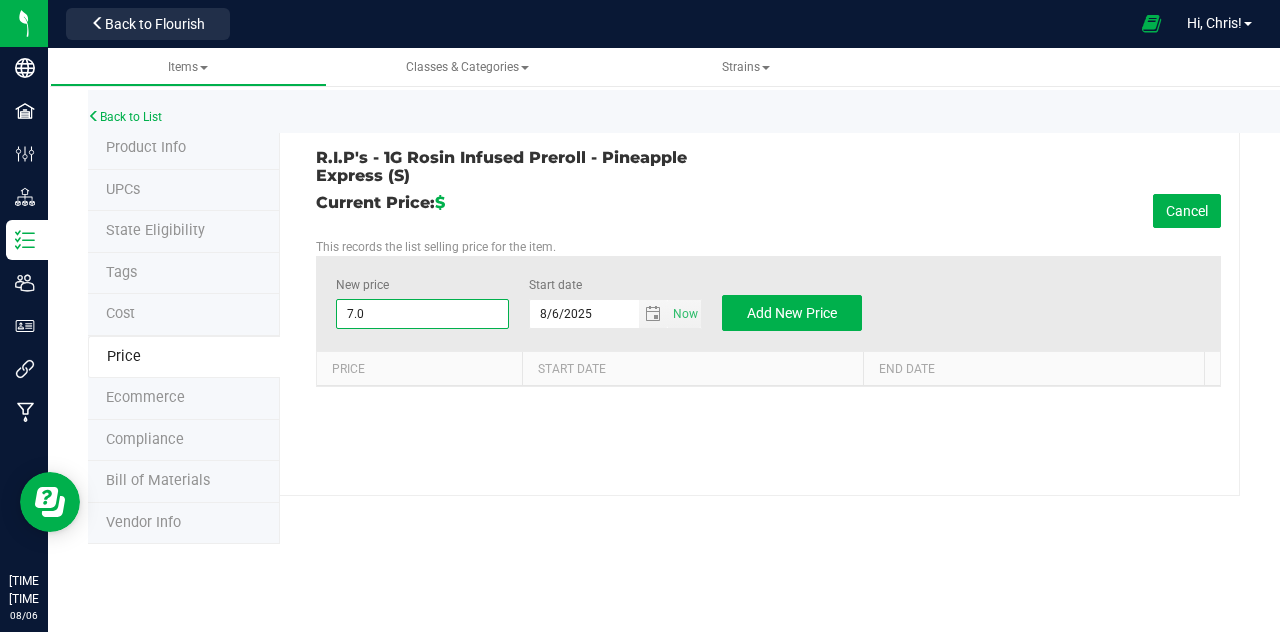 type on "7.00" 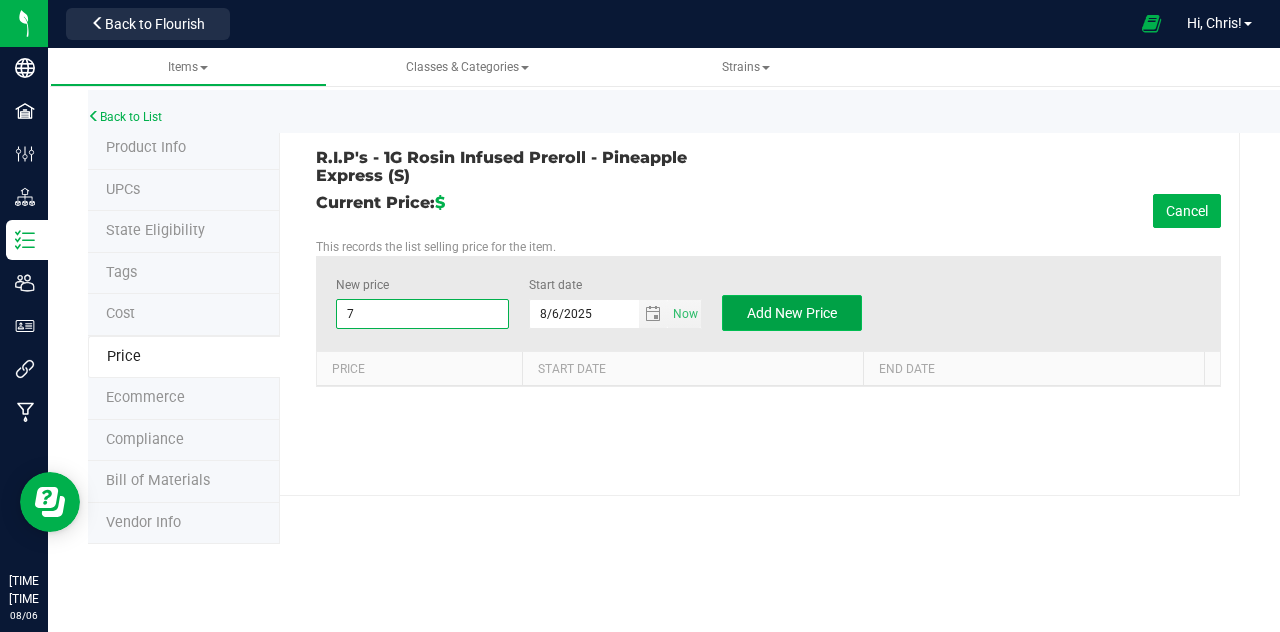 click on "Add New Price" at bounding box center (792, 313) 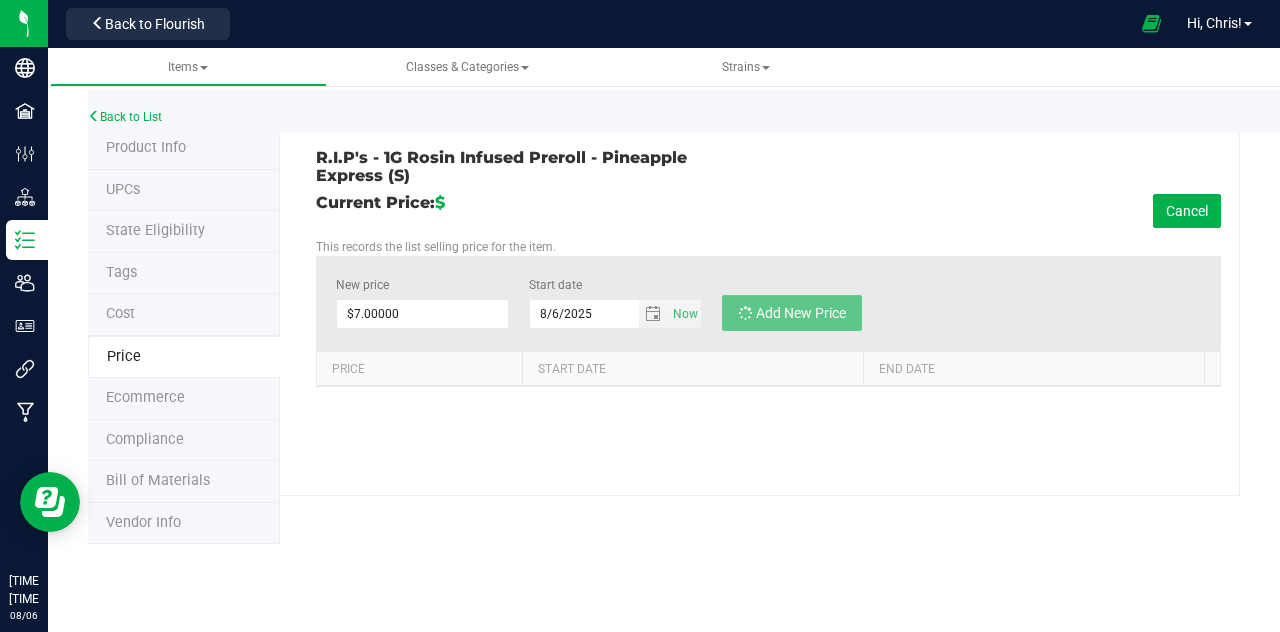 type on "$0.00000" 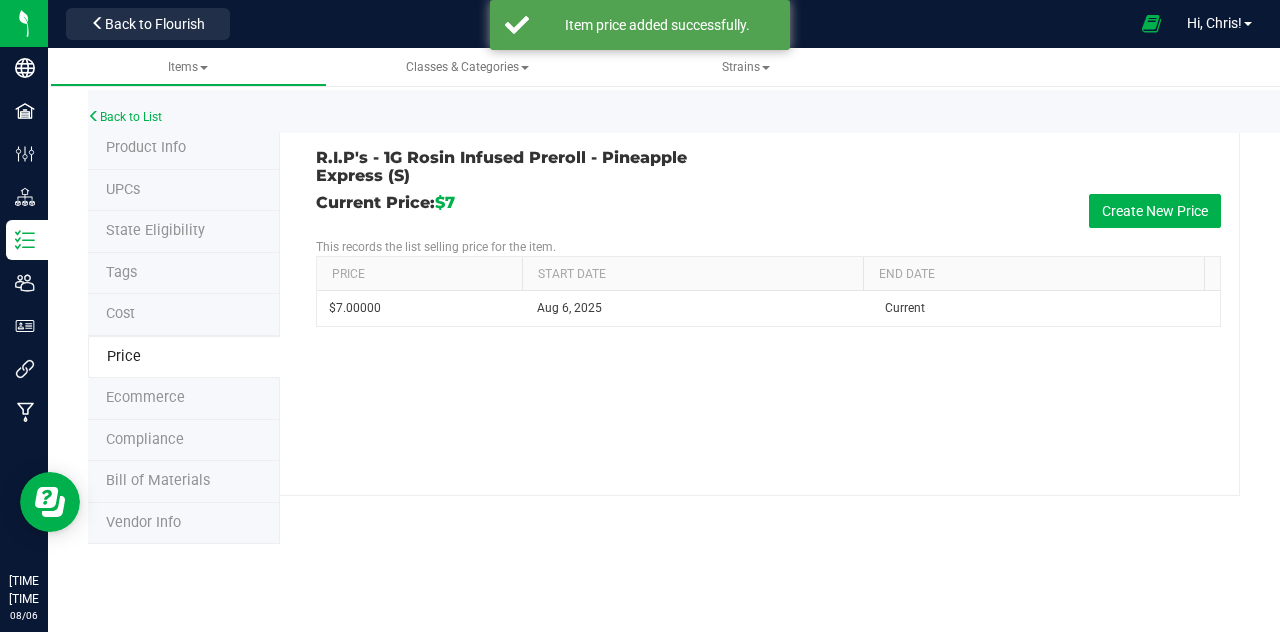 click on "Back to List" at bounding box center (728, 111) 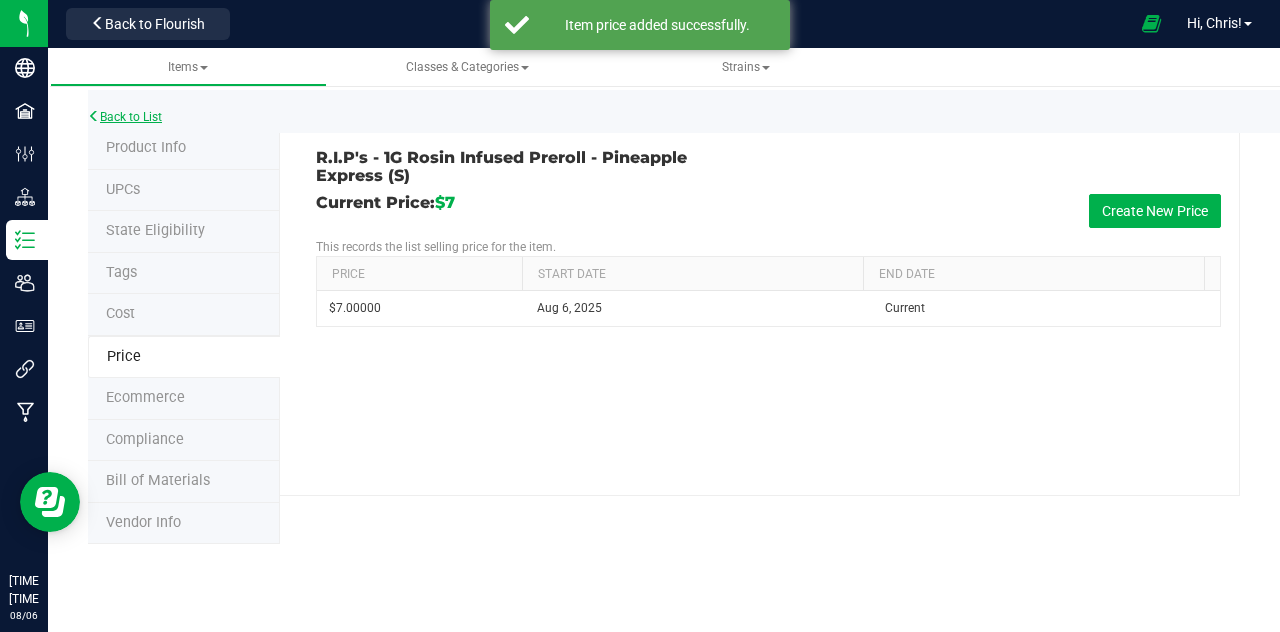 click on "Back to List" at bounding box center (125, 117) 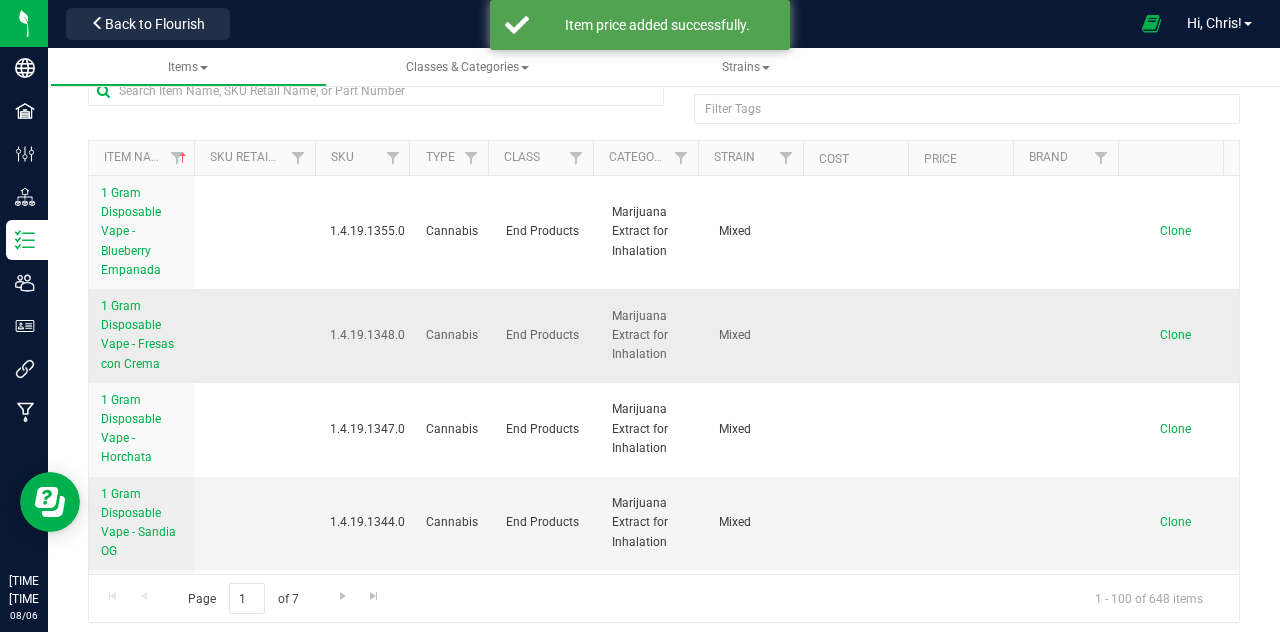 scroll, scrollTop: 73, scrollLeft: 0, axis: vertical 